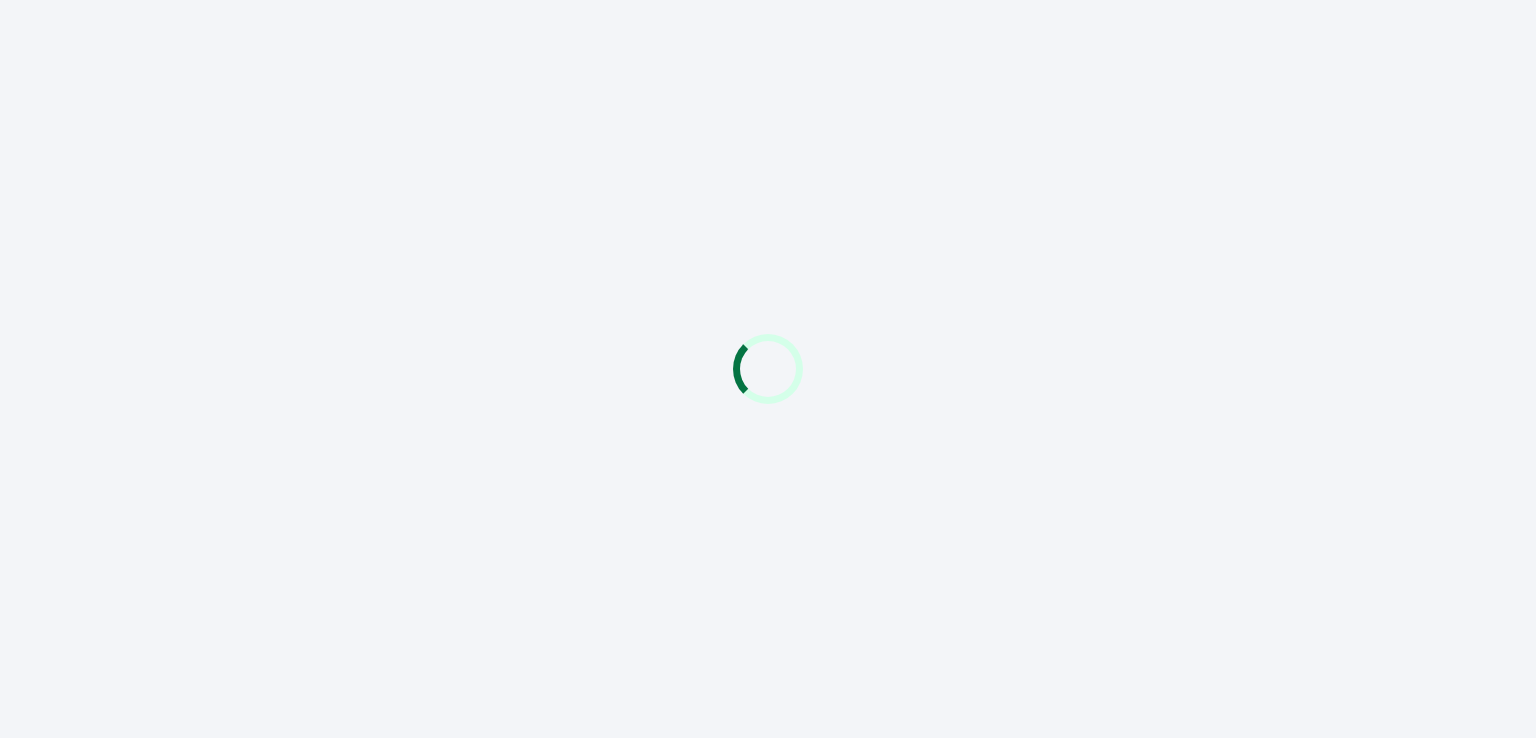 scroll, scrollTop: 0, scrollLeft: 0, axis: both 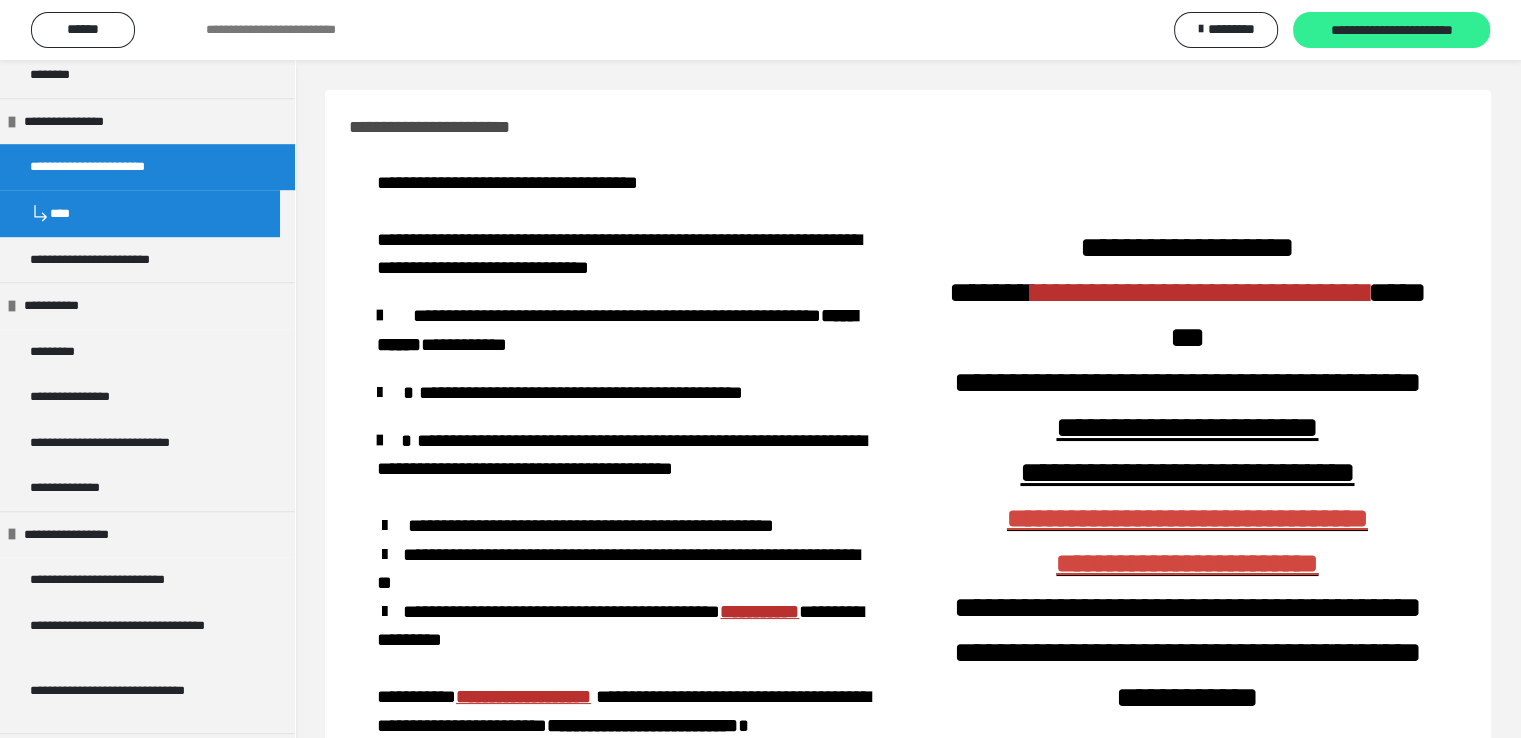click on "**********" at bounding box center (1391, 31) 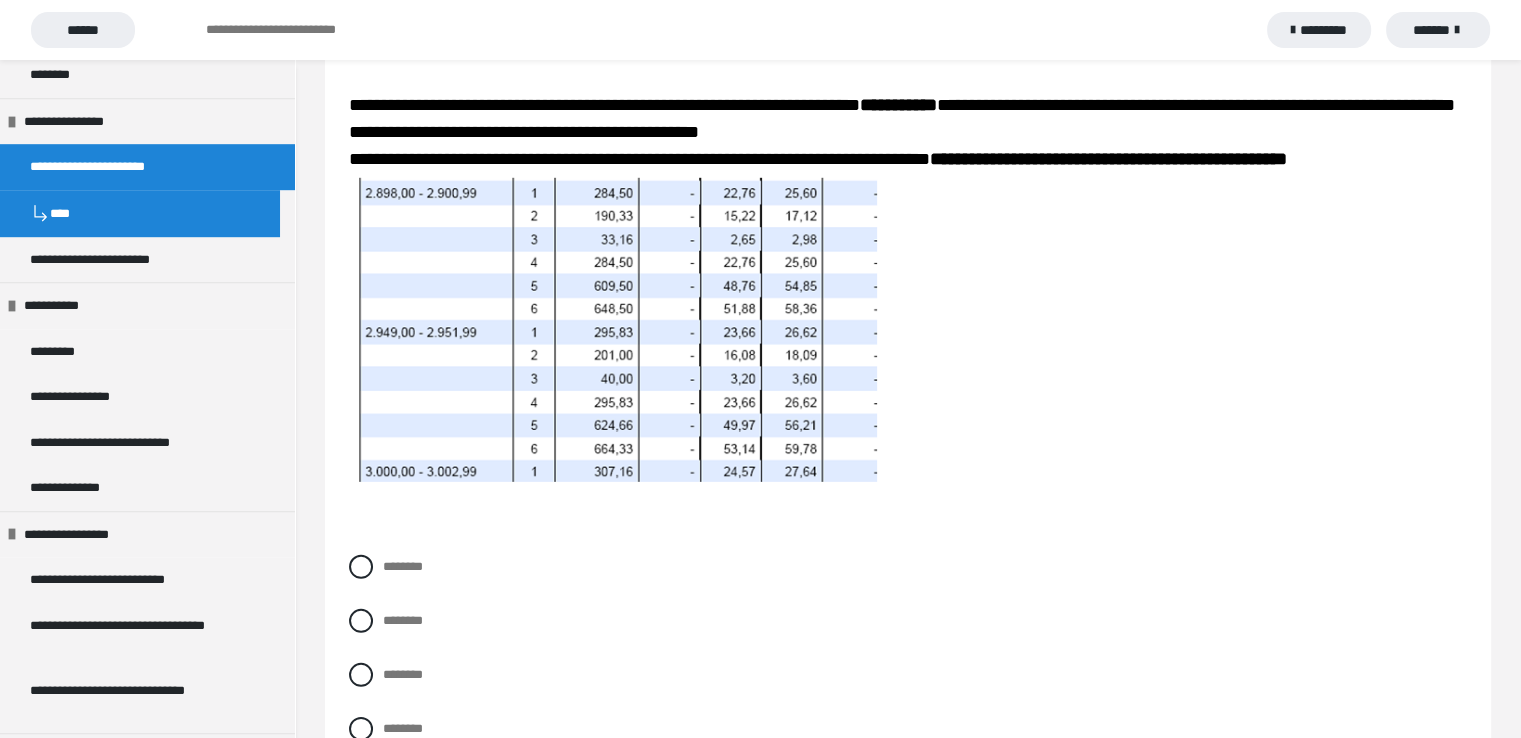 scroll, scrollTop: 5814, scrollLeft: 0, axis: vertical 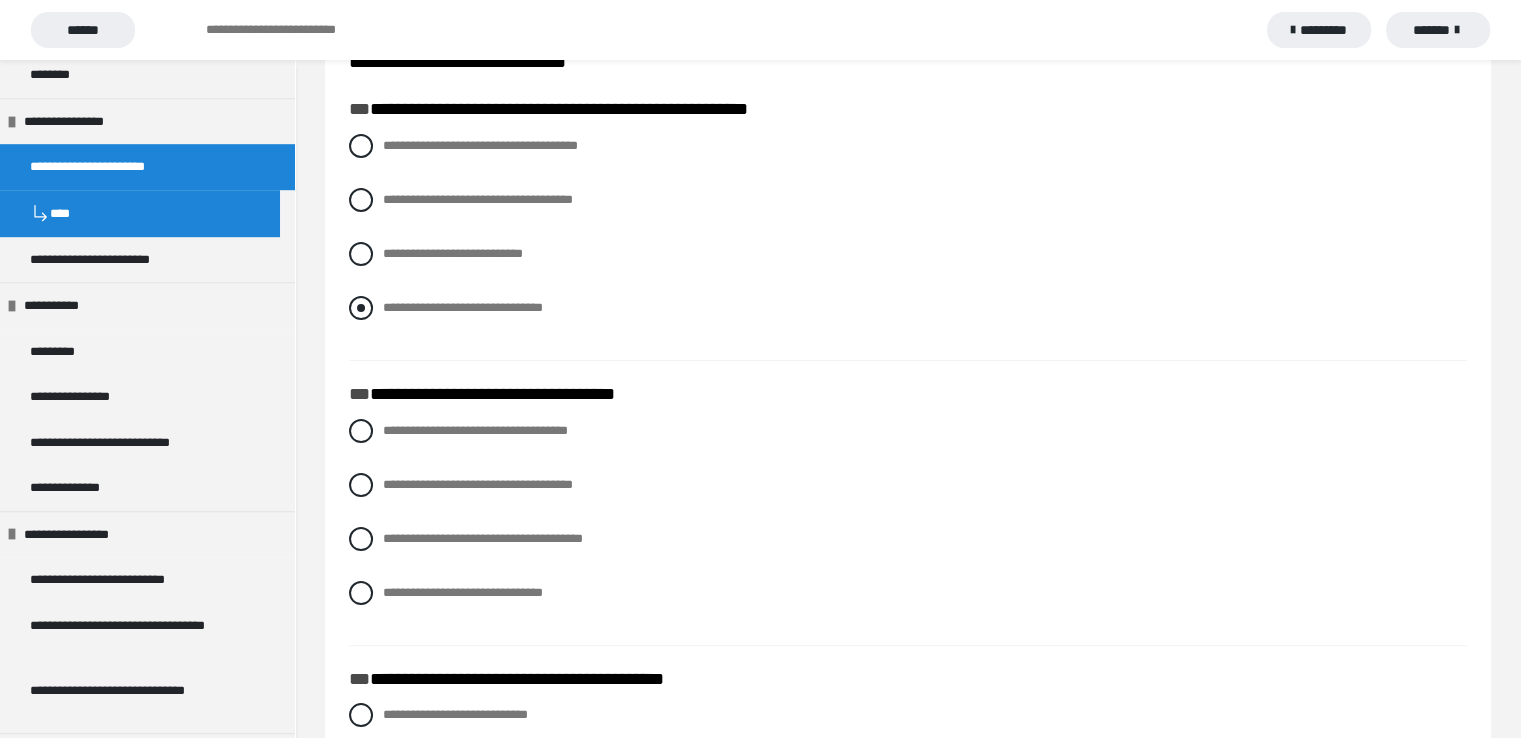 click at bounding box center [361, 308] 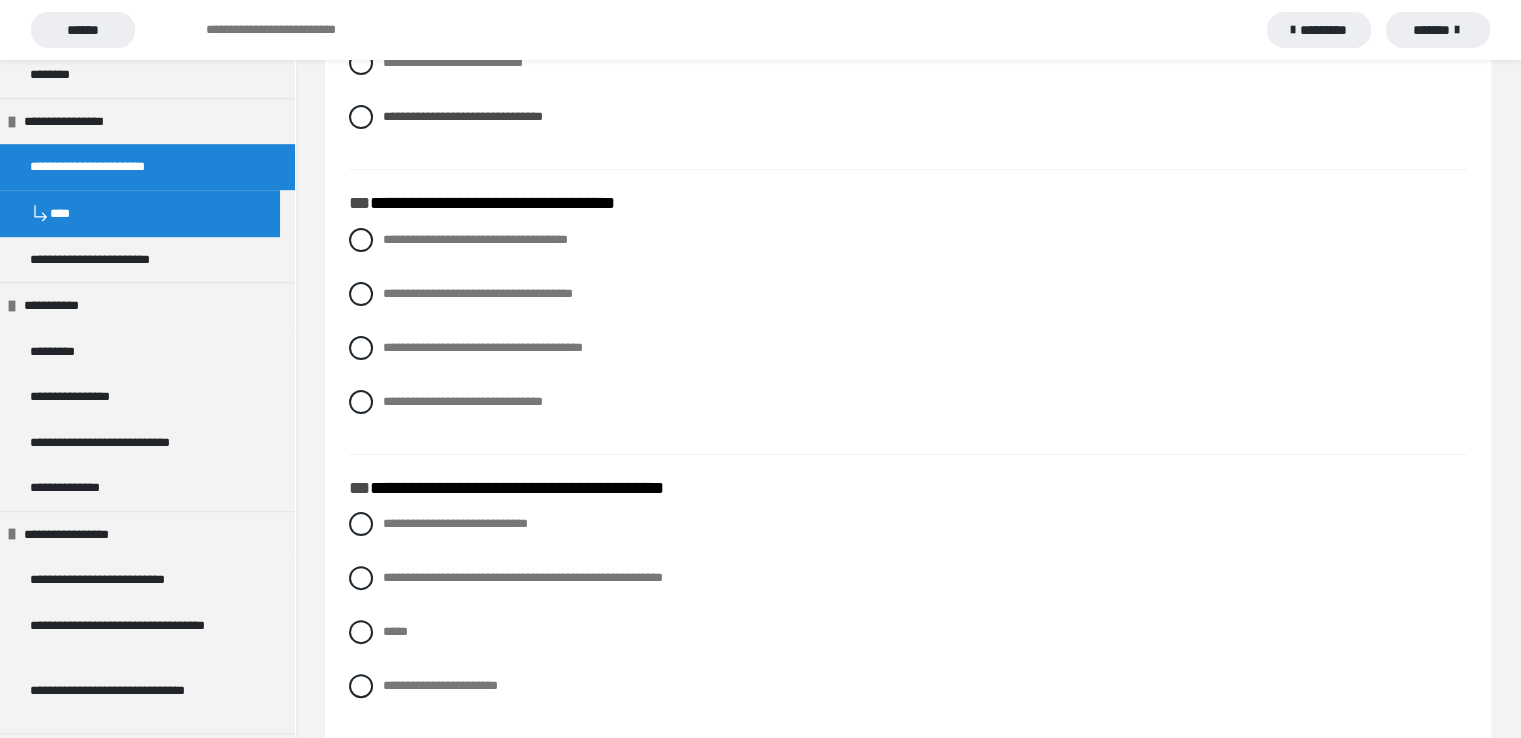 scroll, scrollTop: 400, scrollLeft: 0, axis: vertical 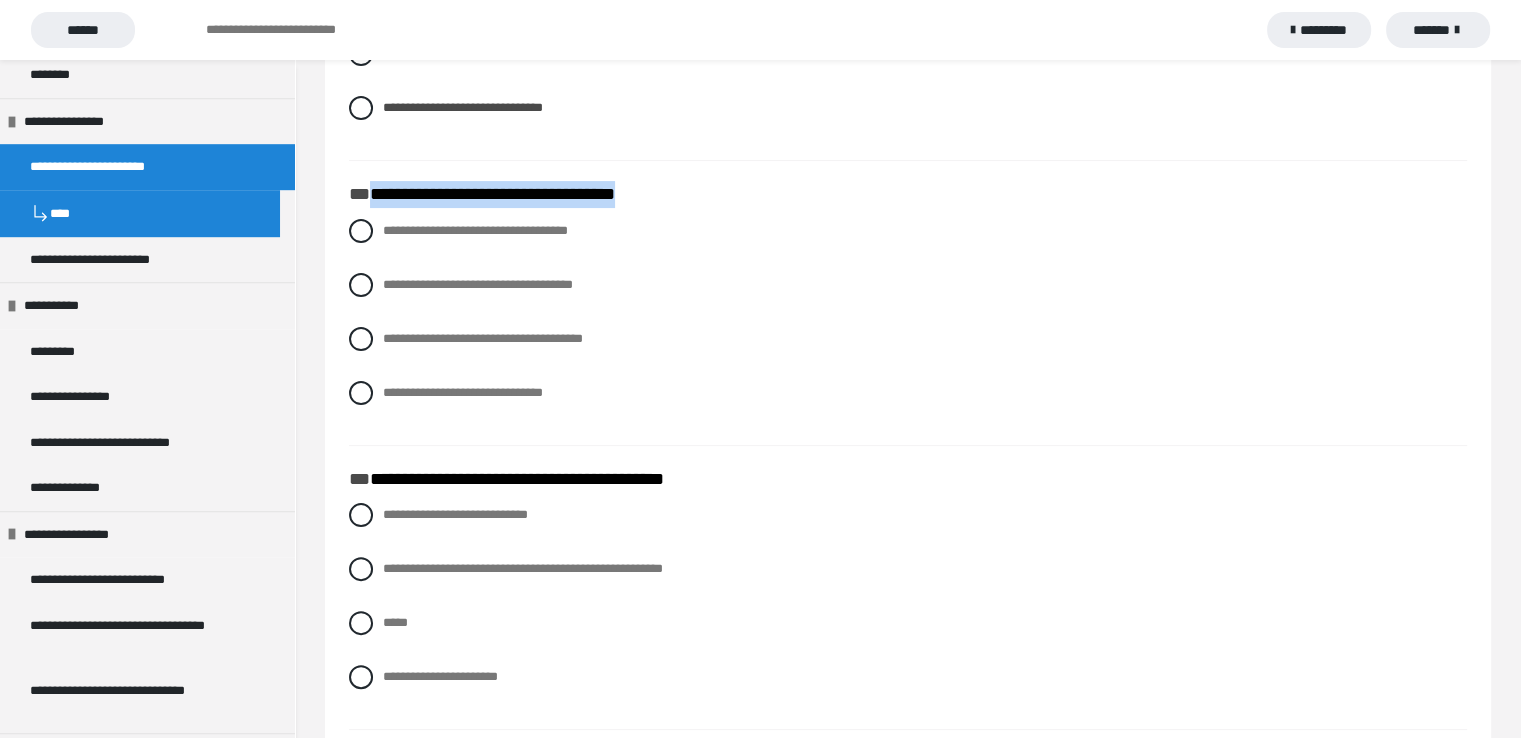 drag, startPoint x: 370, startPoint y: 192, endPoint x: 692, endPoint y: 197, distance: 322.03882 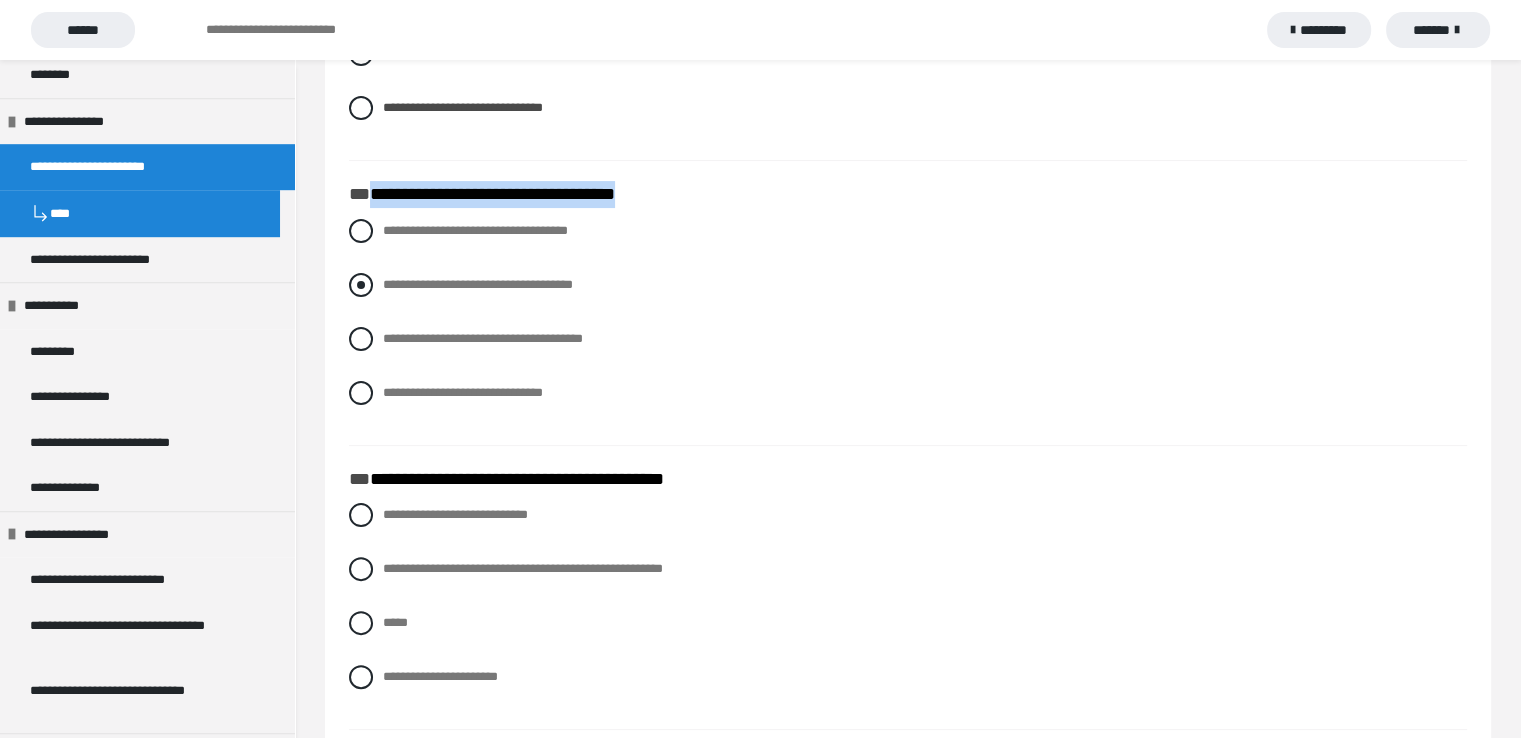 click at bounding box center (361, 285) 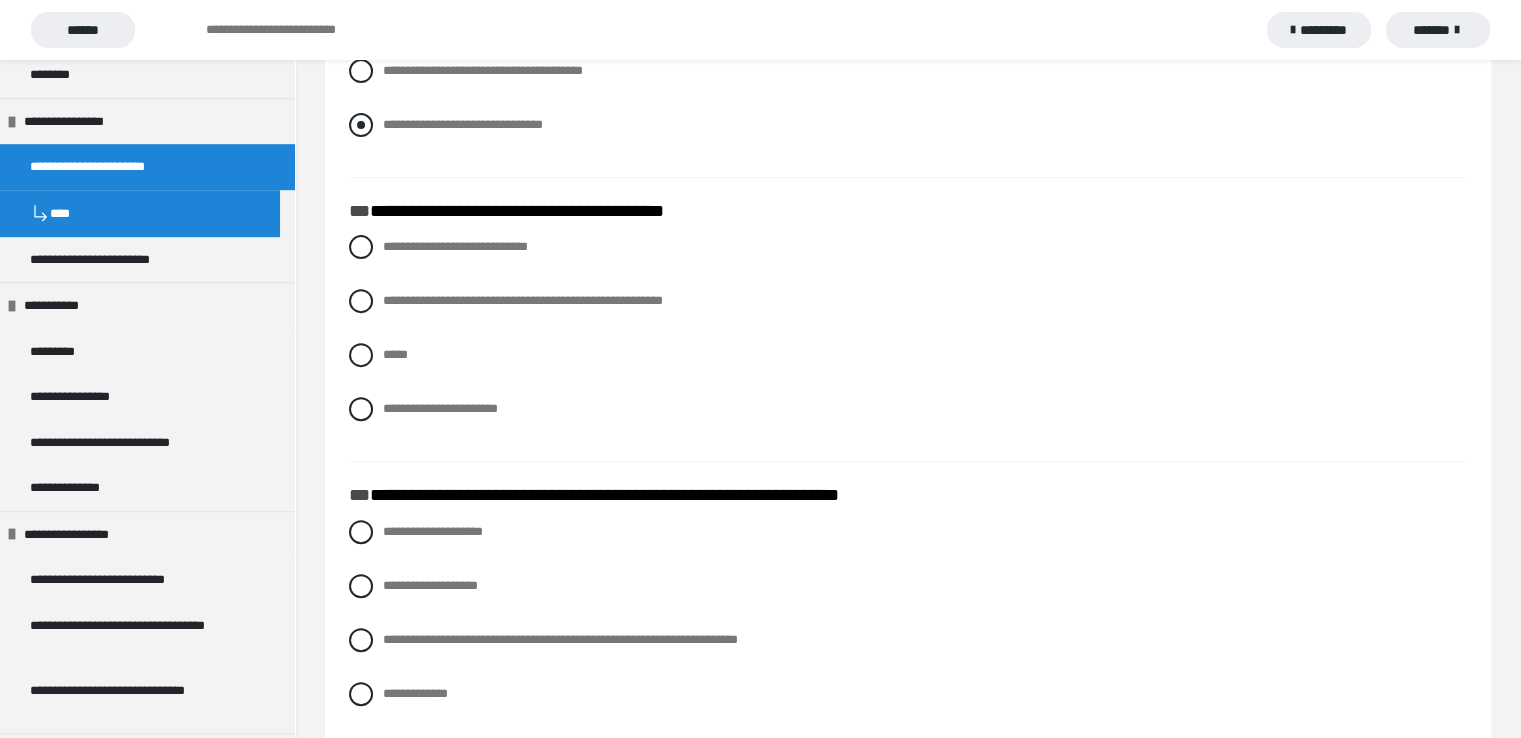 scroll, scrollTop: 700, scrollLeft: 0, axis: vertical 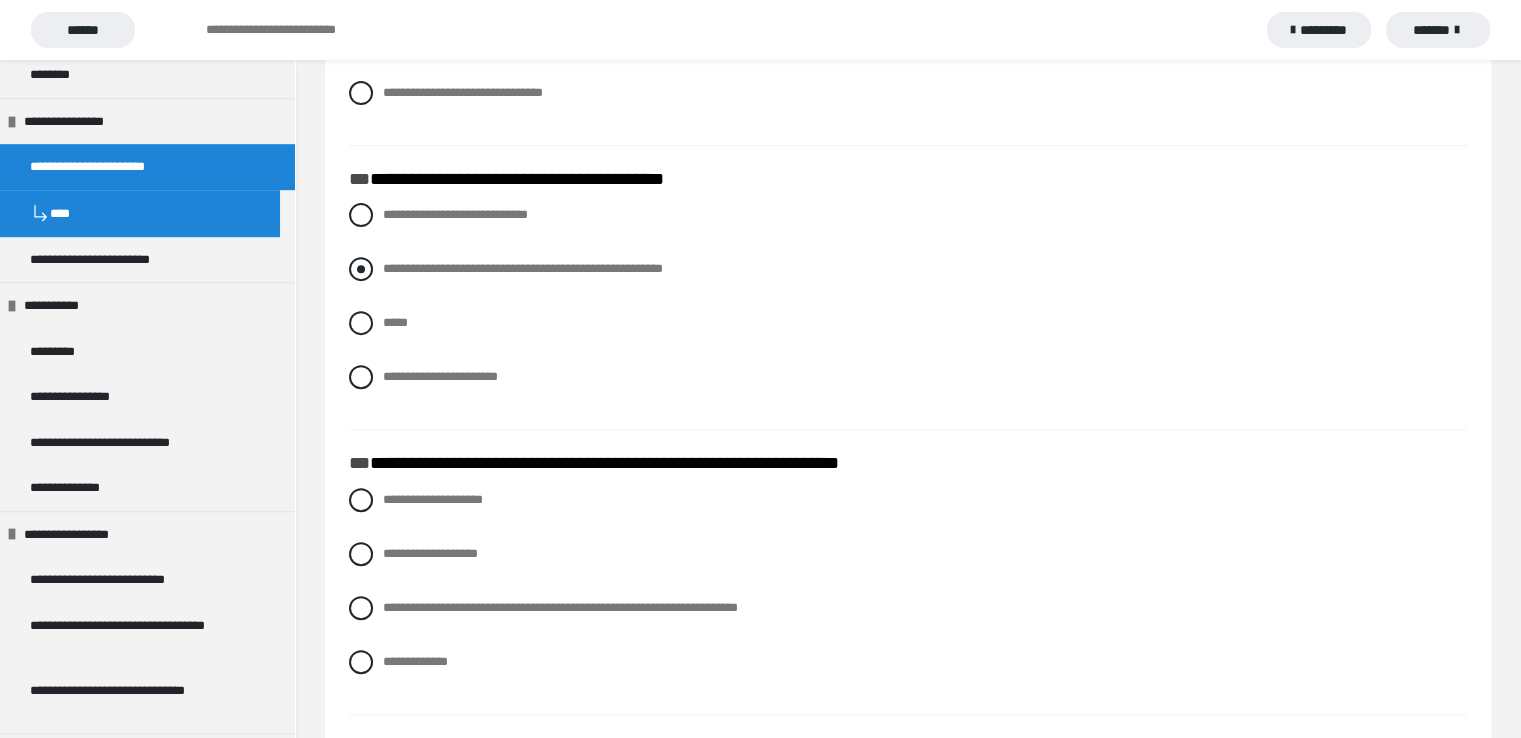 click at bounding box center (361, 269) 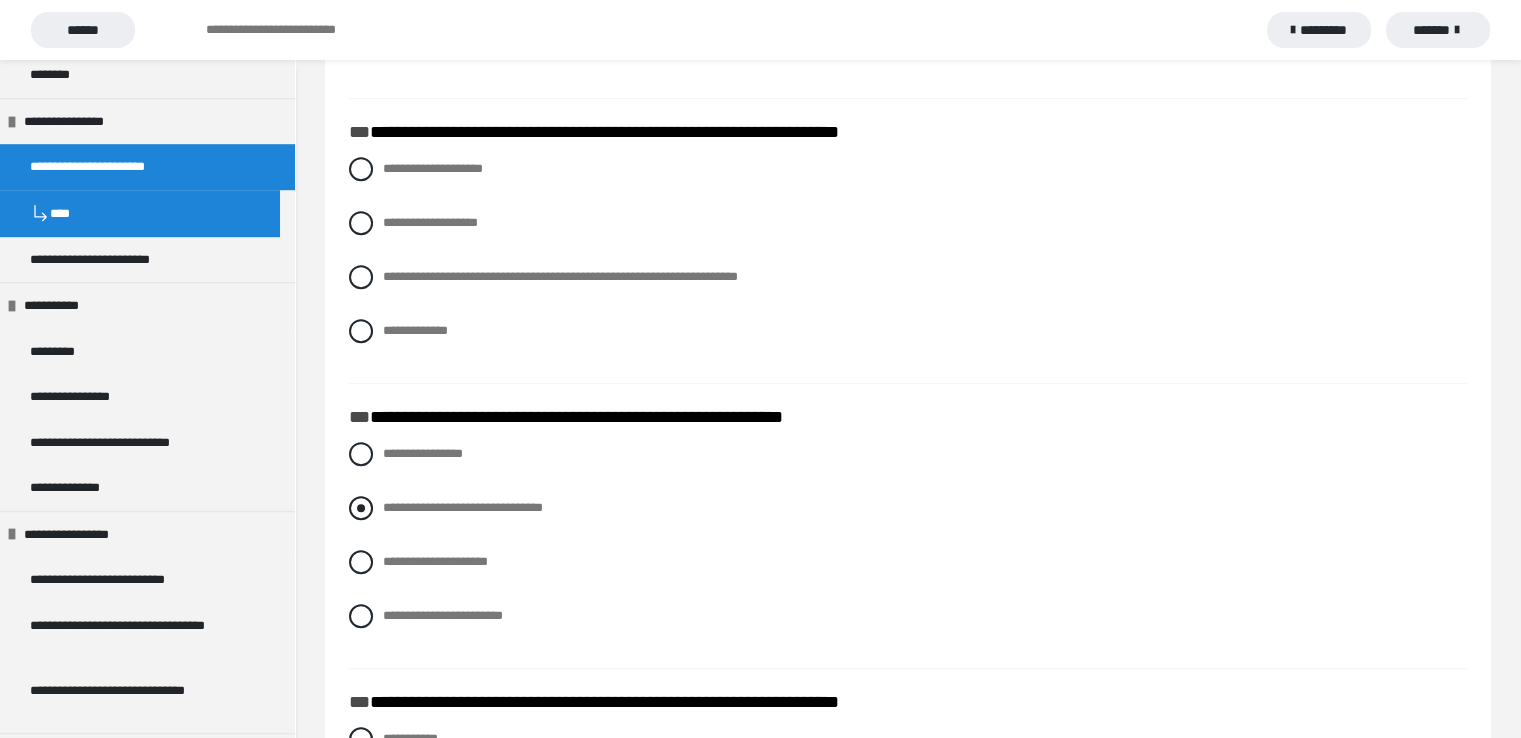 scroll, scrollTop: 1000, scrollLeft: 0, axis: vertical 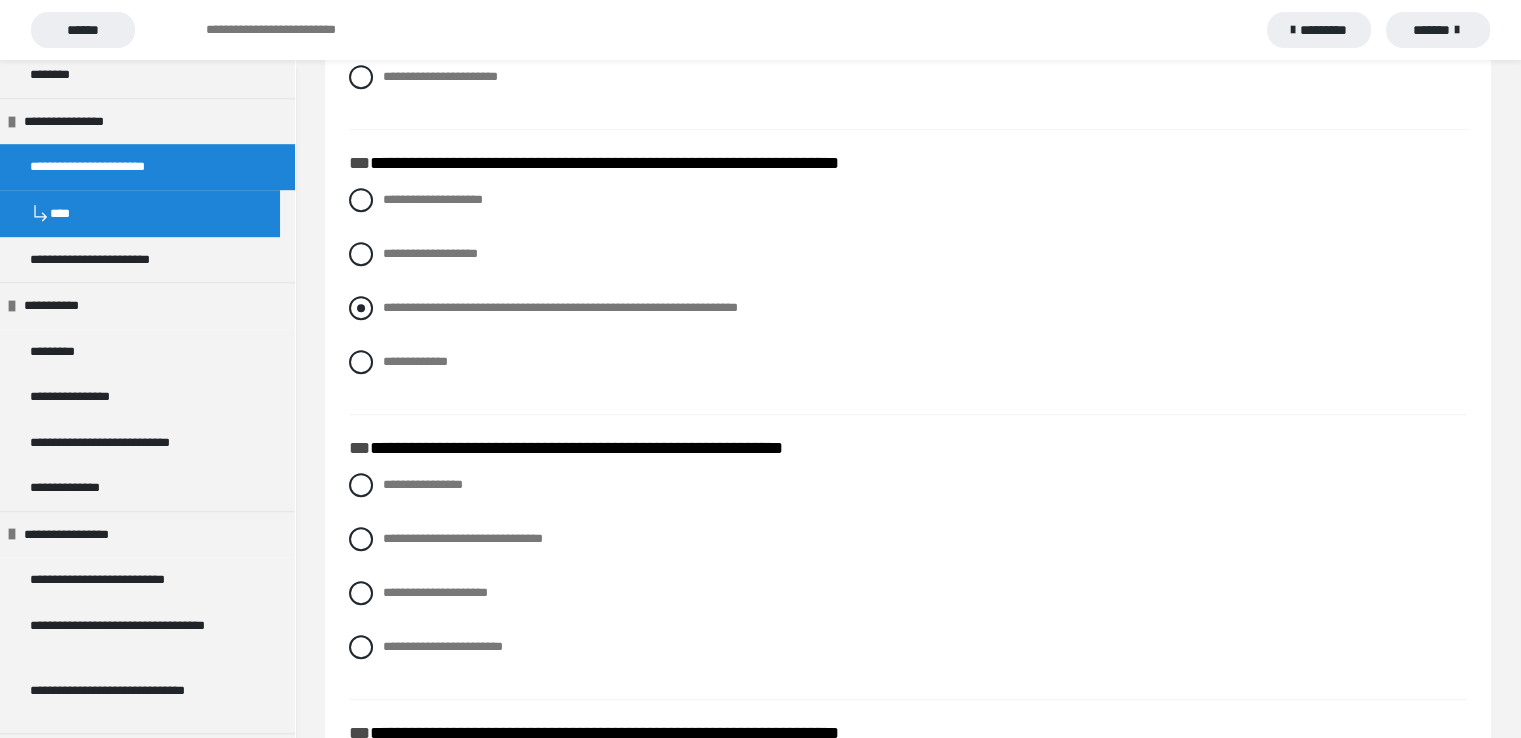 click at bounding box center (361, 308) 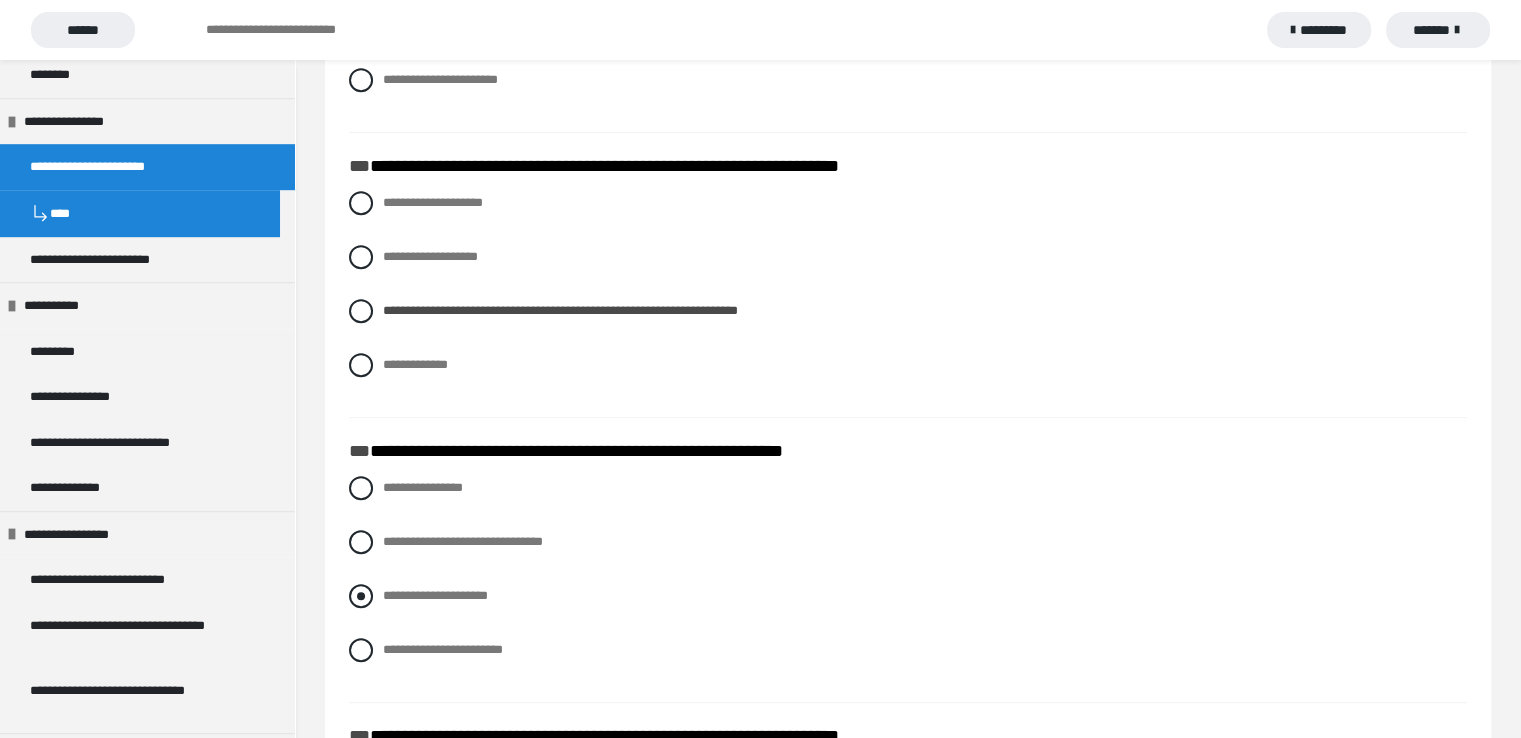 scroll, scrollTop: 900, scrollLeft: 0, axis: vertical 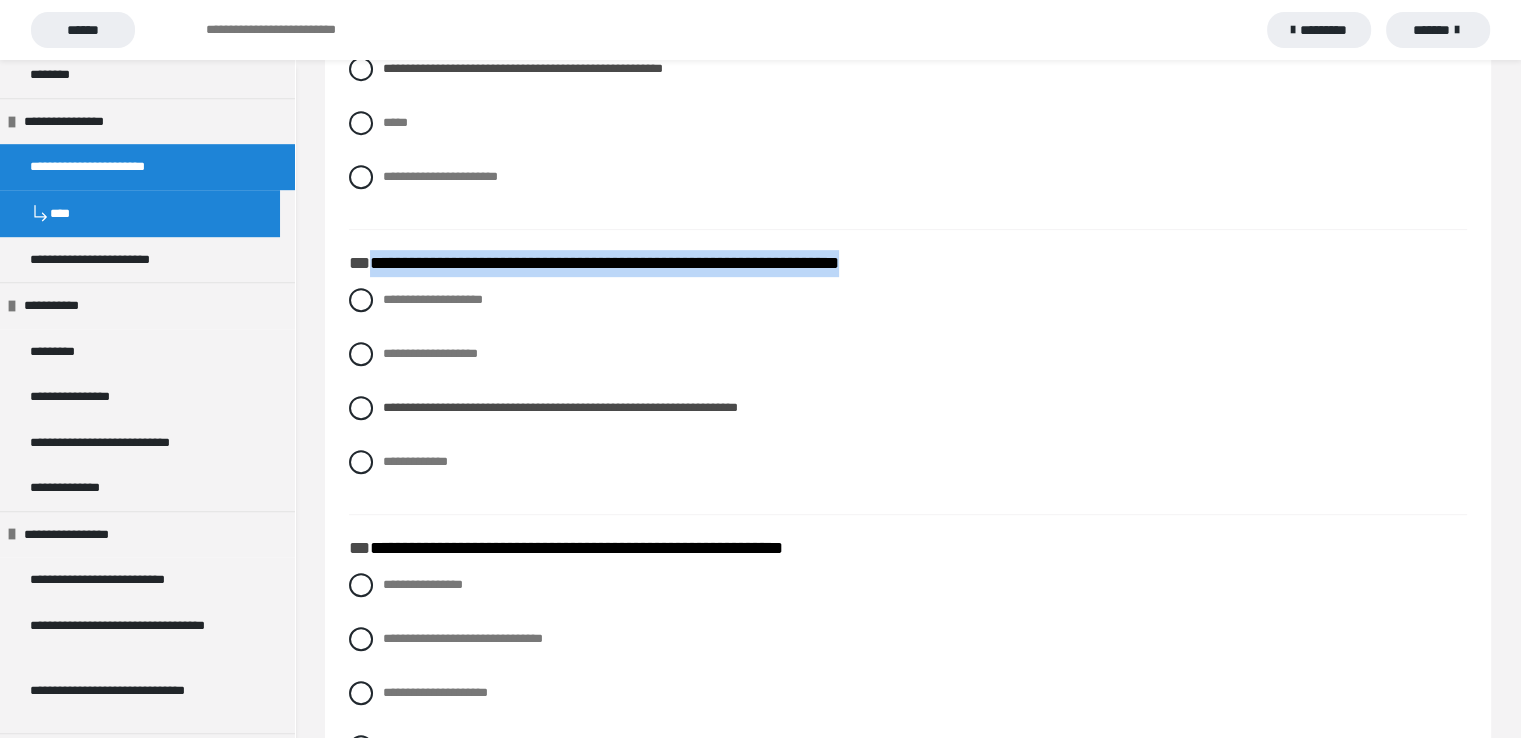 drag, startPoint x: 372, startPoint y: 265, endPoint x: 940, endPoint y: 273, distance: 568.05634 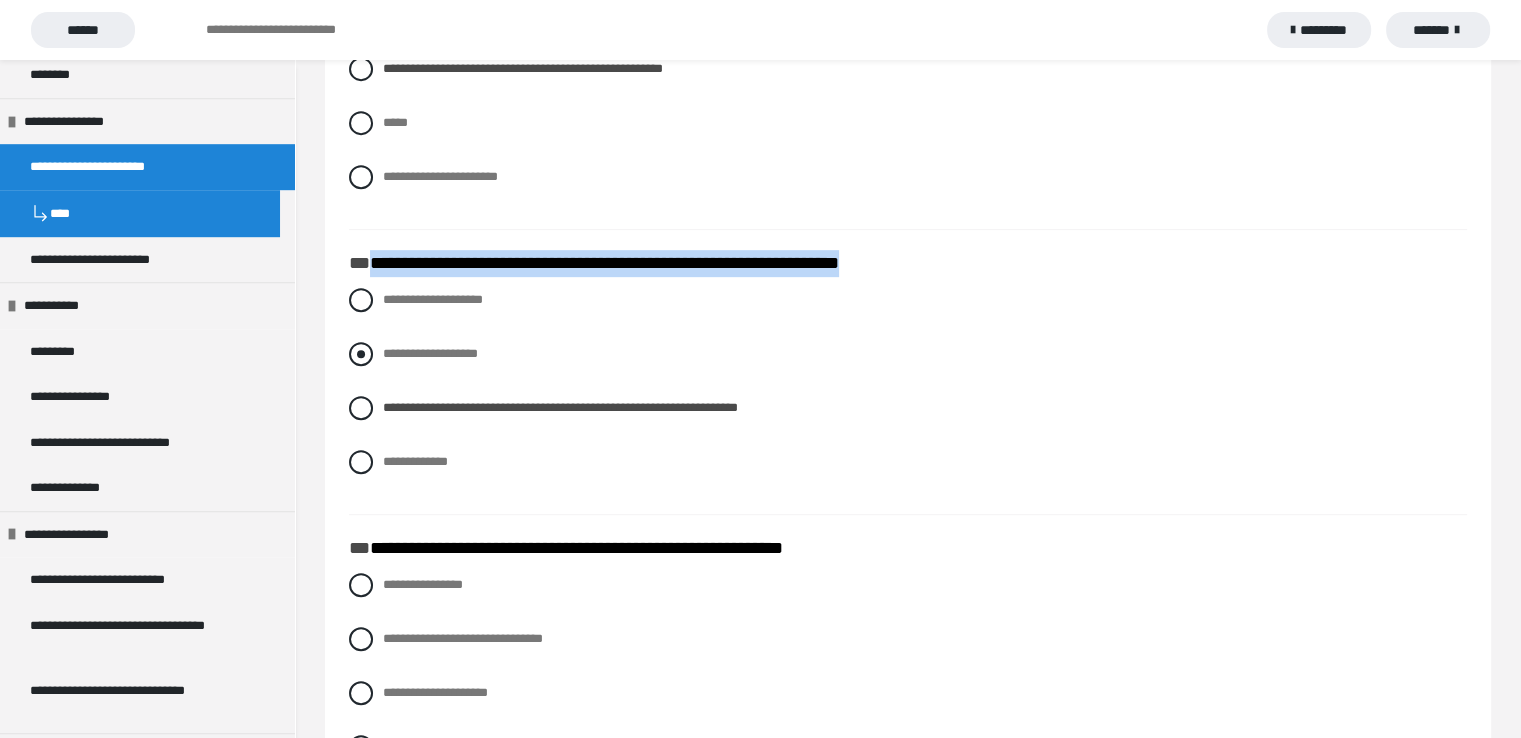 click at bounding box center [361, 354] 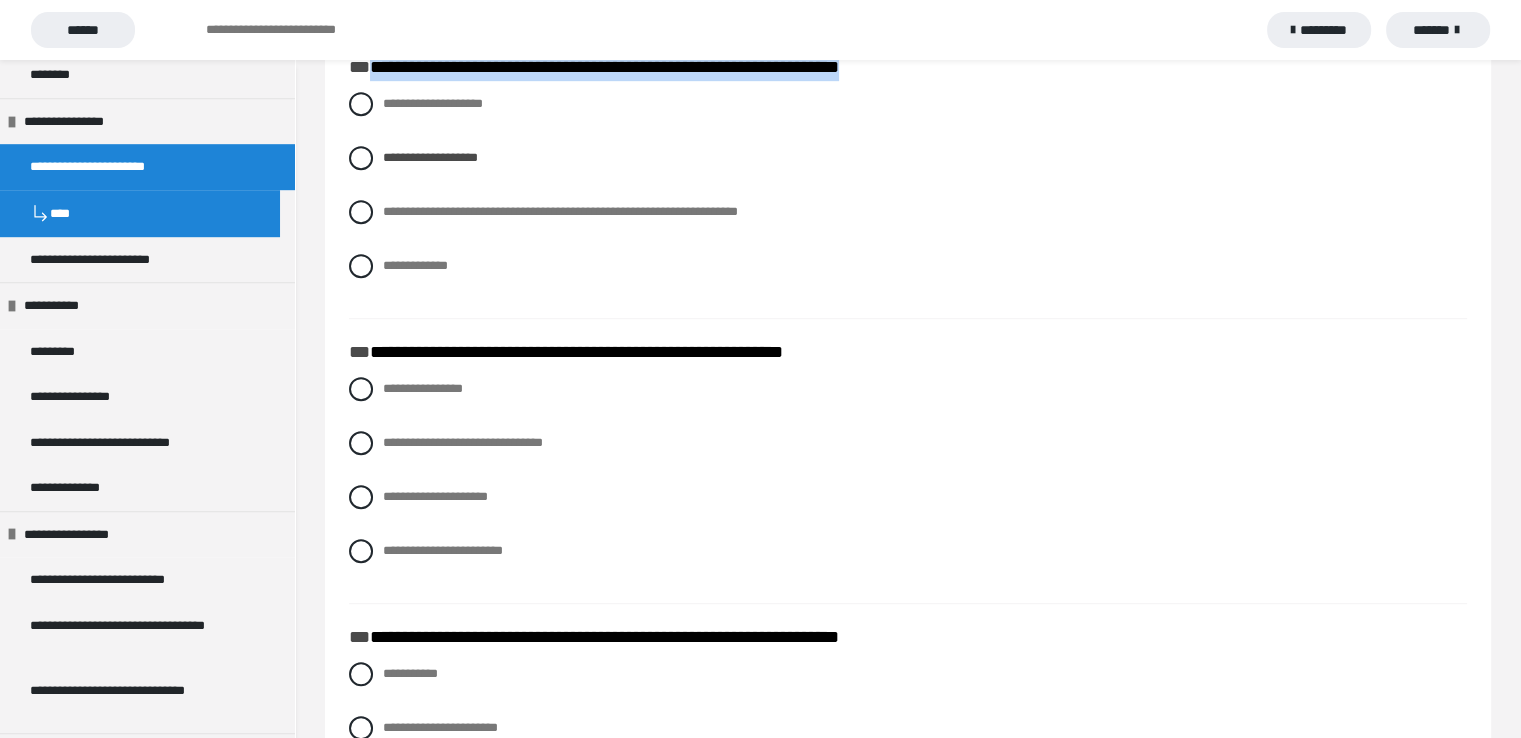 scroll, scrollTop: 1100, scrollLeft: 0, axis: vertical 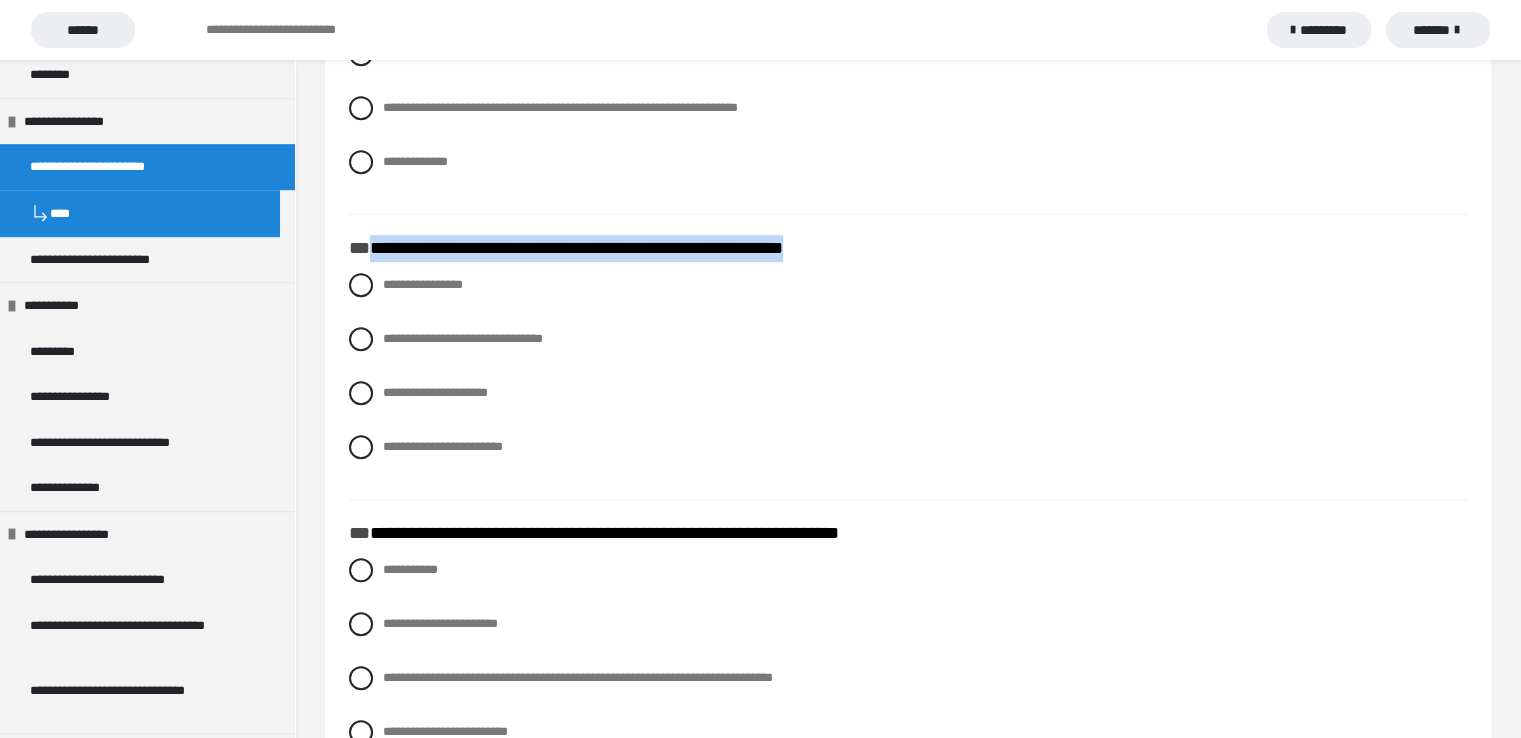 drag, startPoint x: 373, startPoint y: 248, endPoint x: 846, endPoint y: 253, distance: 473.02643 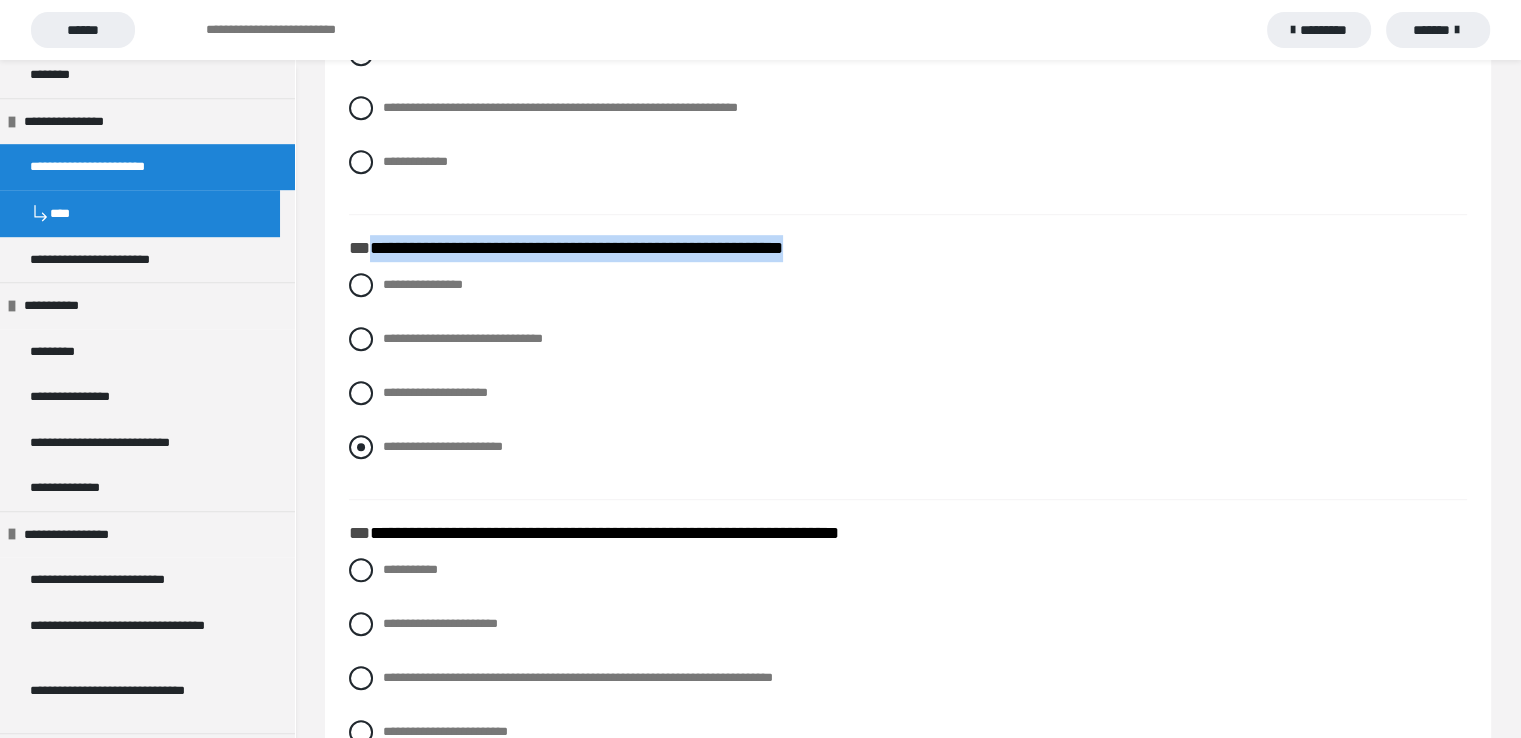 click at bounding box center [361, 447] 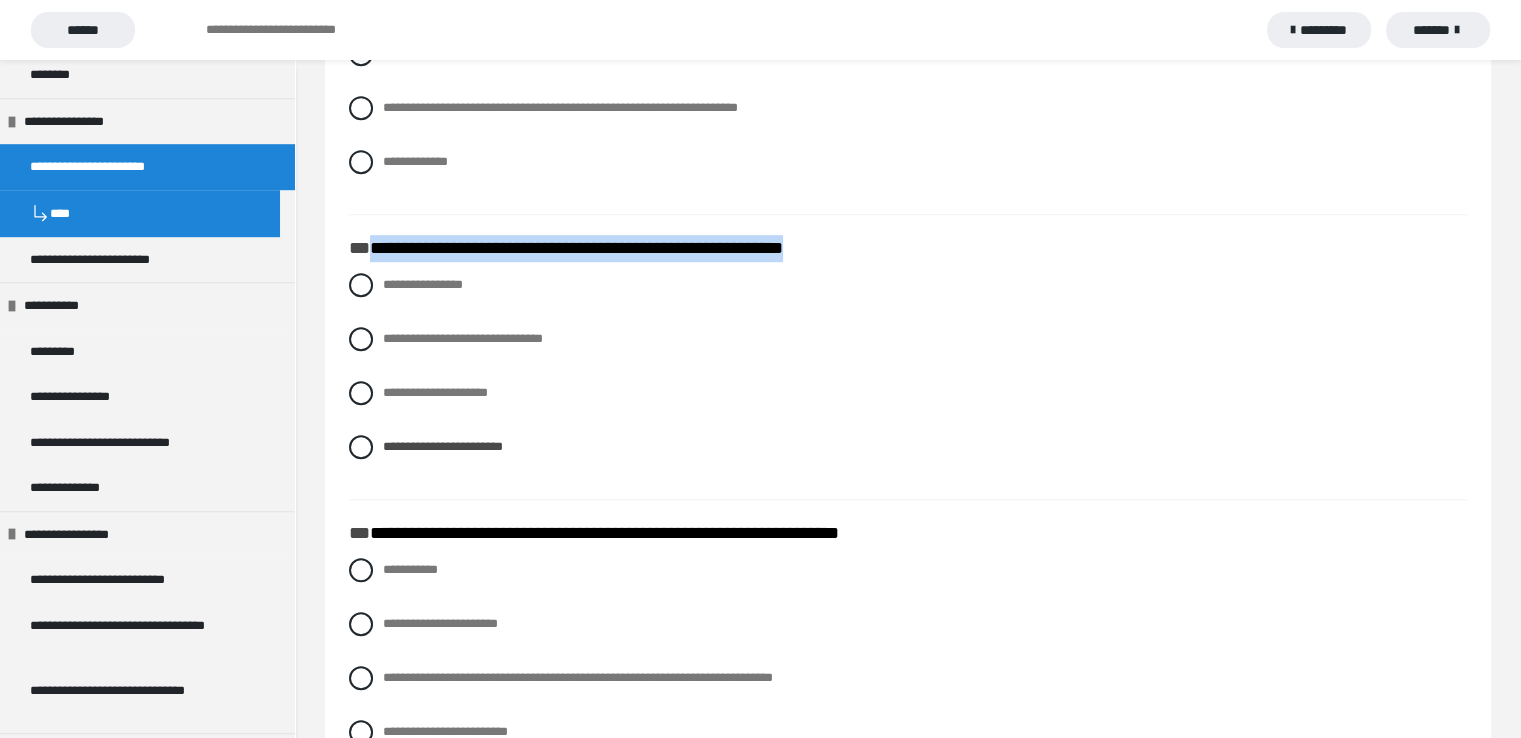 click on "**********" at bounding box center (559, -891) 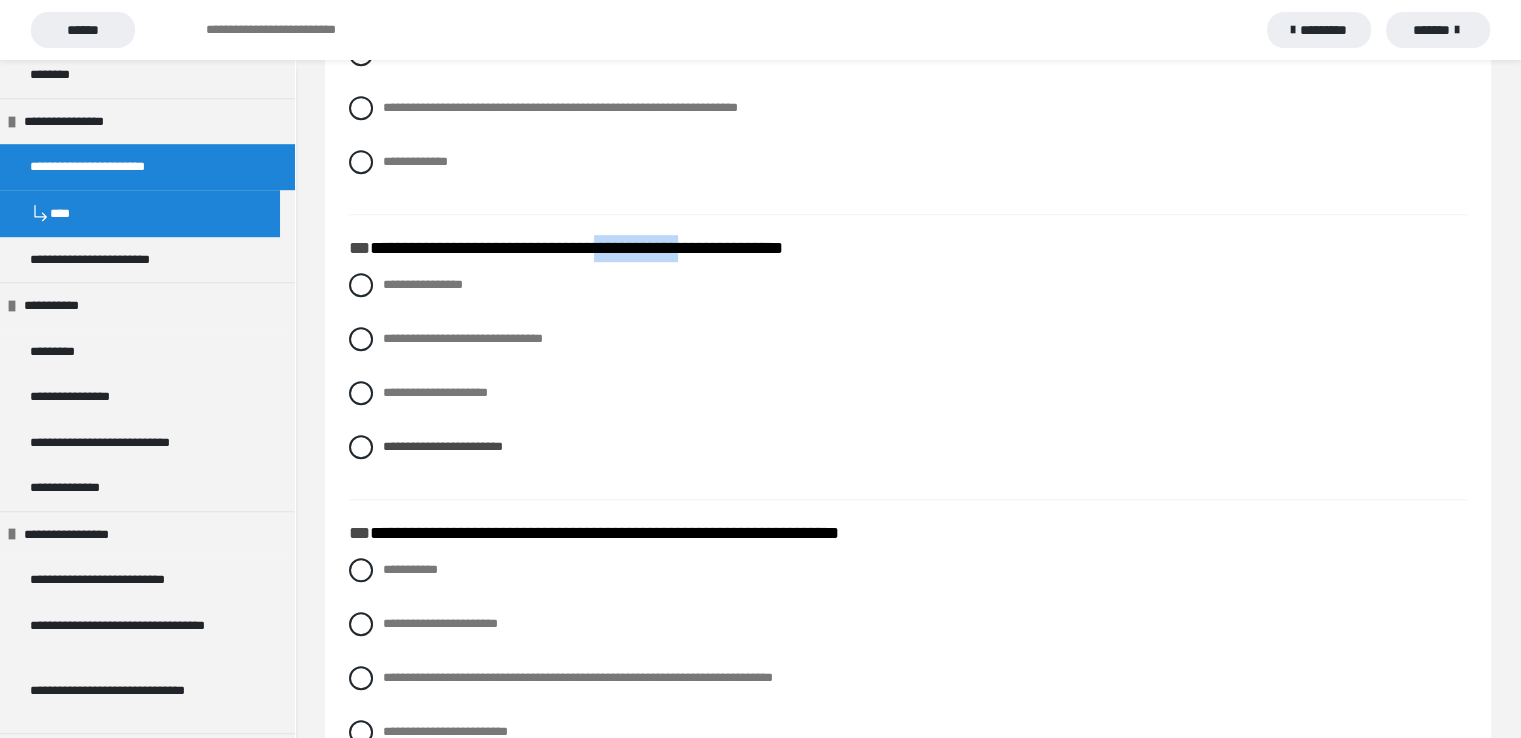 click on "**********" at bounding box center [559, -891] 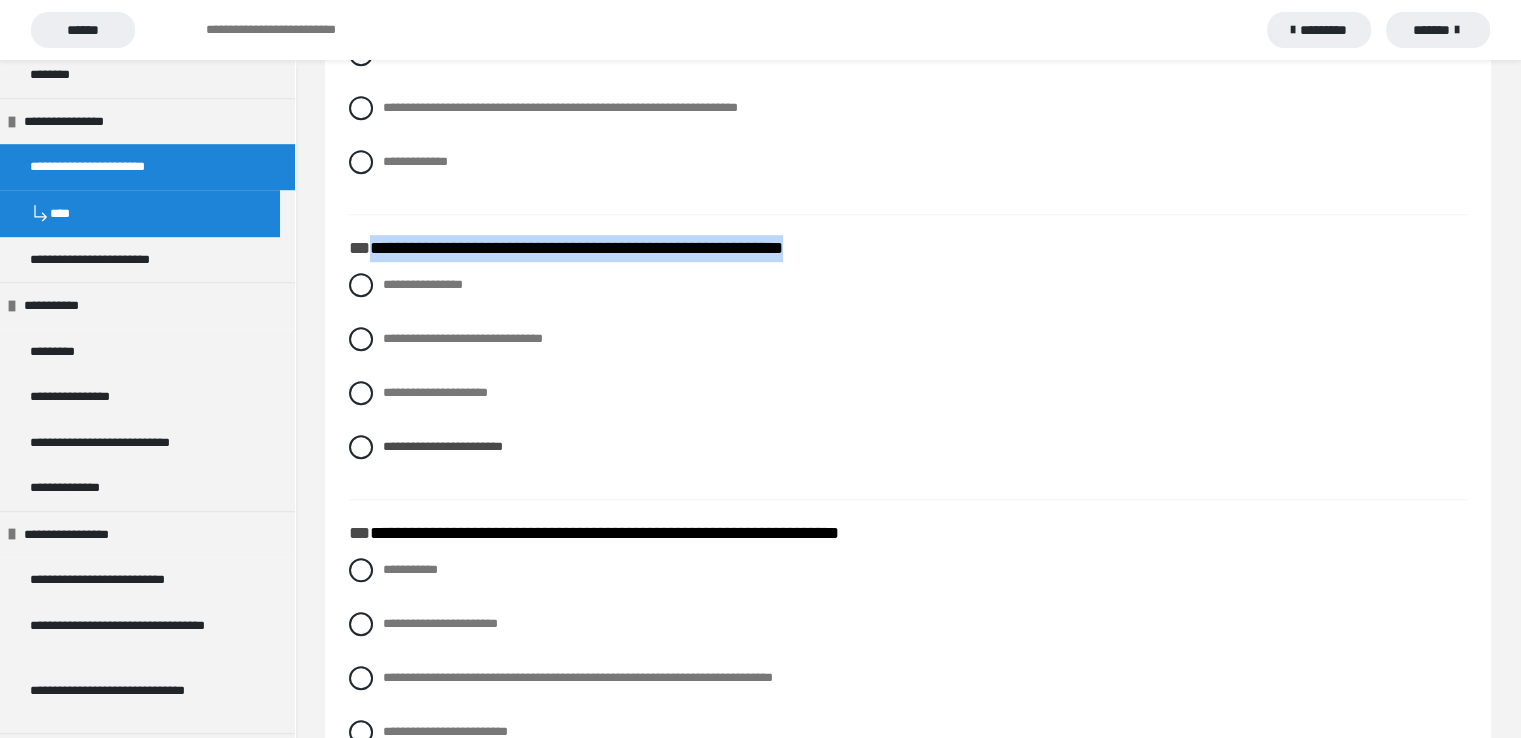 drag, startPoint x: 370, startPoint y: 245, endPoint x: 885, endPoint y: 249, distance: 515.01556 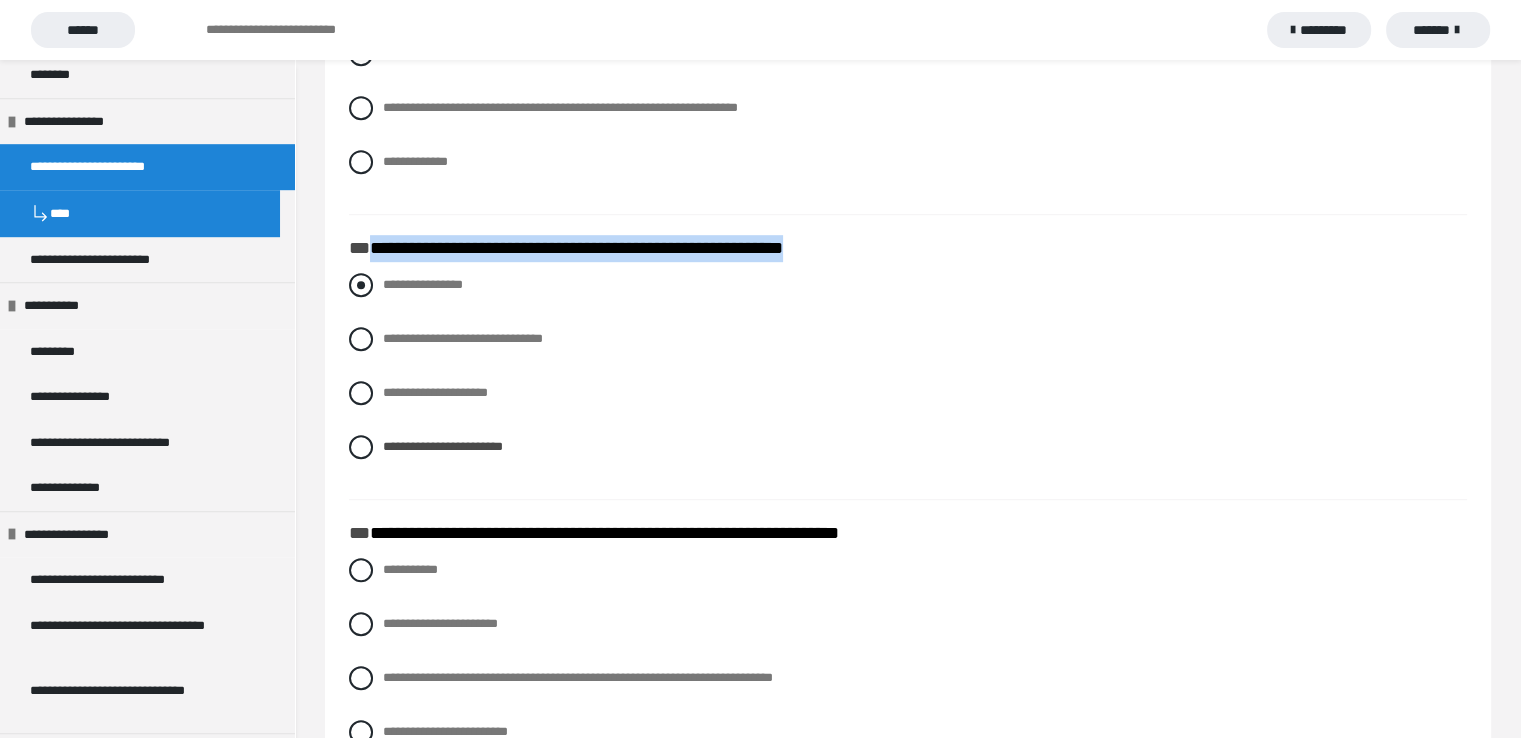 click at bounding box center (361, 285) 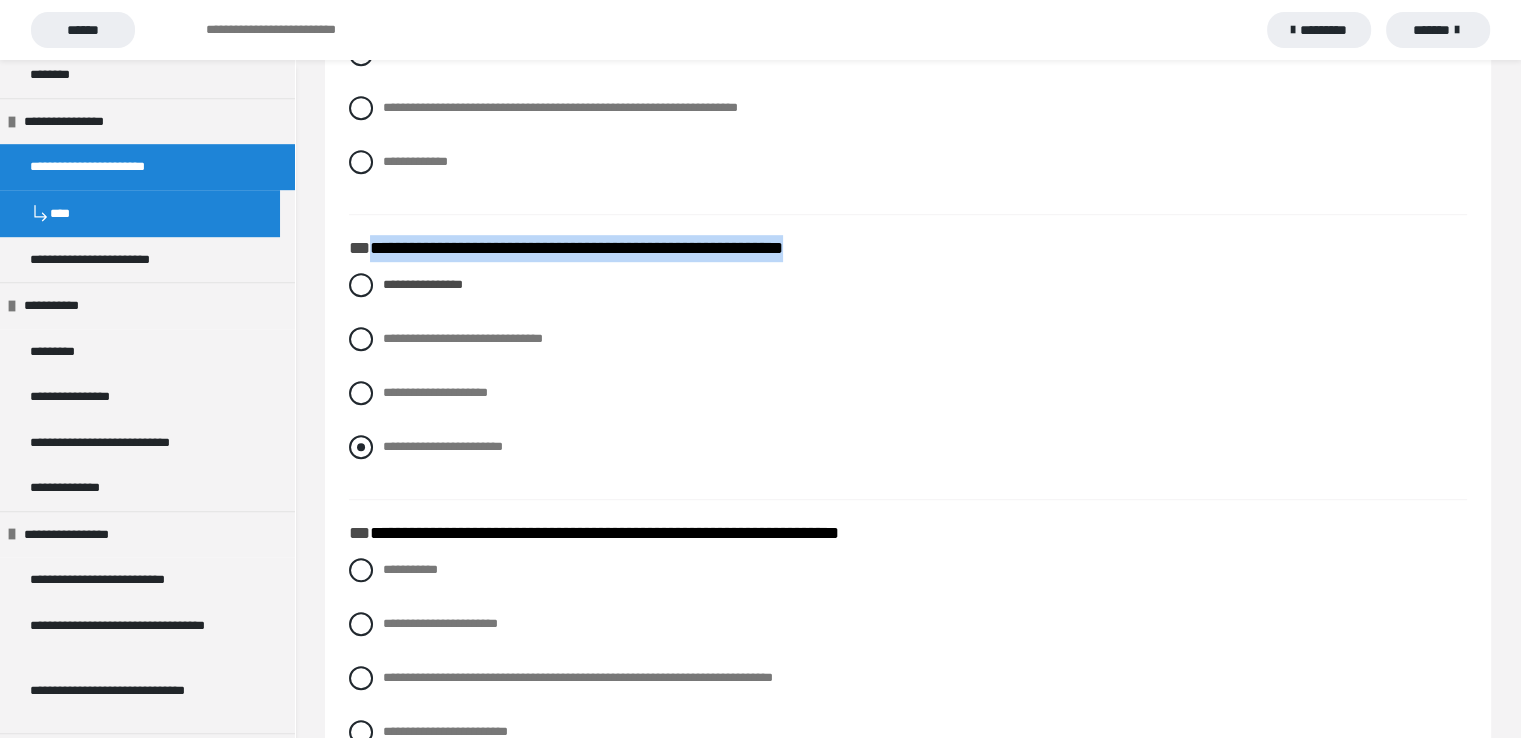 click at bounding box center [361, 447] 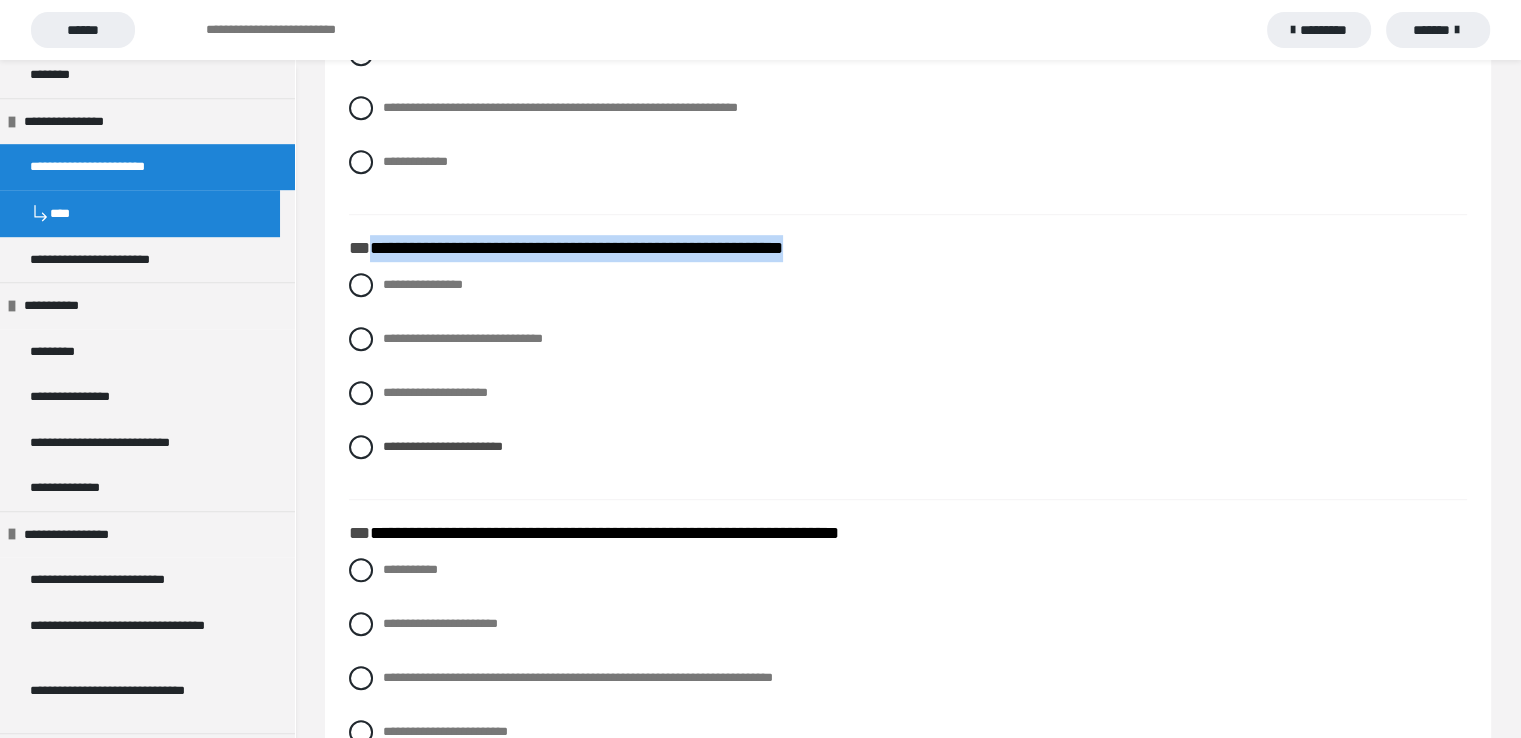 copy on "**********" 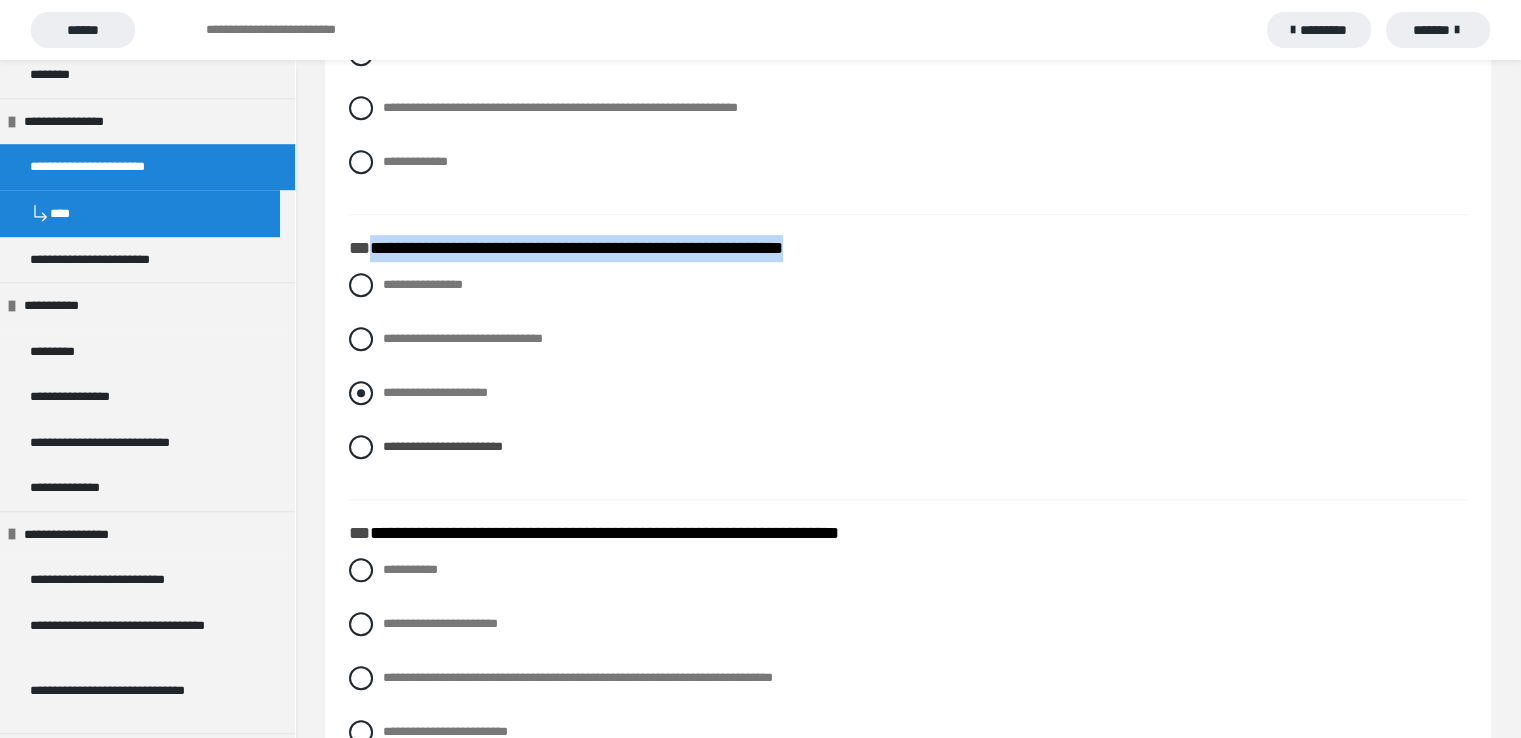 click at bounding box center [361, 393] 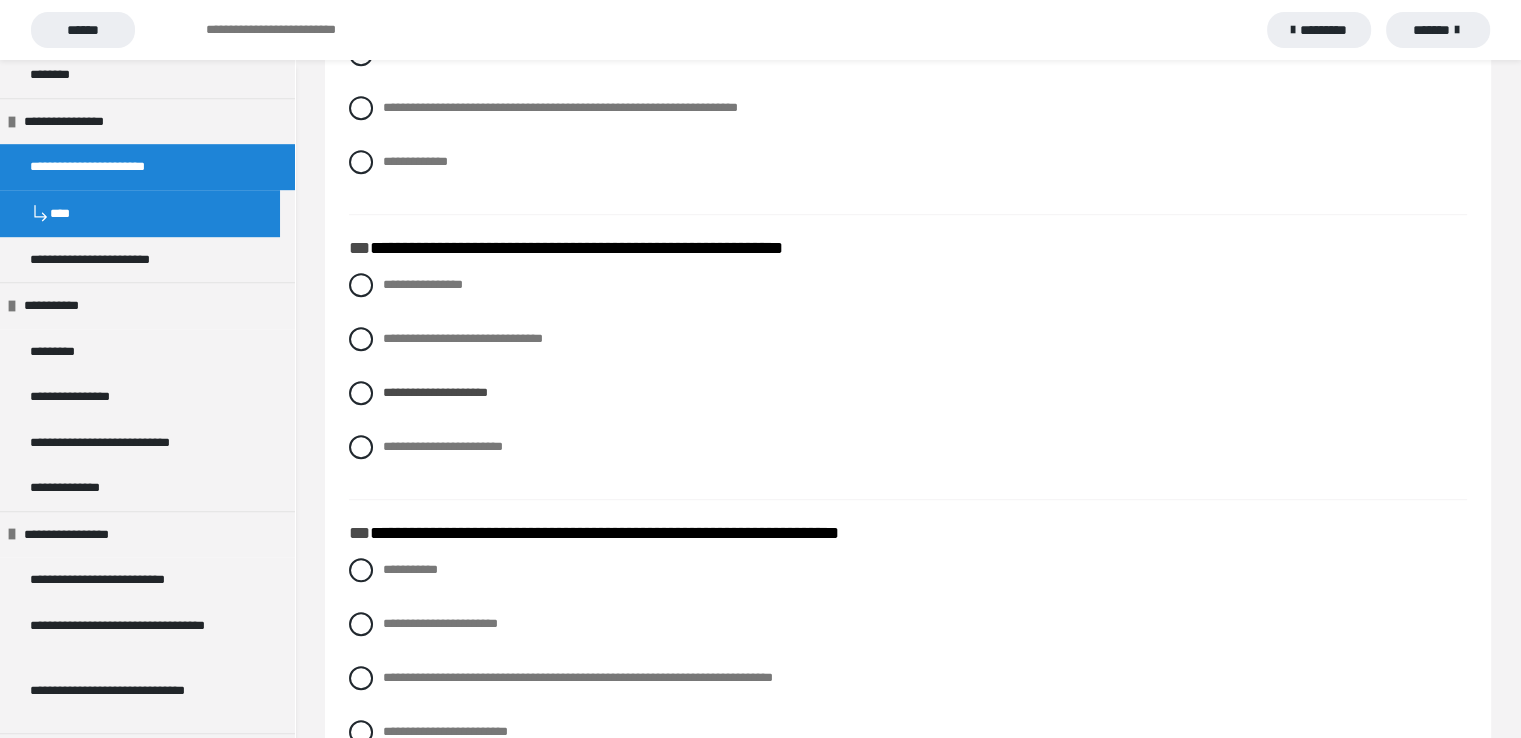click on "**********" at bounding box center (908, 2256) 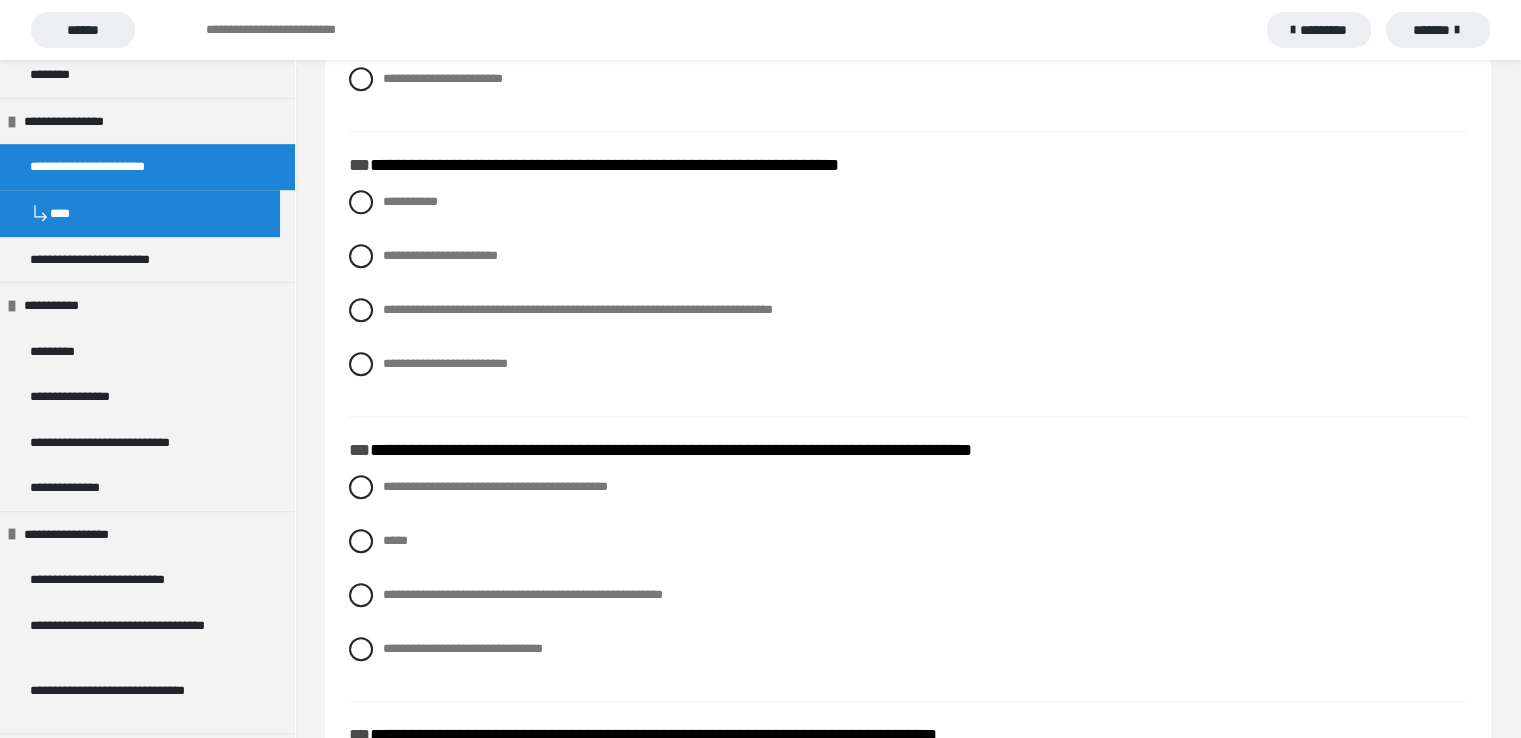 scroll, scrollTop: 1600, scrollLeft: 0, axis: vertical 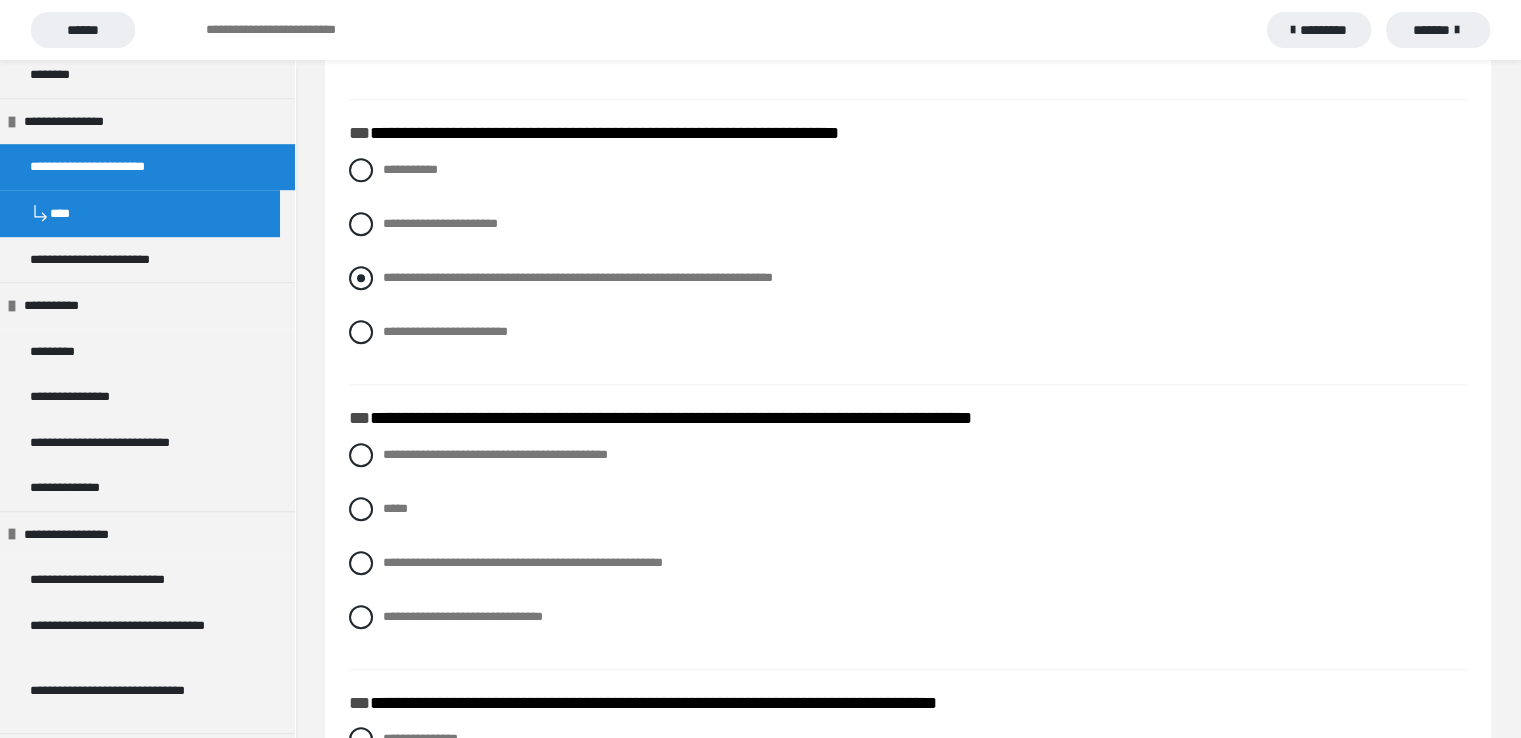 click at bounding box center (361, 278) 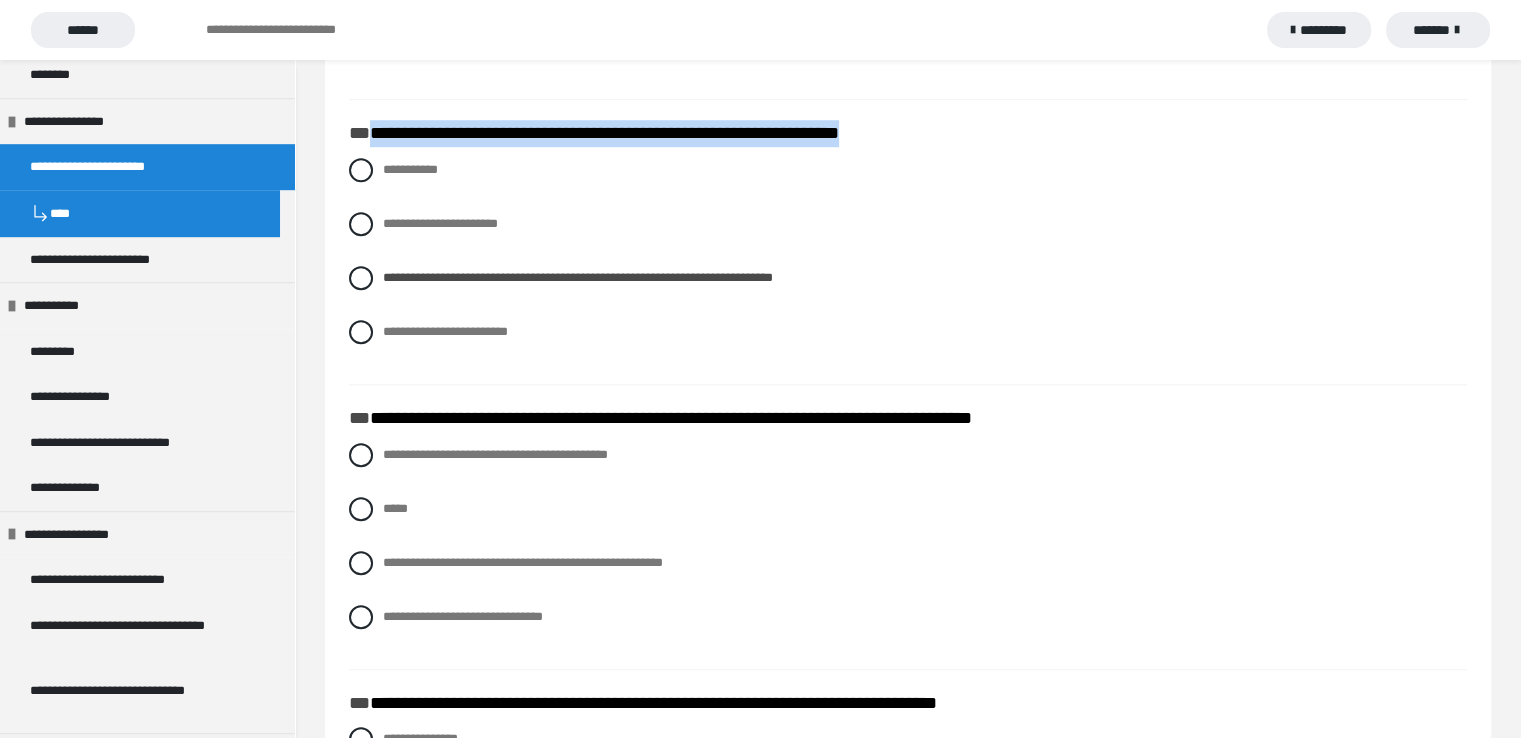 drag, startPoint x: 370, startPoint y: 131, endPoint x: 964, endPoint y: 138, distance: 594.04126 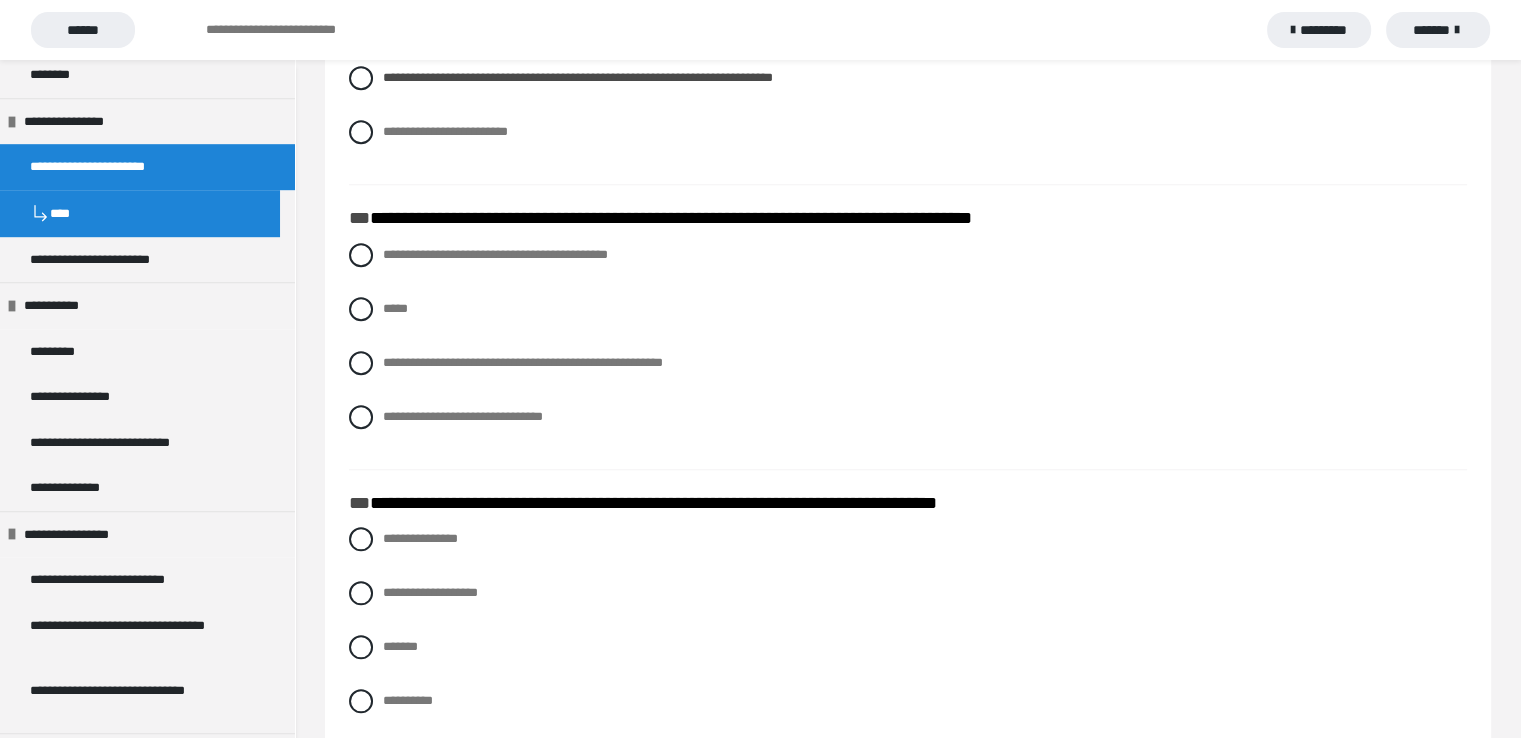 scroll, scrollTop: 1900, scrollLeft: 0, axis: vertical 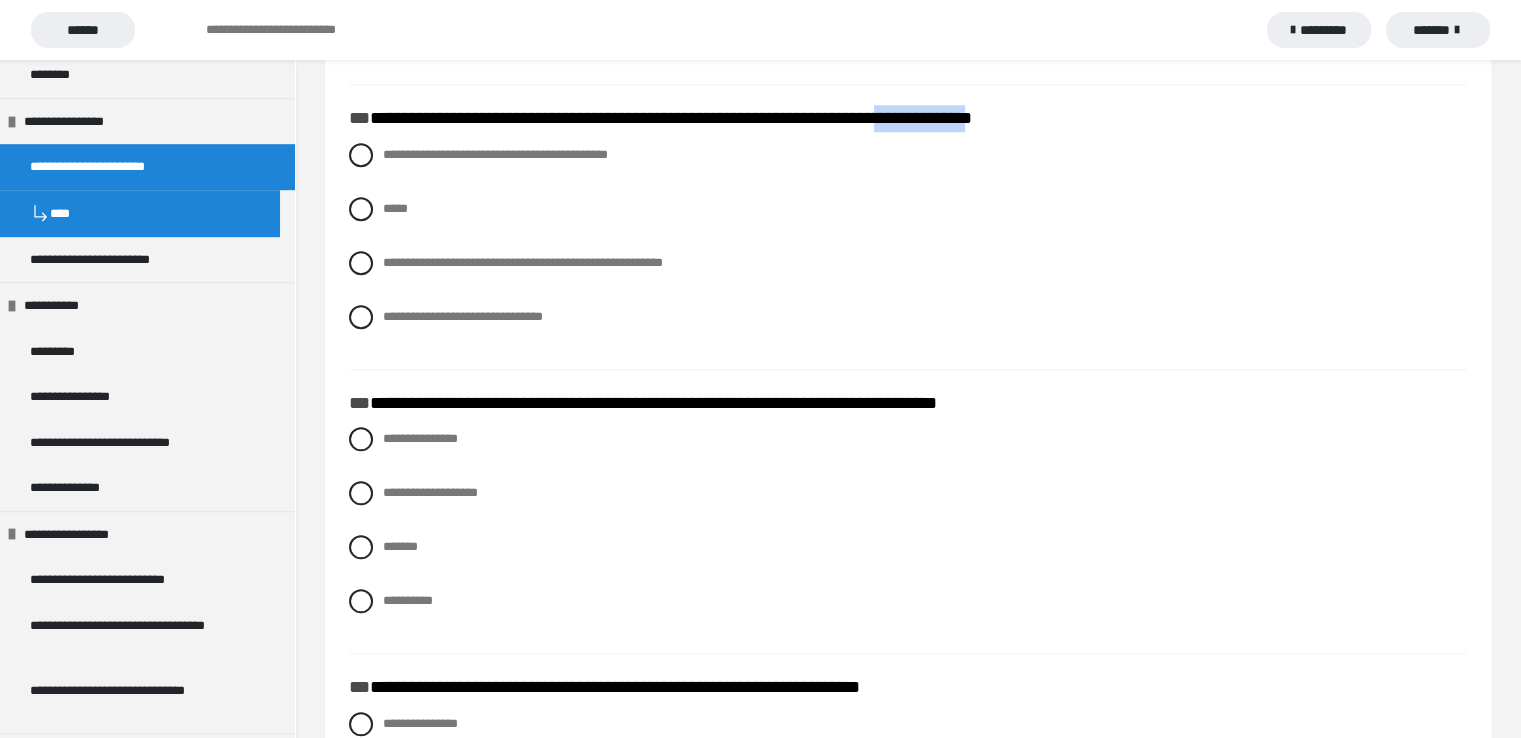 drag, startPoint x: 947, startPoint y: 122, endPoint x: 1058, endPoint y: 121, distance: 111.0045 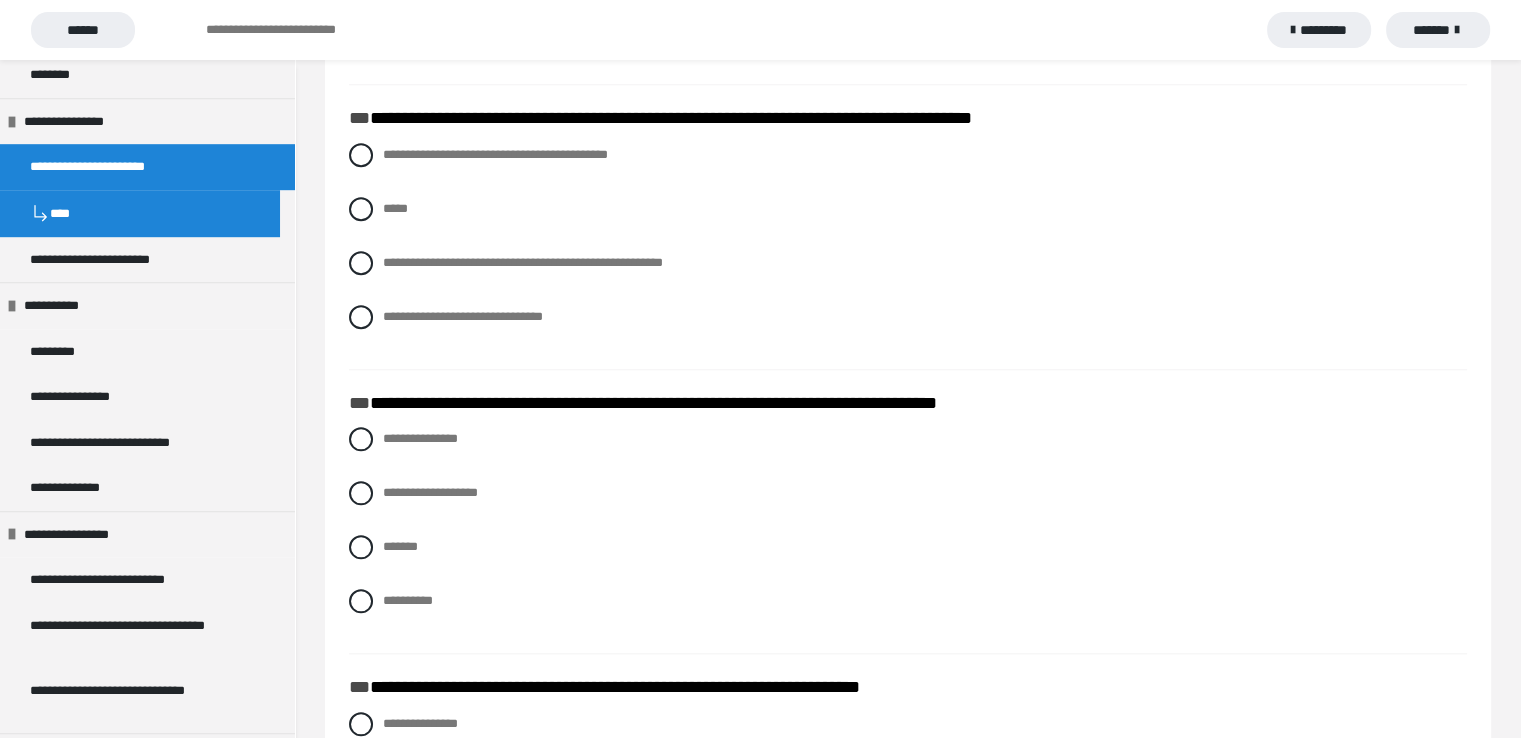 click on "**********" at bounding box center [908, 251] 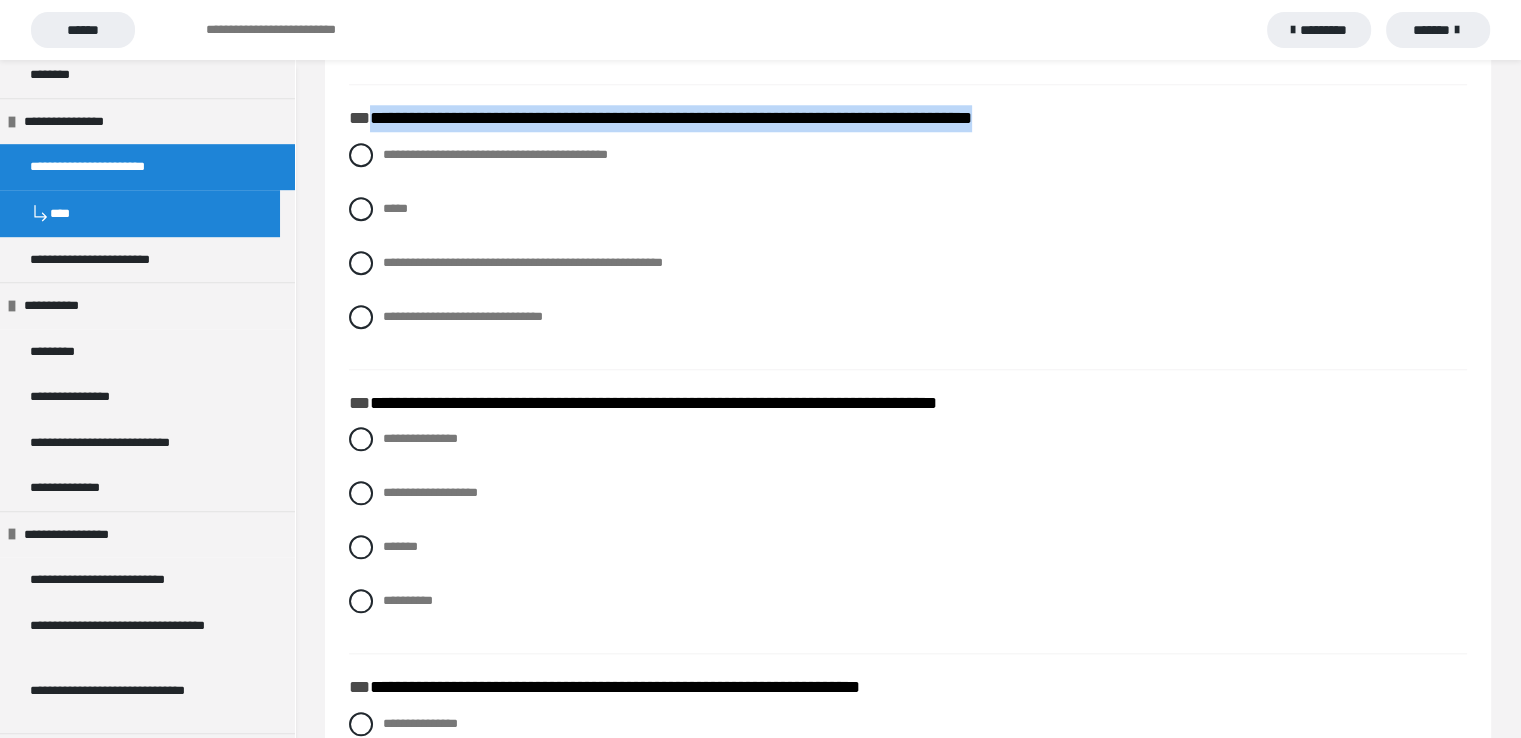 drag, startPoint x: 368, startPoint y: 114, endPoint x: 1089, endPoint y: 125, distance: 721.0839 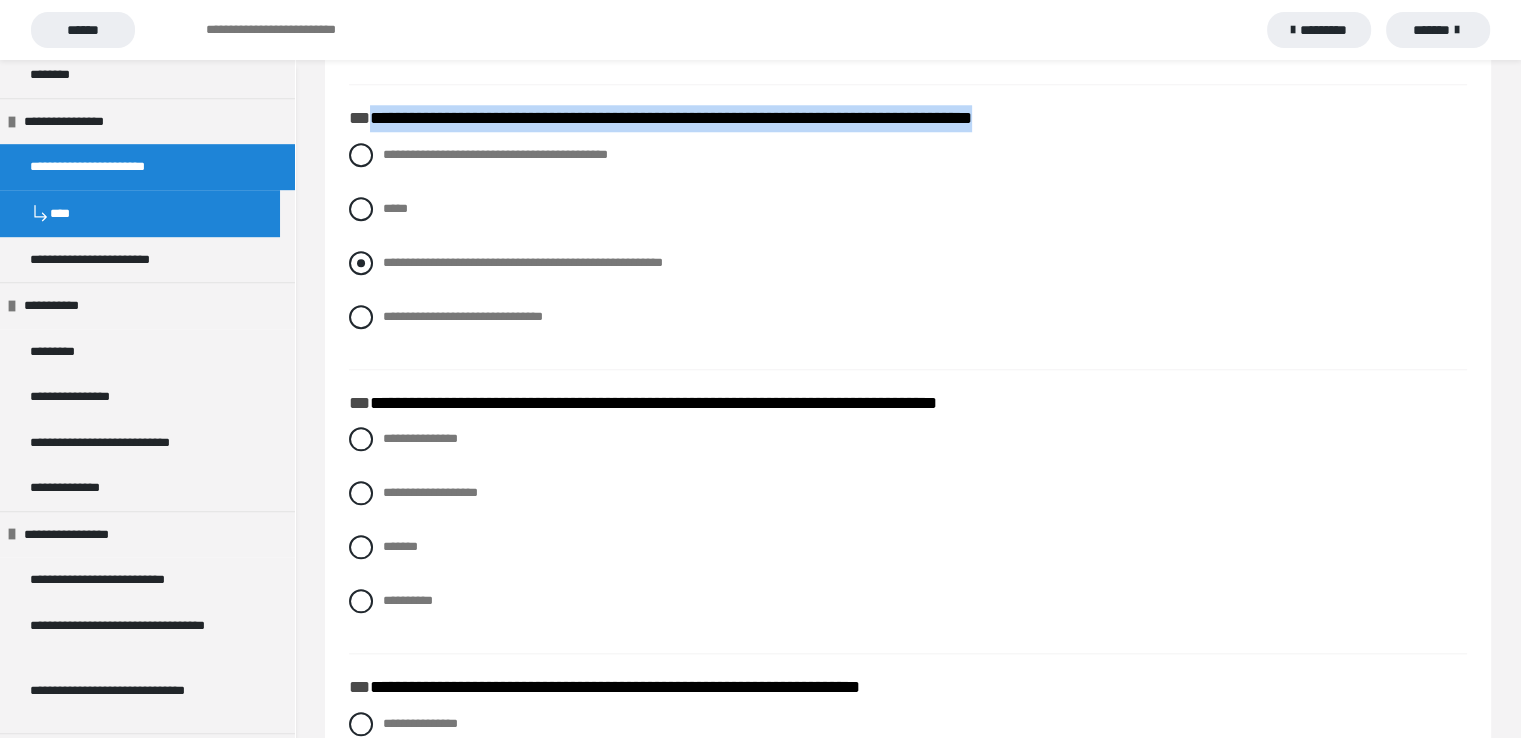 click at bounding box center [361, 263] 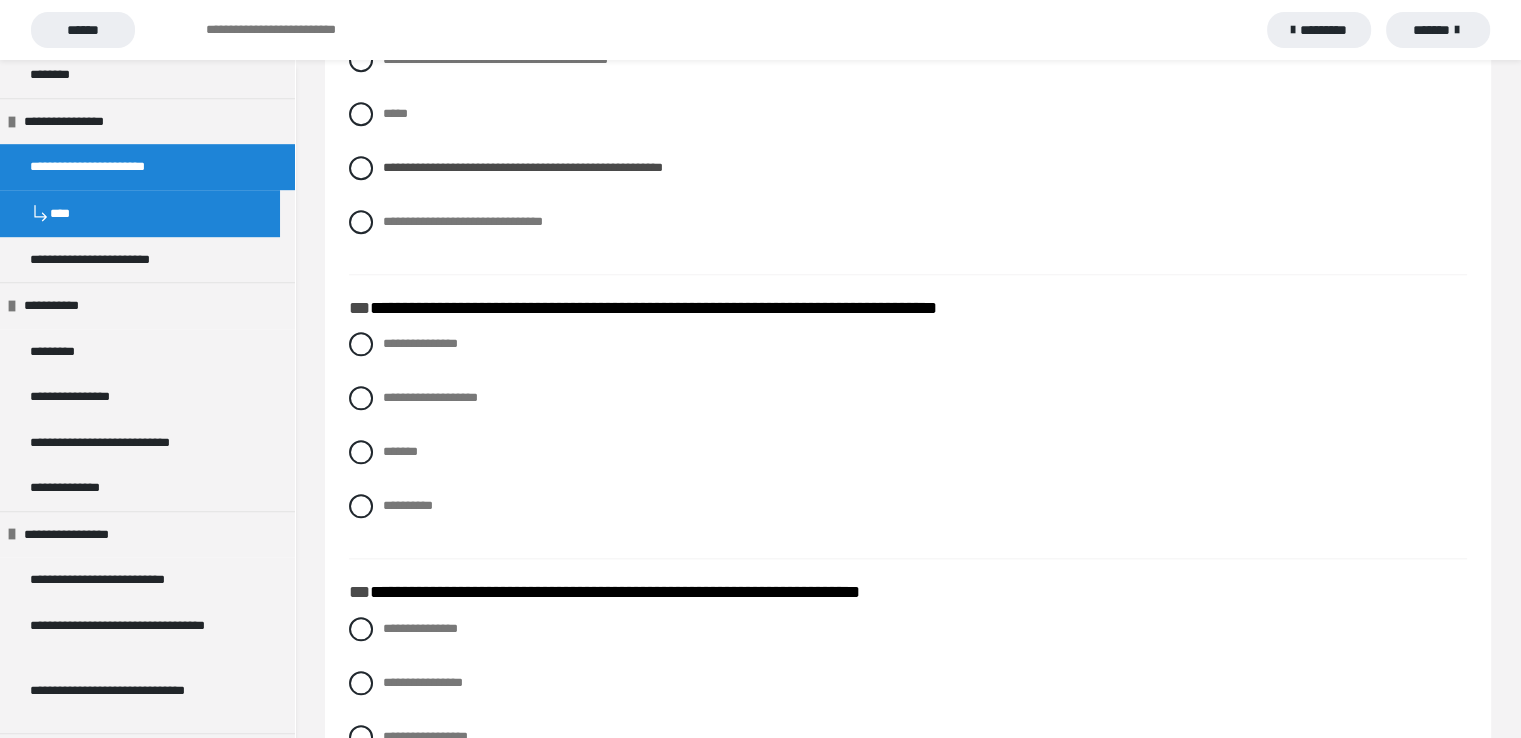 scroll, scrollTop: 2100, scrollLeft: 0, axis: vertical 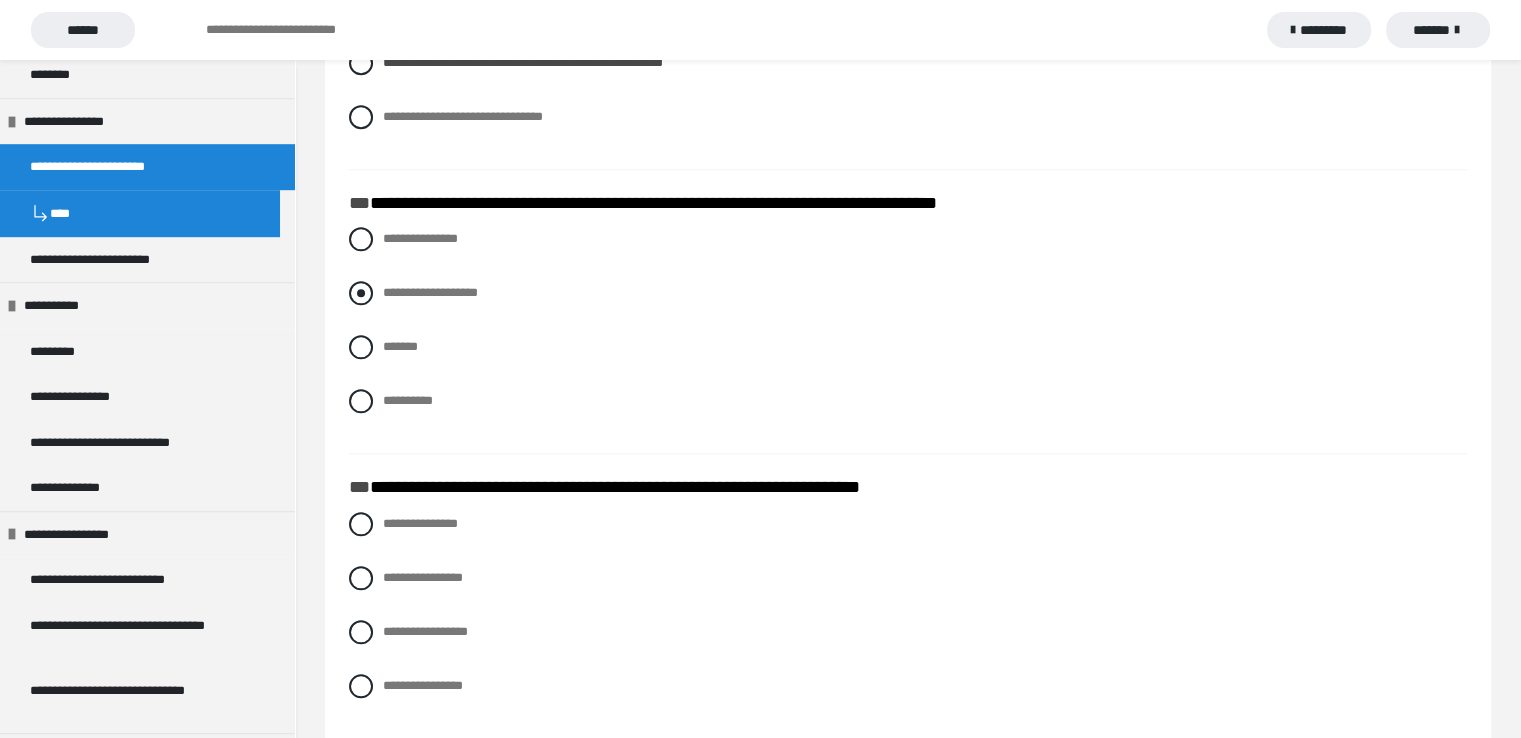 click at bounding box center (361, 293) 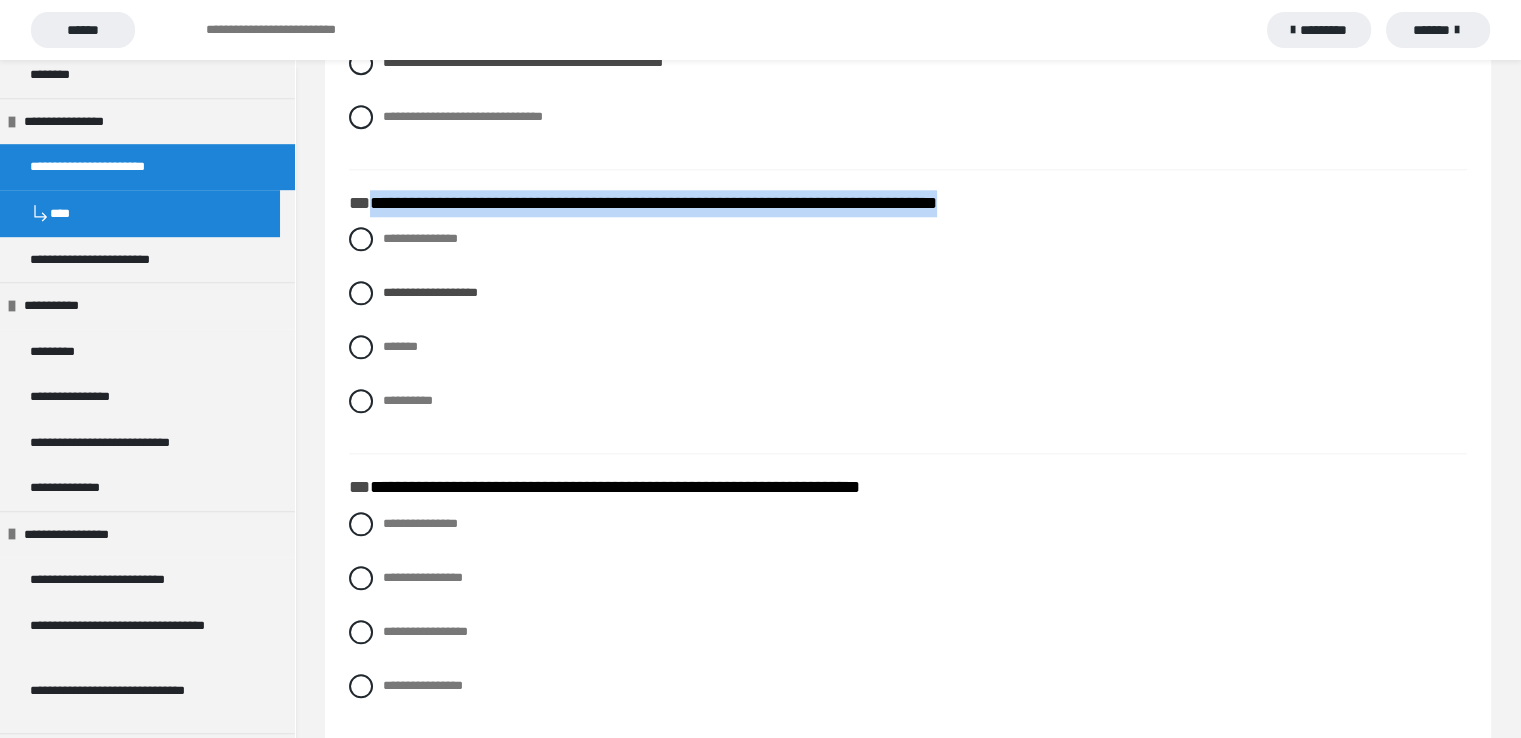 drag, startPoint x: 371, startPoint y: 202, endPoint x: 1088, endPoint y: 213, distance: 717.08435 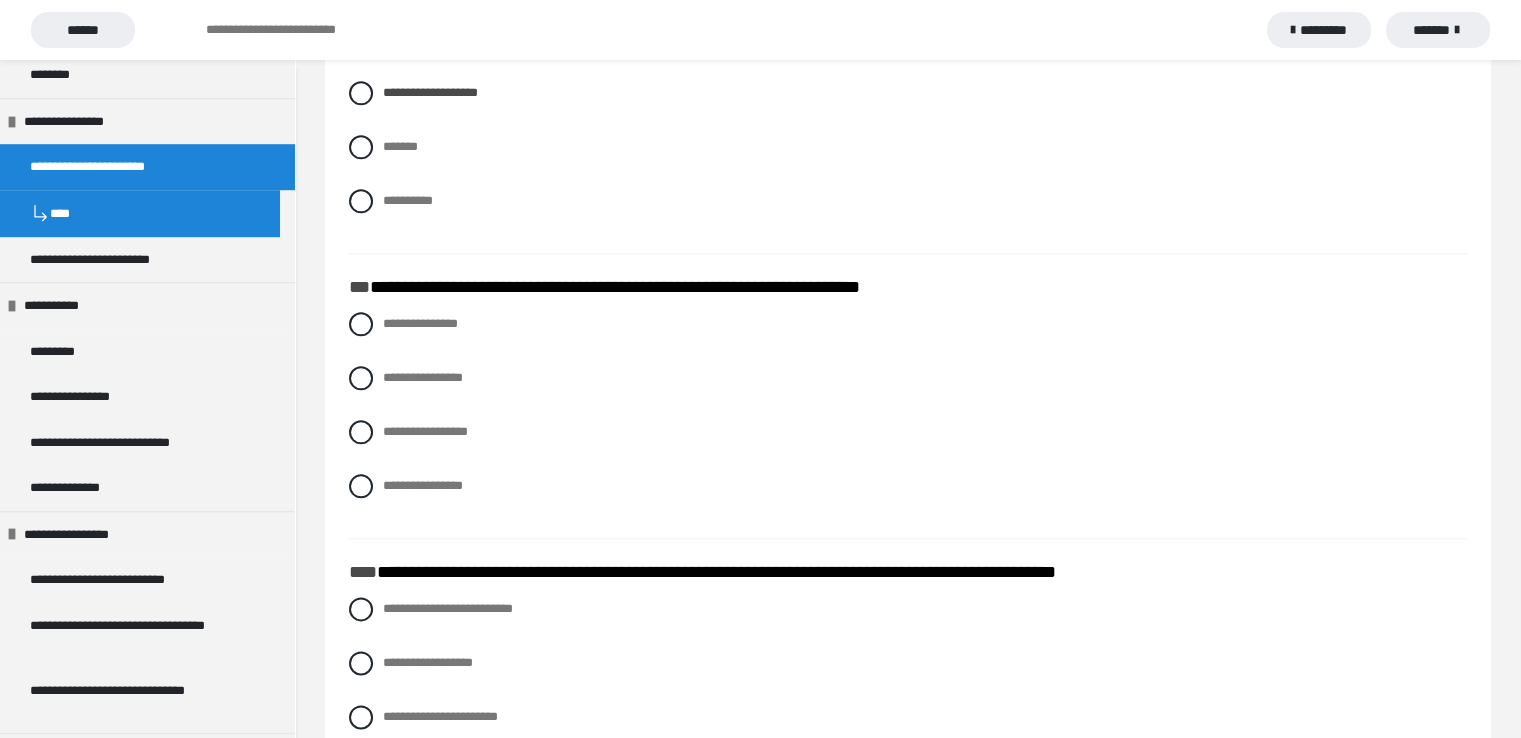 scroll, scrollTop: 2400, scrollLeft: 0, axis: vertical 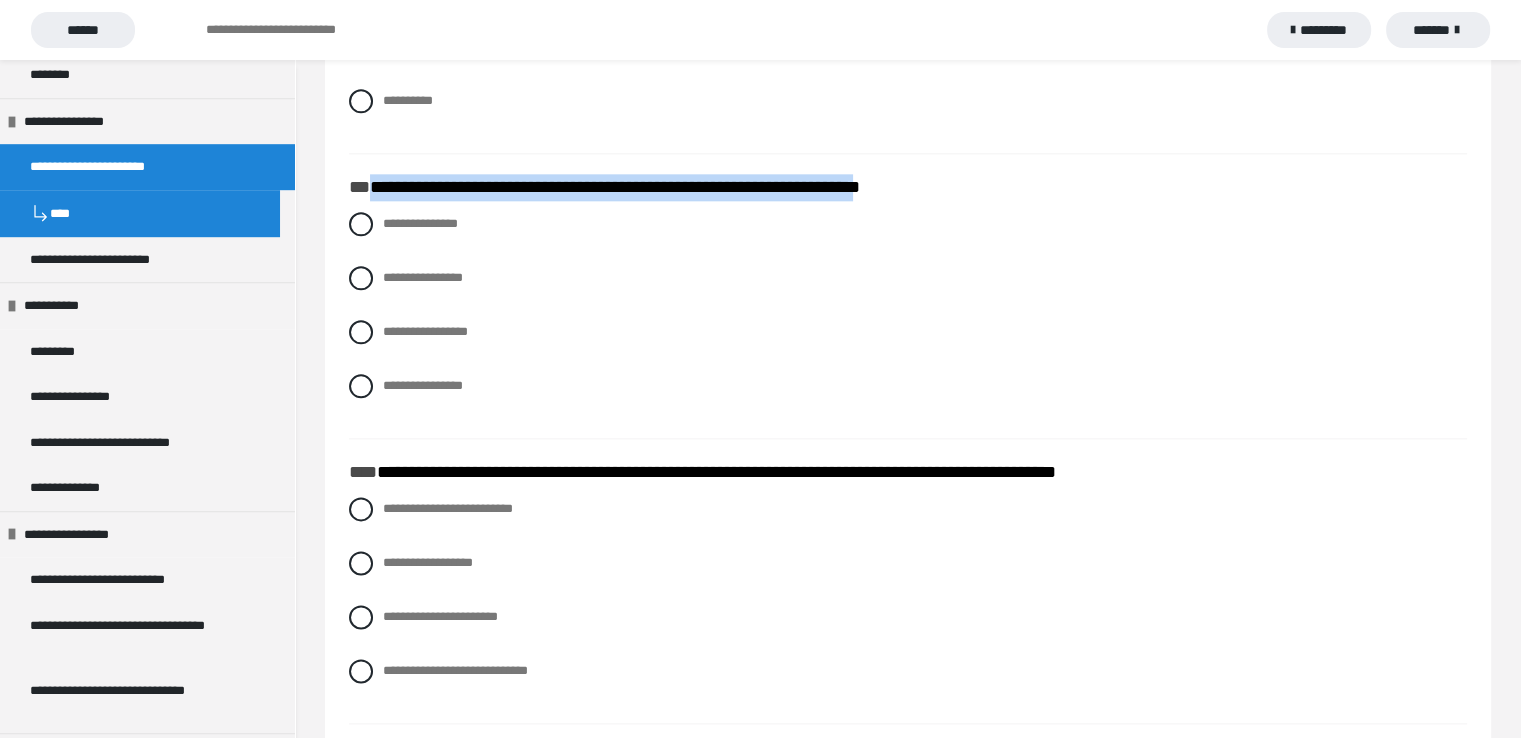 drag, startPoint x: 374, startPoint y: 188, endPoint x: 980, endPoint y: 199, distance: 606.09985 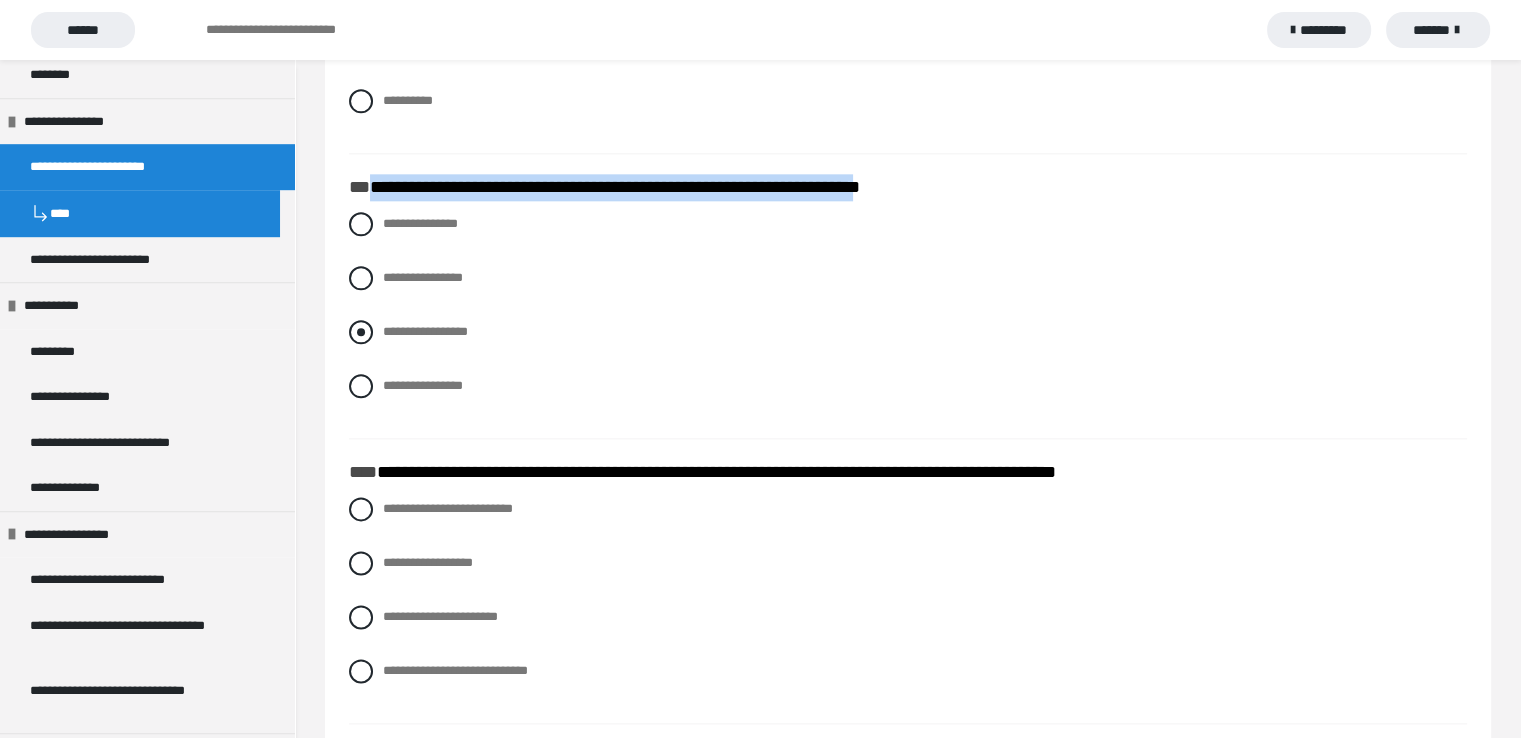 click at bounding box center [361, 332] 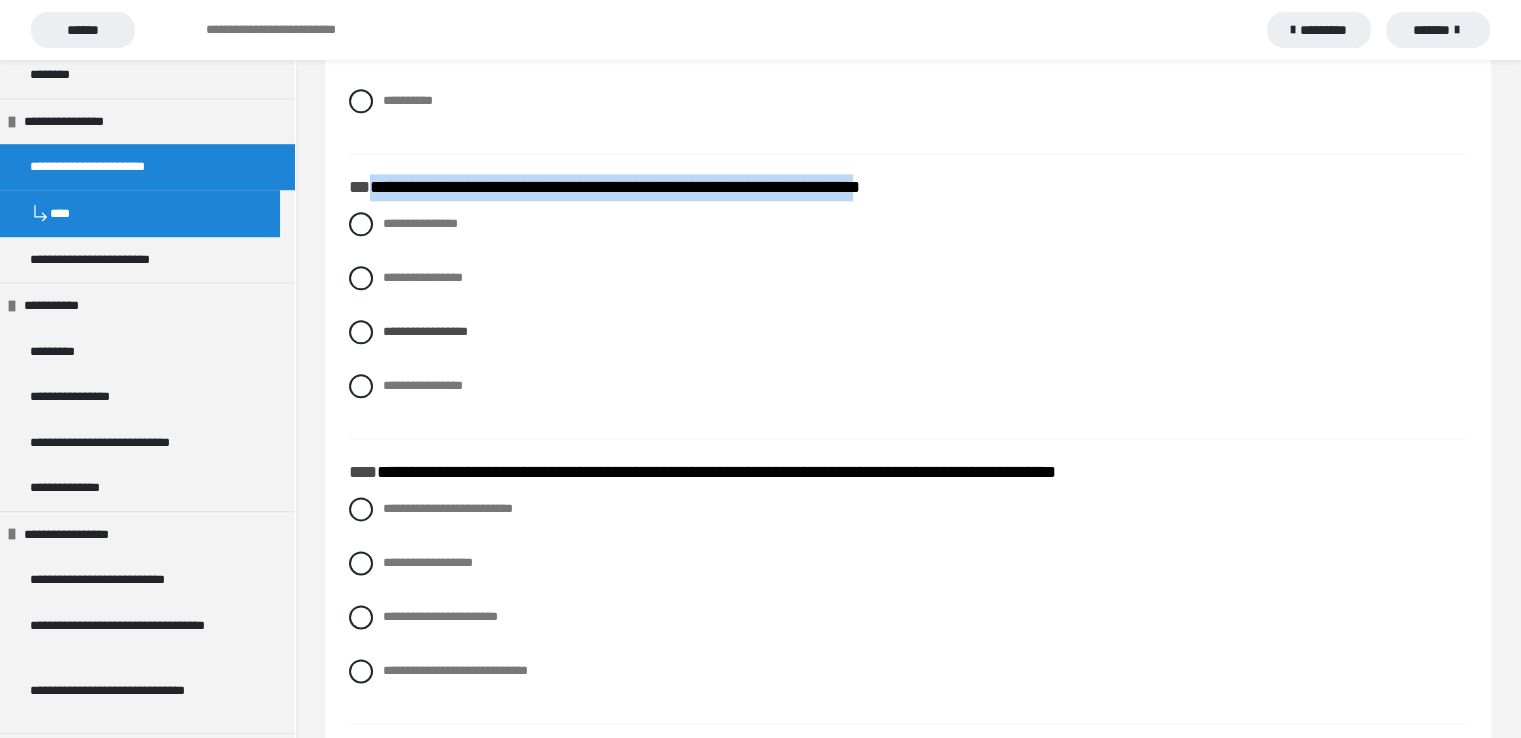 click on "**********" at bounding box center [559, -2091] 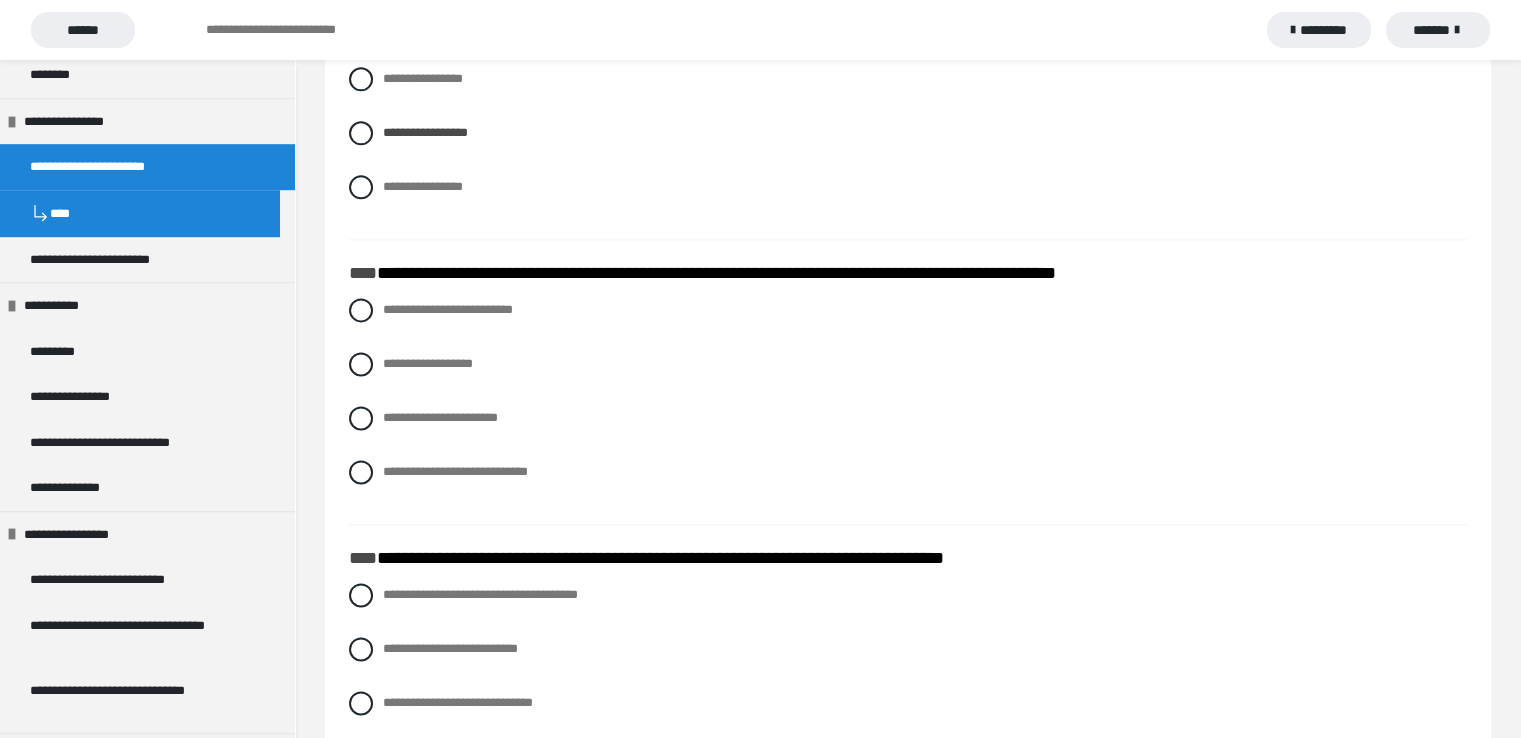 scroll, scrollTop: 2700, scrollLeft: 0, axis: vertical 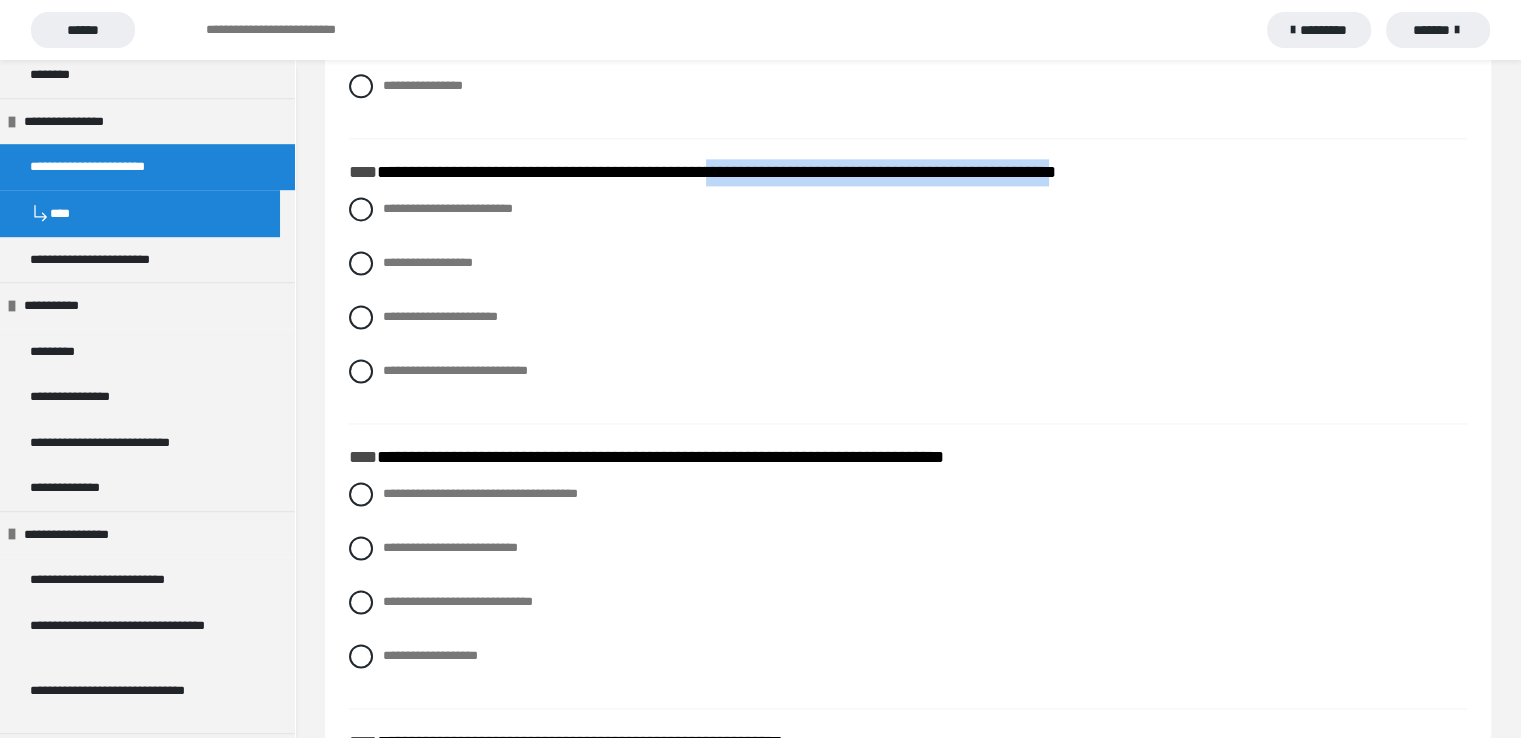 drag, startPoint x: 751, startPoint y: 173, endPoint x: 1174, endPoint y: 174, distance: 423.0012 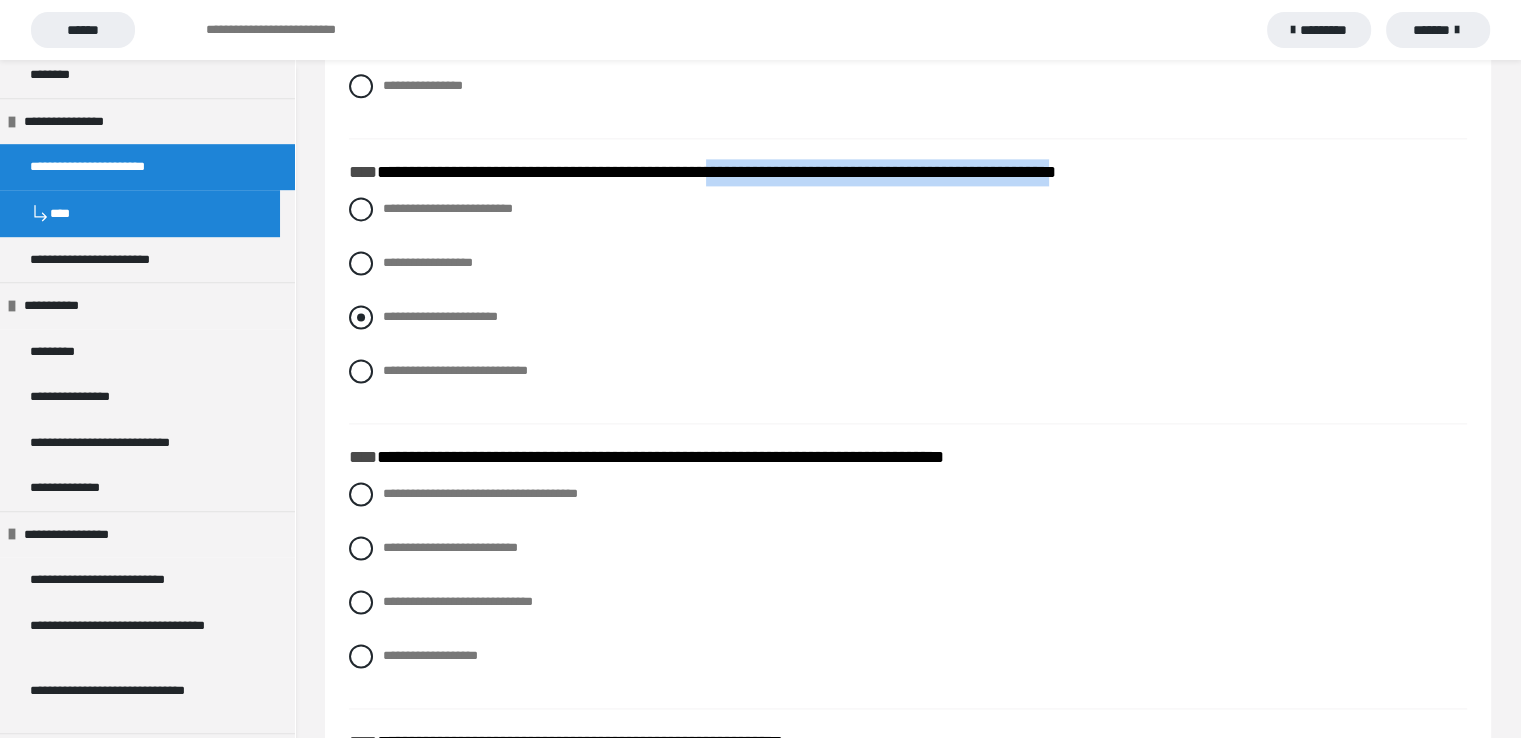 click at bounding box center [361, 317] 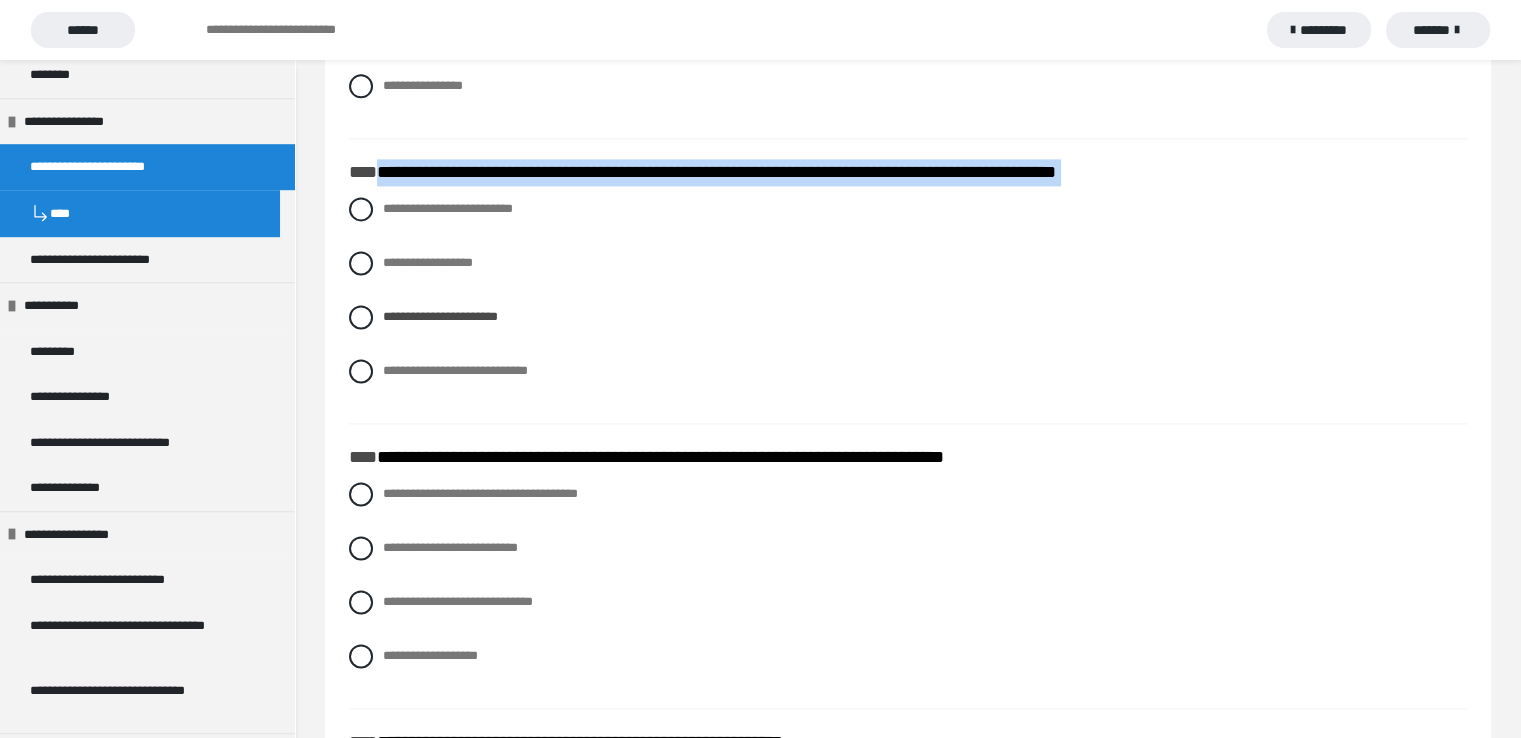 drag, startPoint x: 383, startPoint y: 171, endPoint x: 1150, endPoint y: 183, distance: 767.0939 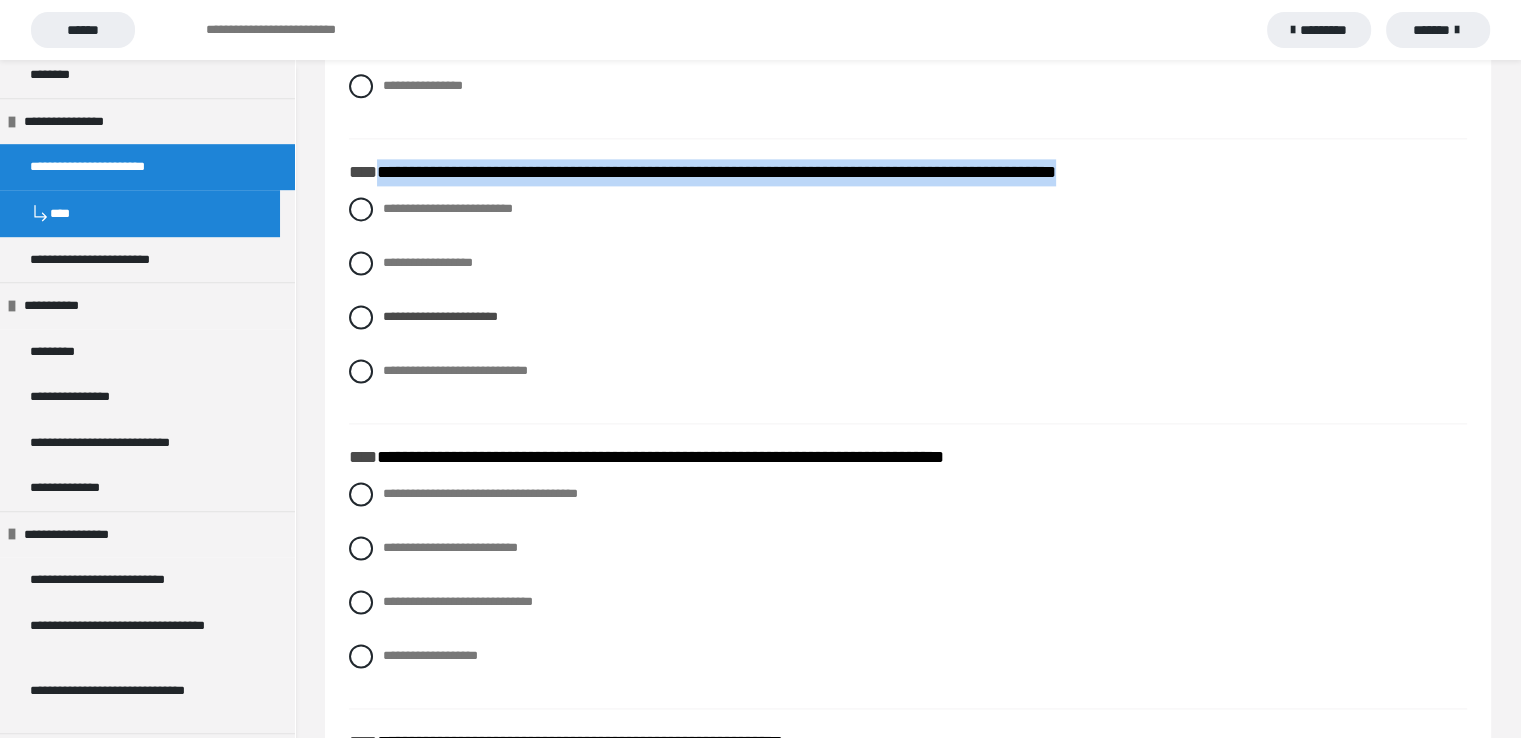 drag, startPoint x: 378, startPoint y: 174, endPoint x: 1181, endPoint y: 185, distance: 803.0753 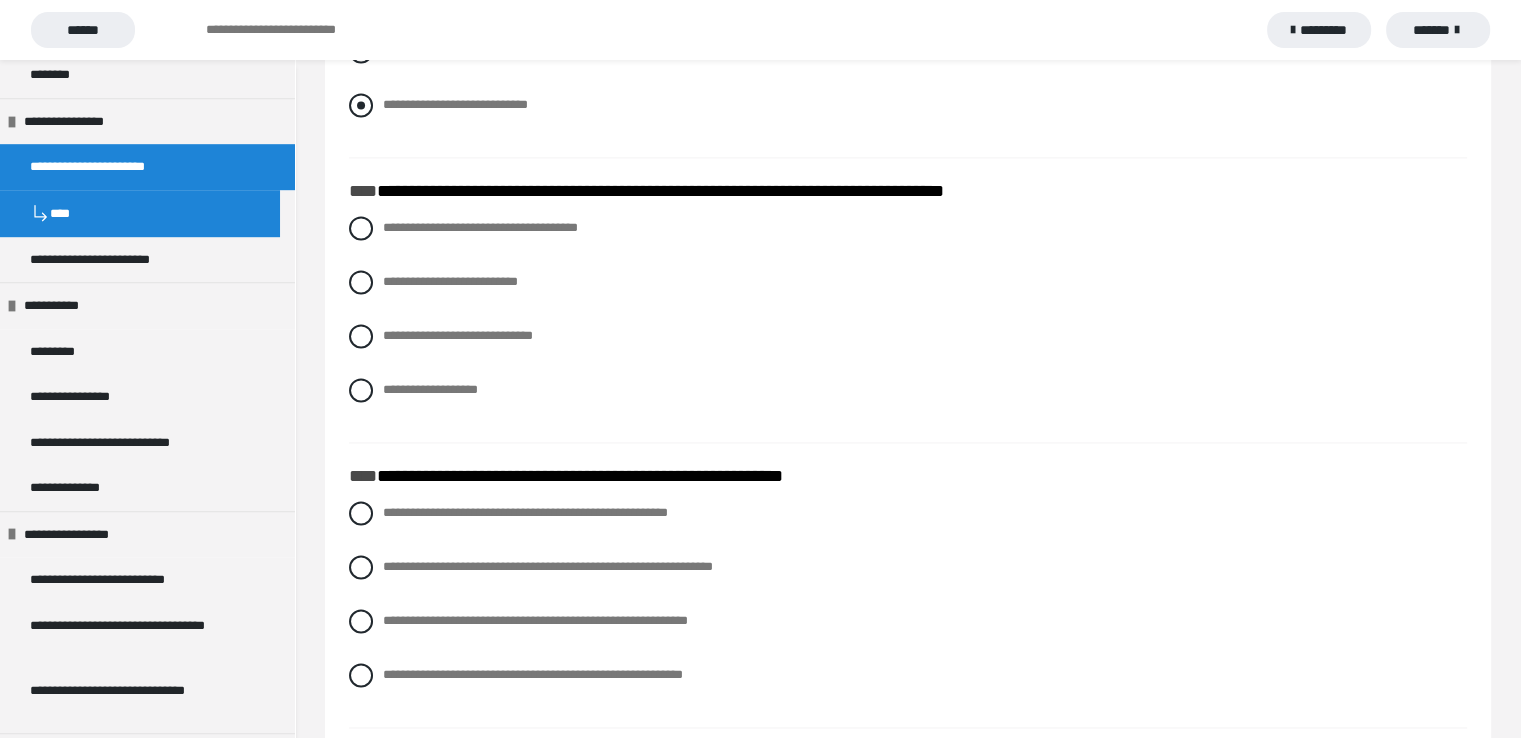 scroll, scrollTop: 3000, scrollLeft: 0, axis: vertical 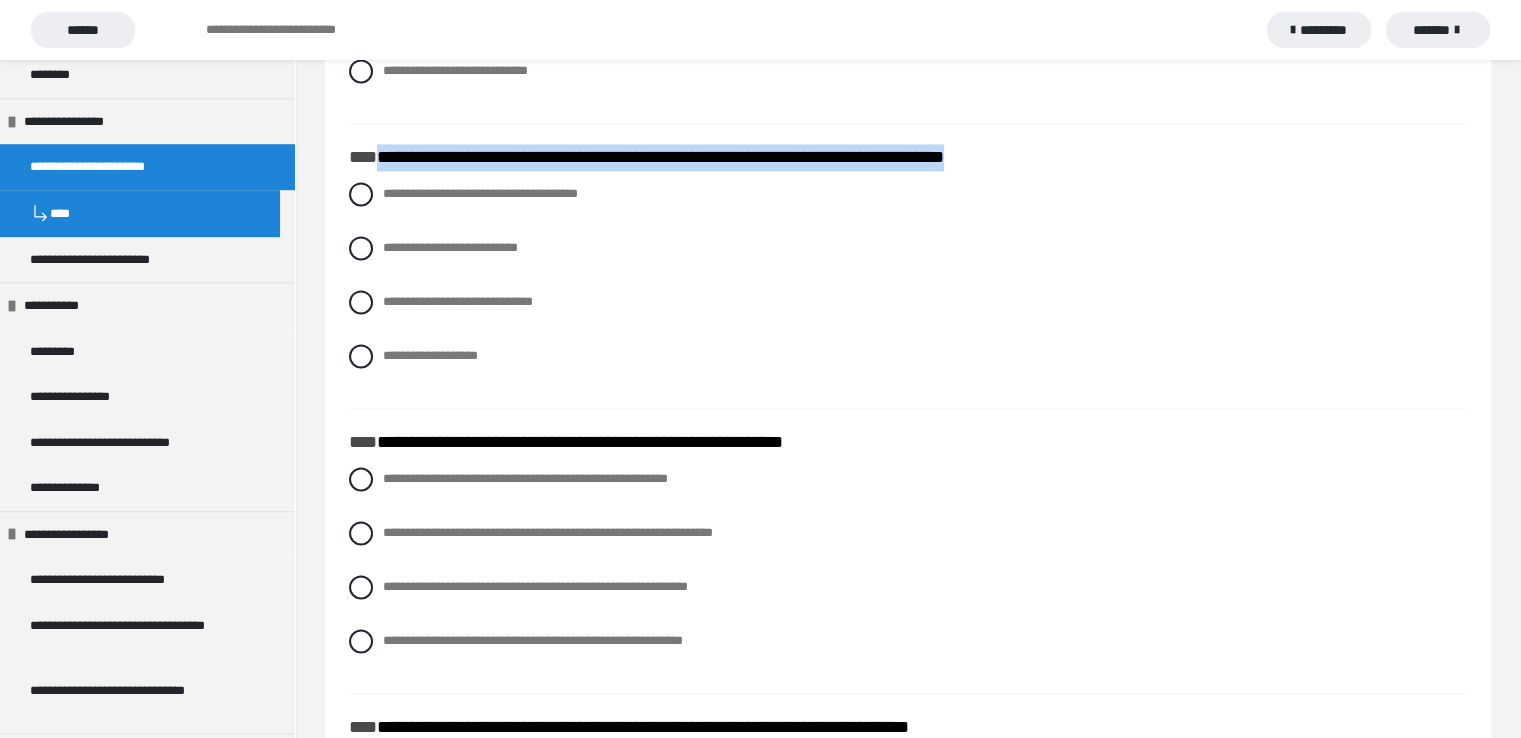 drag, startPoint x: 378, startPoint y: 158, endPoint x: 1016, endPoint y: 156, distance: 638.0031 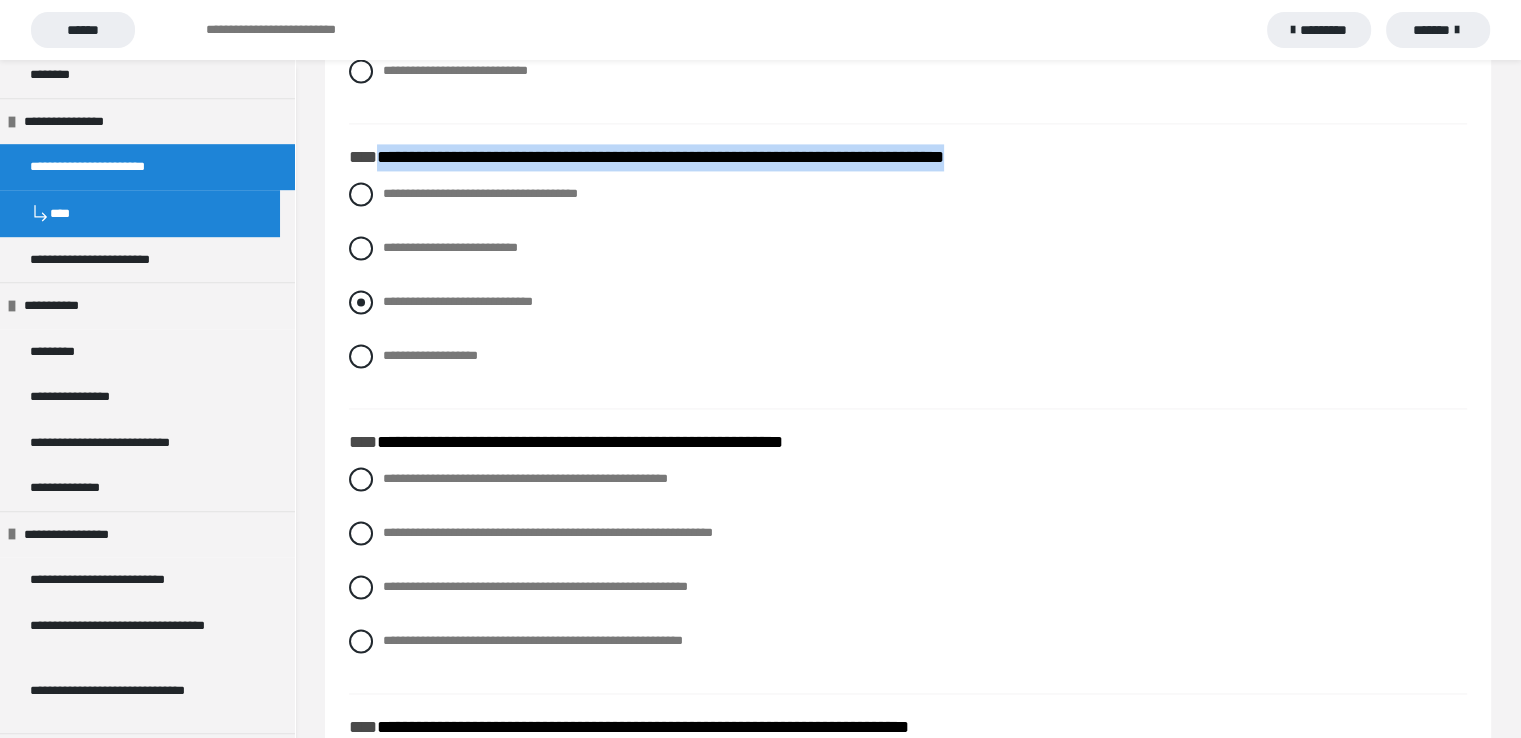 click at bounding box center [361, 302] 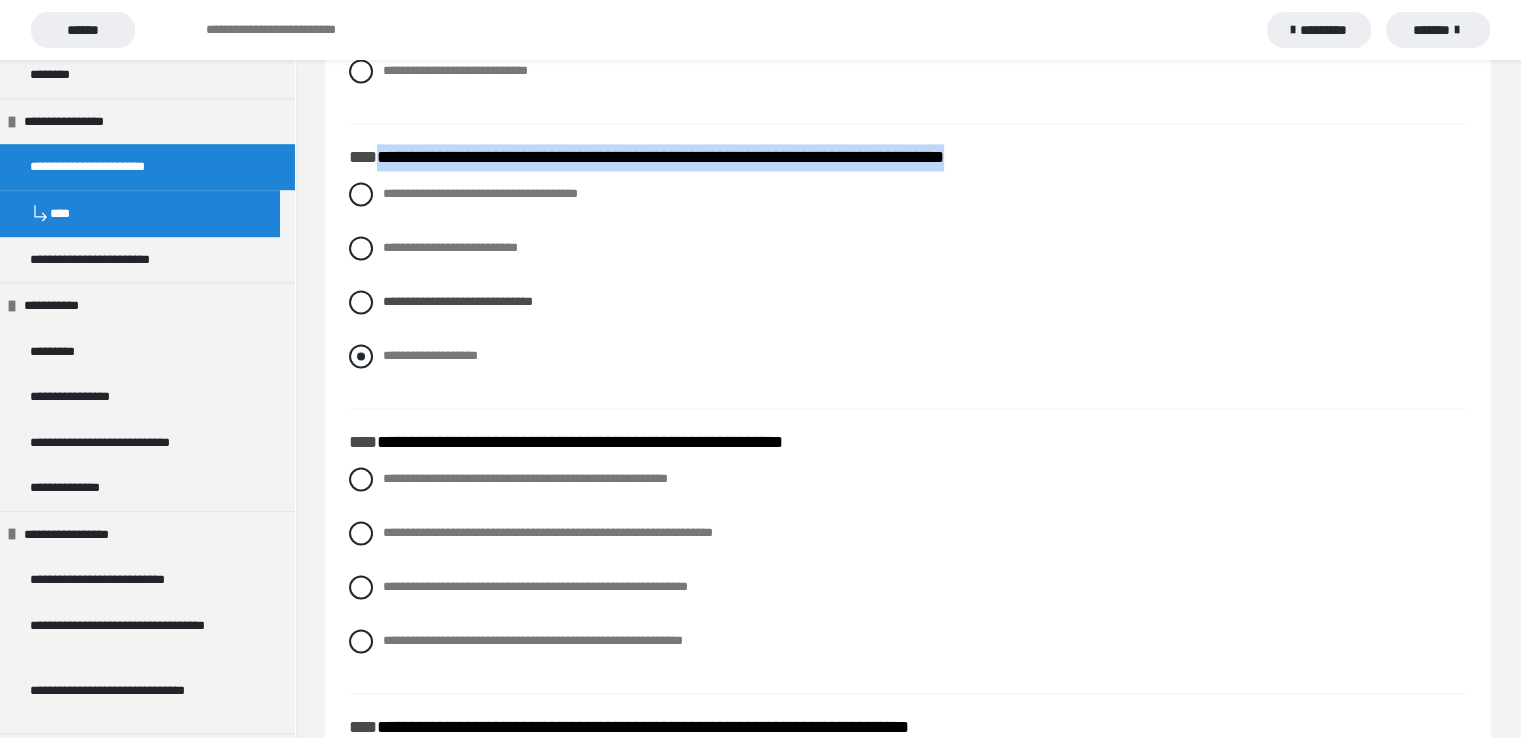 click at bounding box center [361, 356] 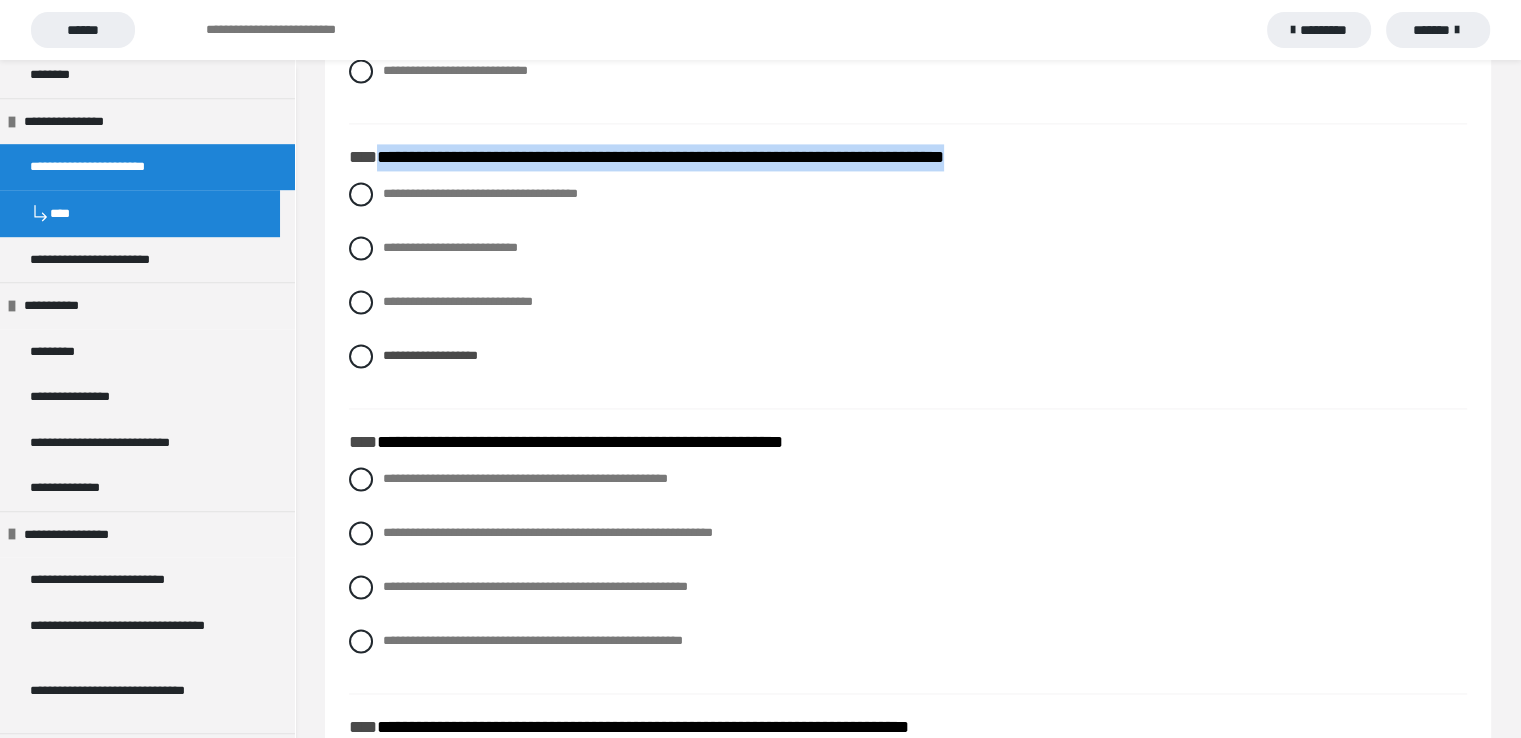 click on "**********" at bounding box center [559, -2691] 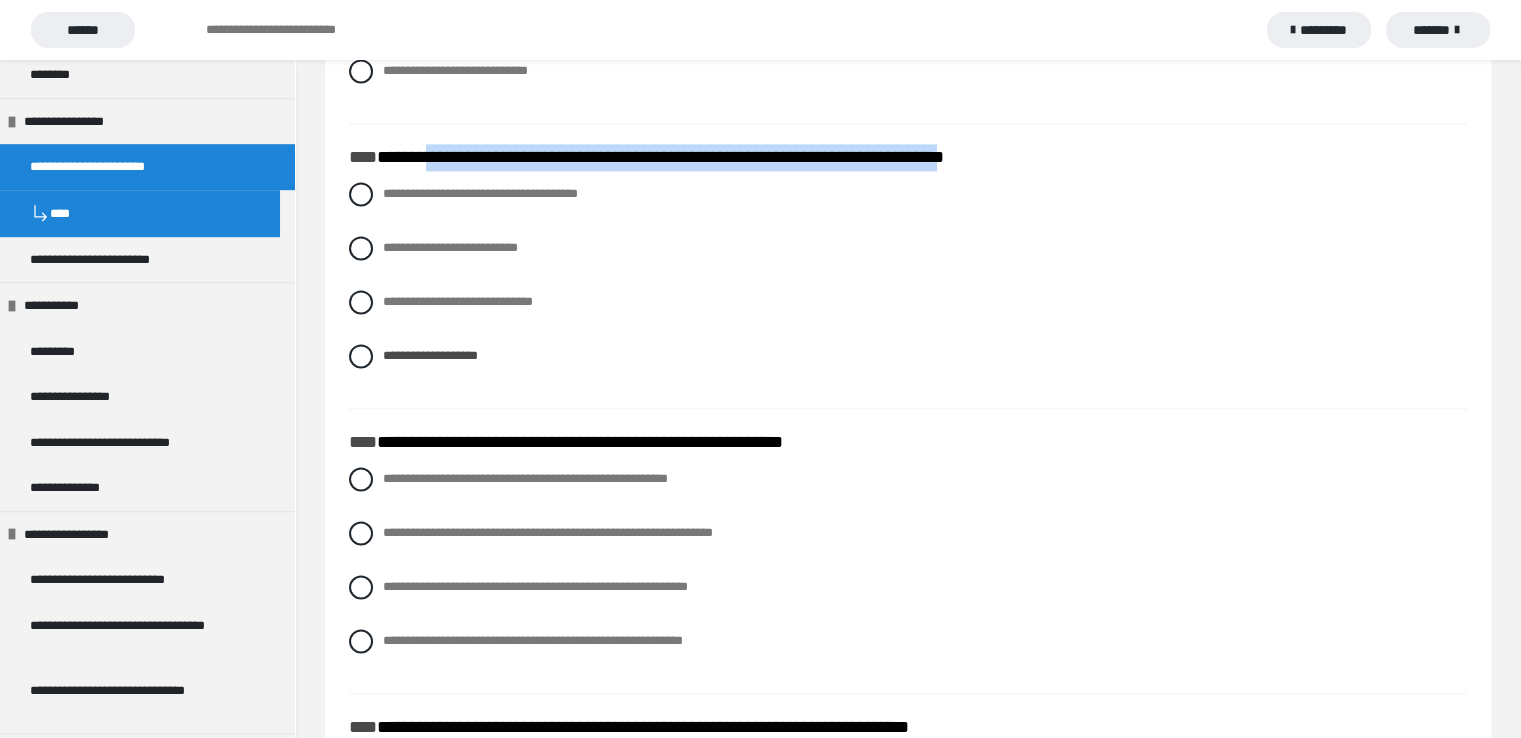 drag, startPoint x: 444, startPoint y: 154, endPoint x: 1038, endPoint y: 145, distance: 594.0682 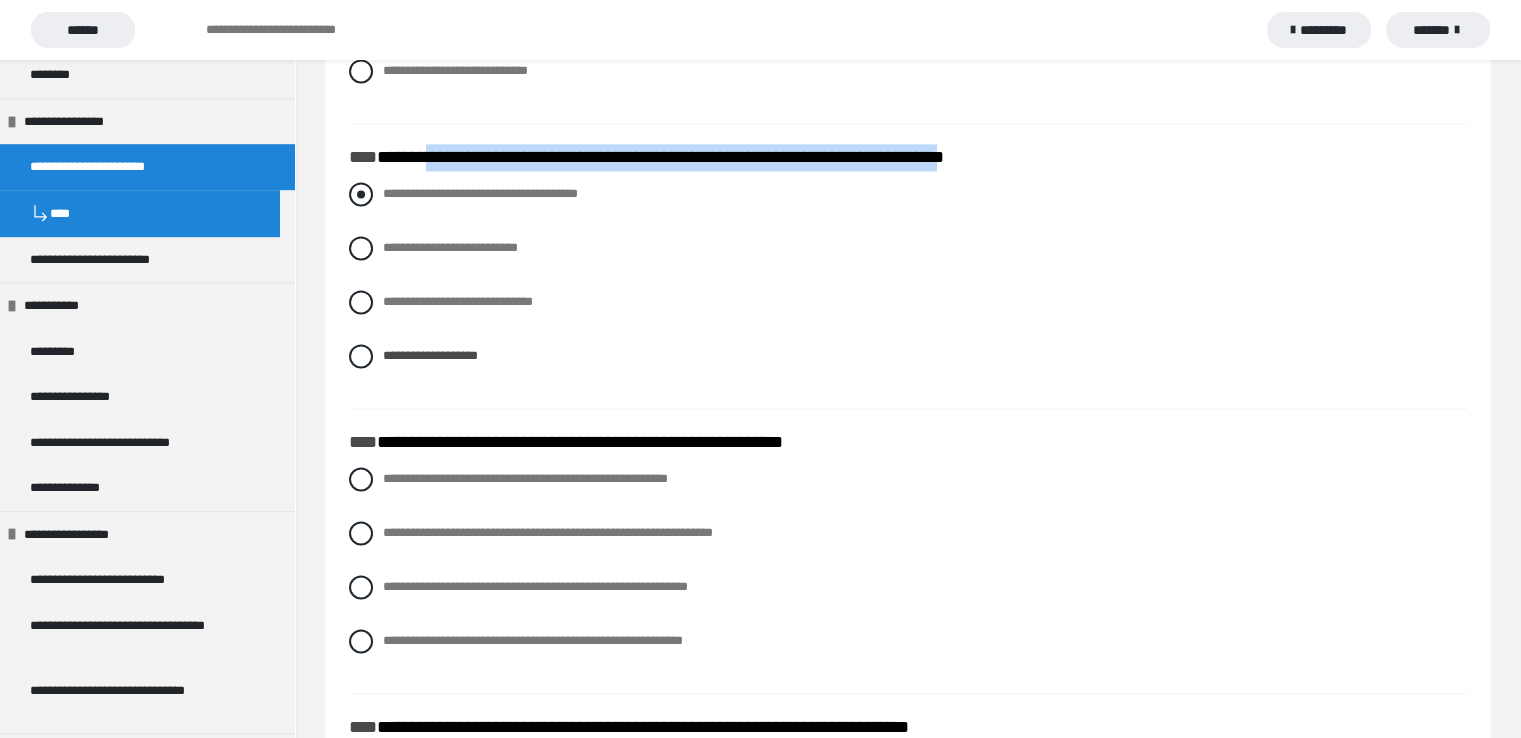 click at bounding box center [361, 194] 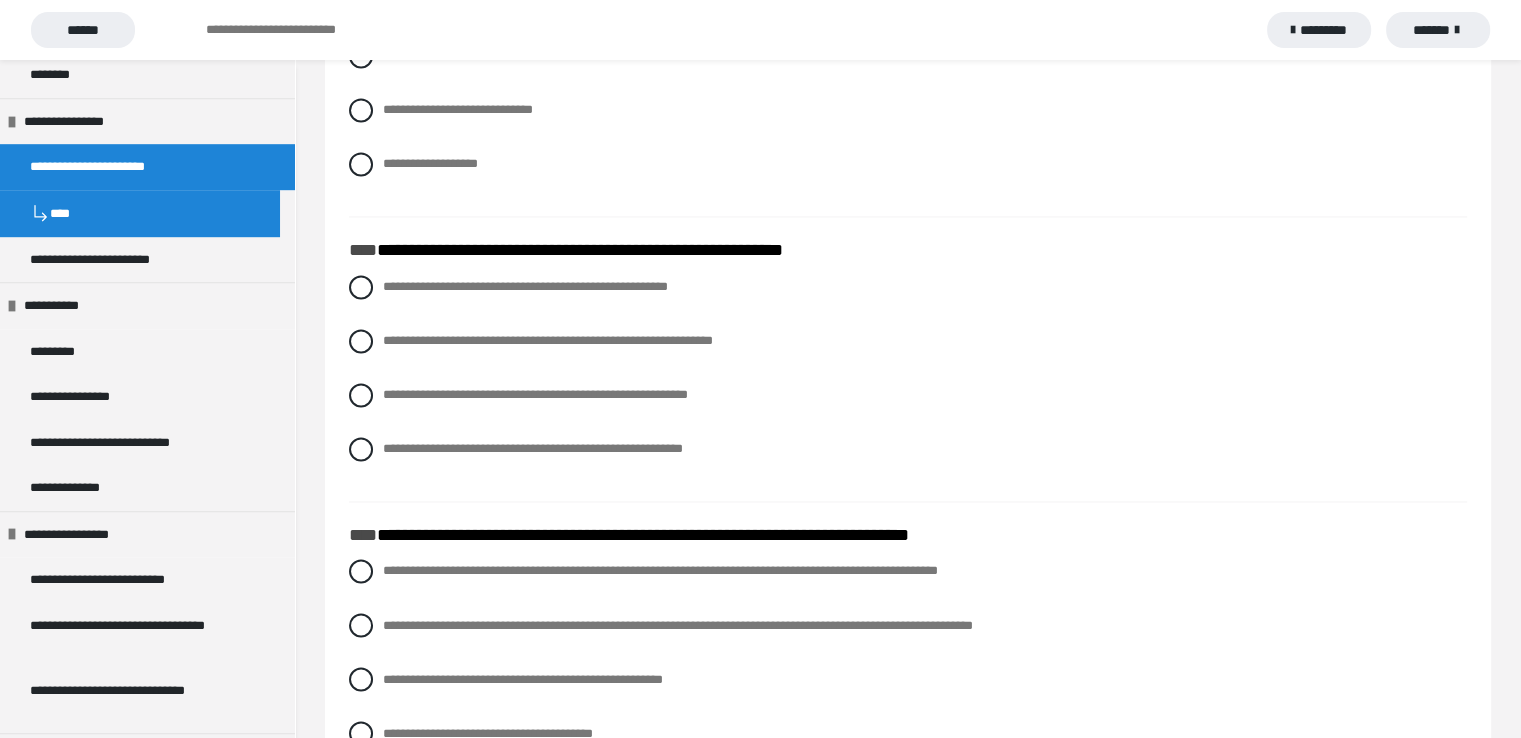 scroll, scrollTop: 3300, scrollLeft: 0, axis: vertical 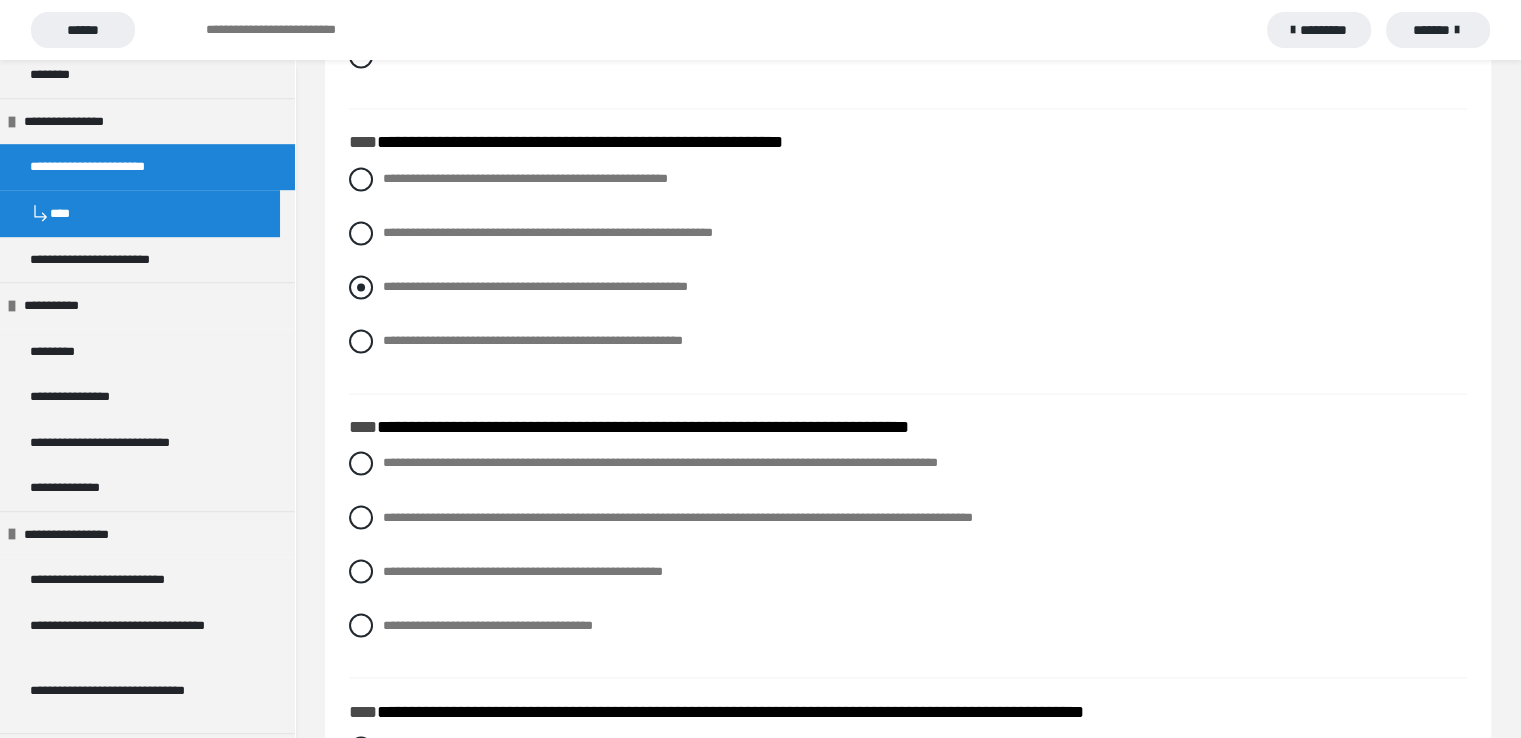 click at bounding box center (361, 287) 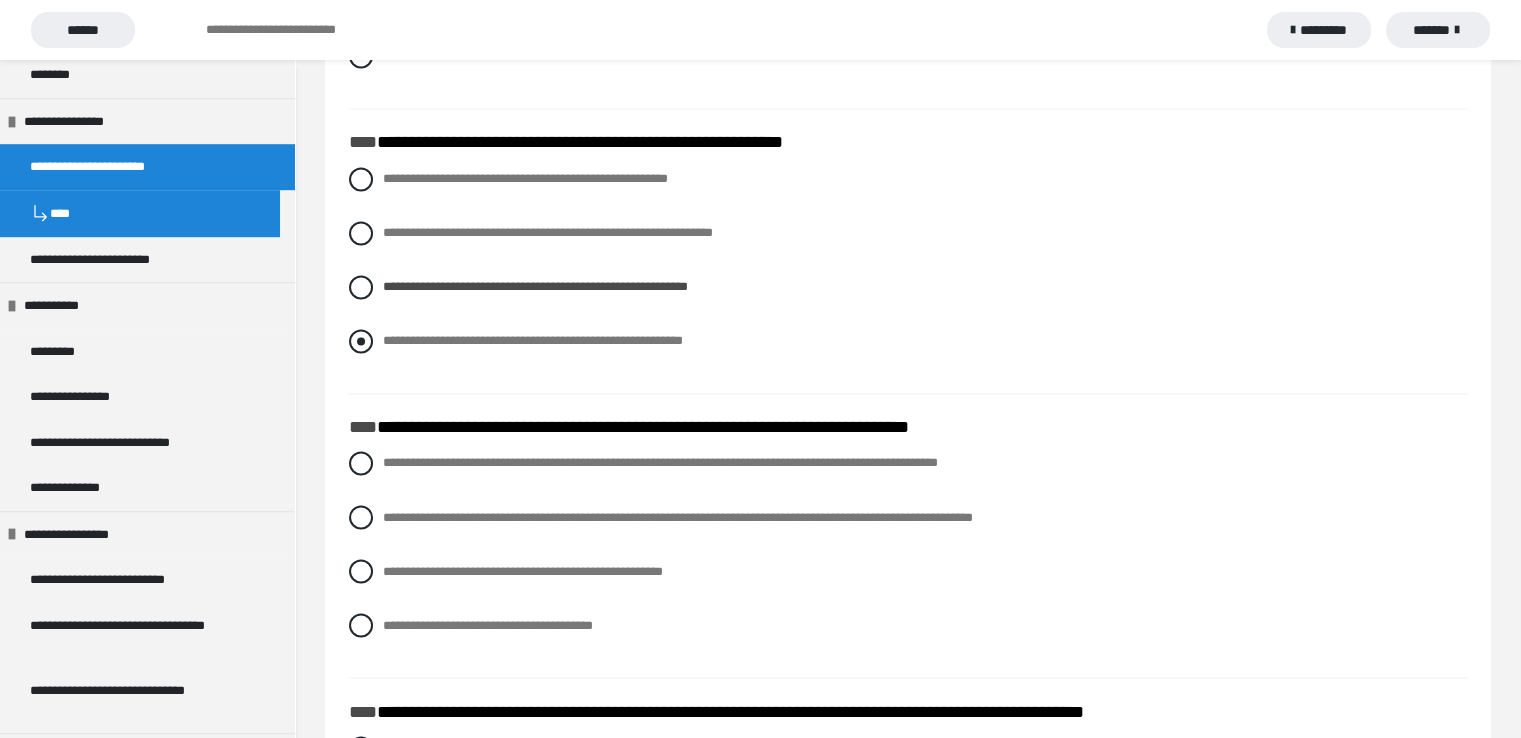 click at bounding box center [361, 341] 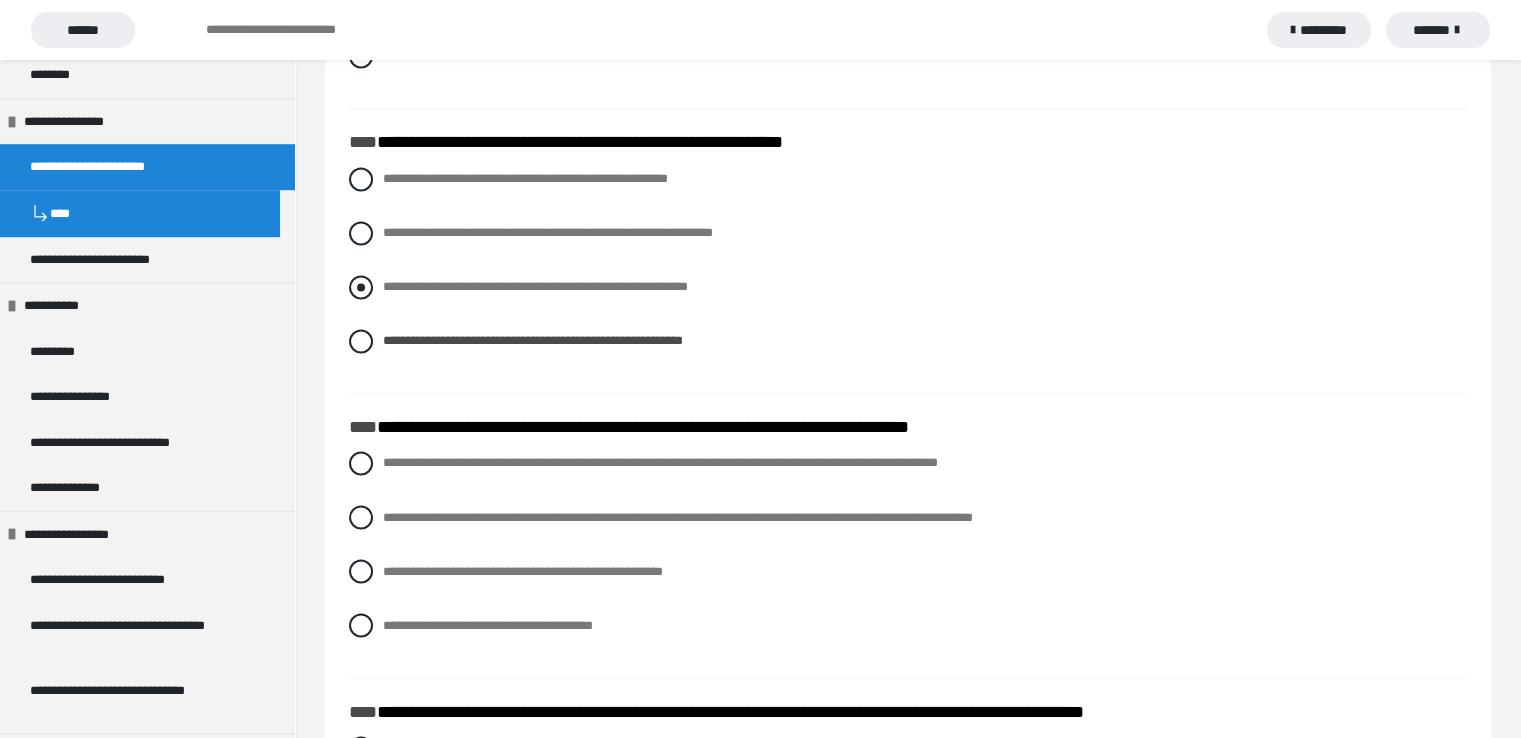 click at bounding box center [361, 287] 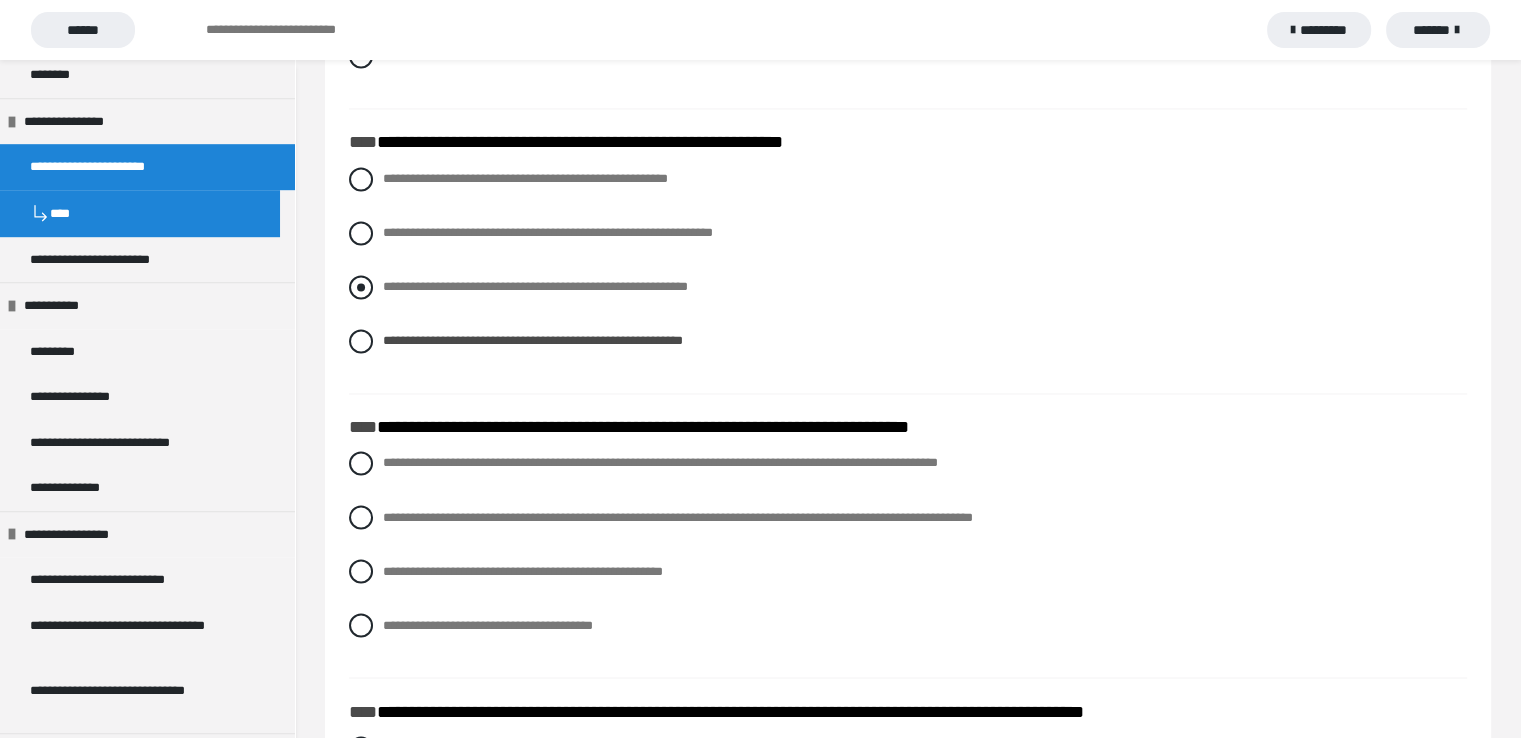 radio on "****" 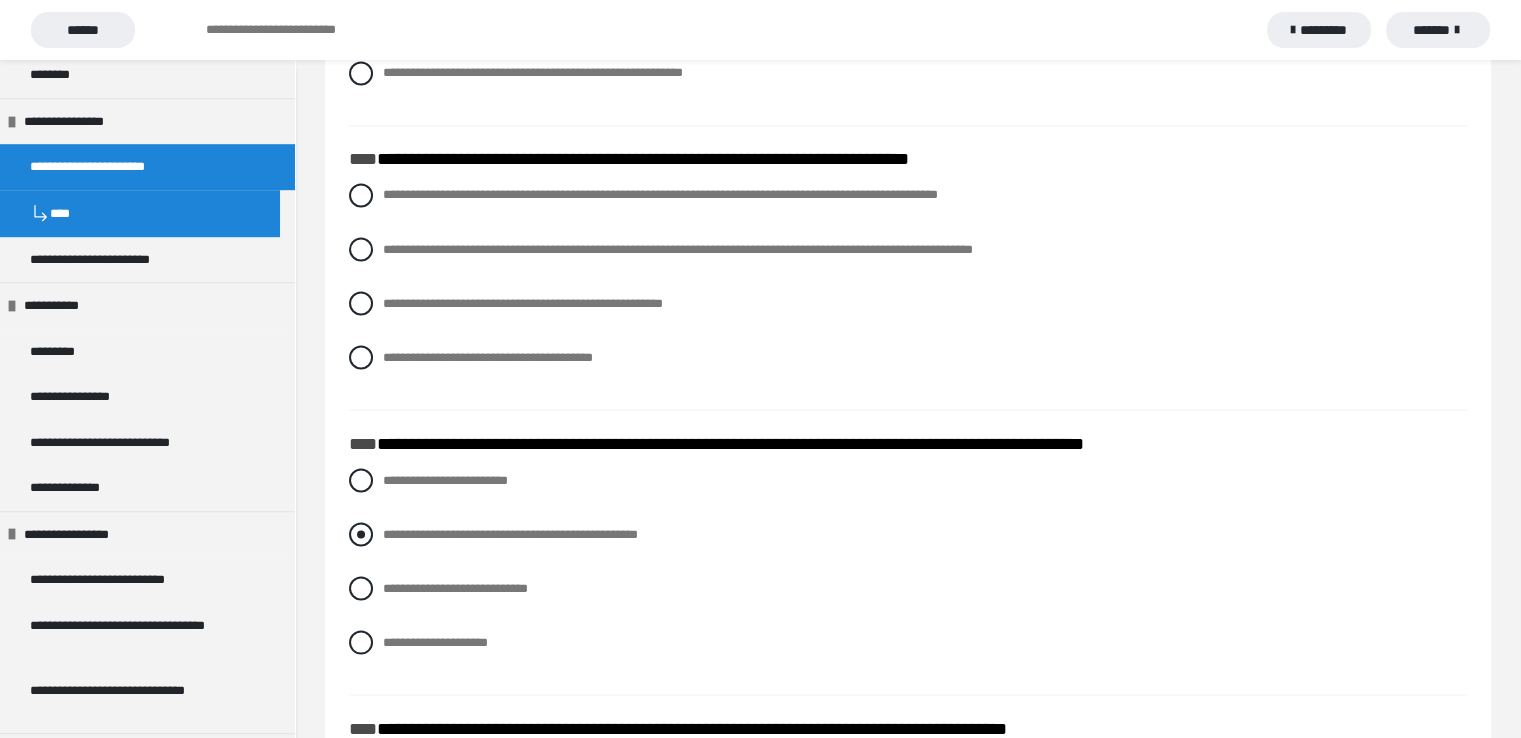 scroll, scrollTop: 3600, scrollLeft: 0, axis: vertical 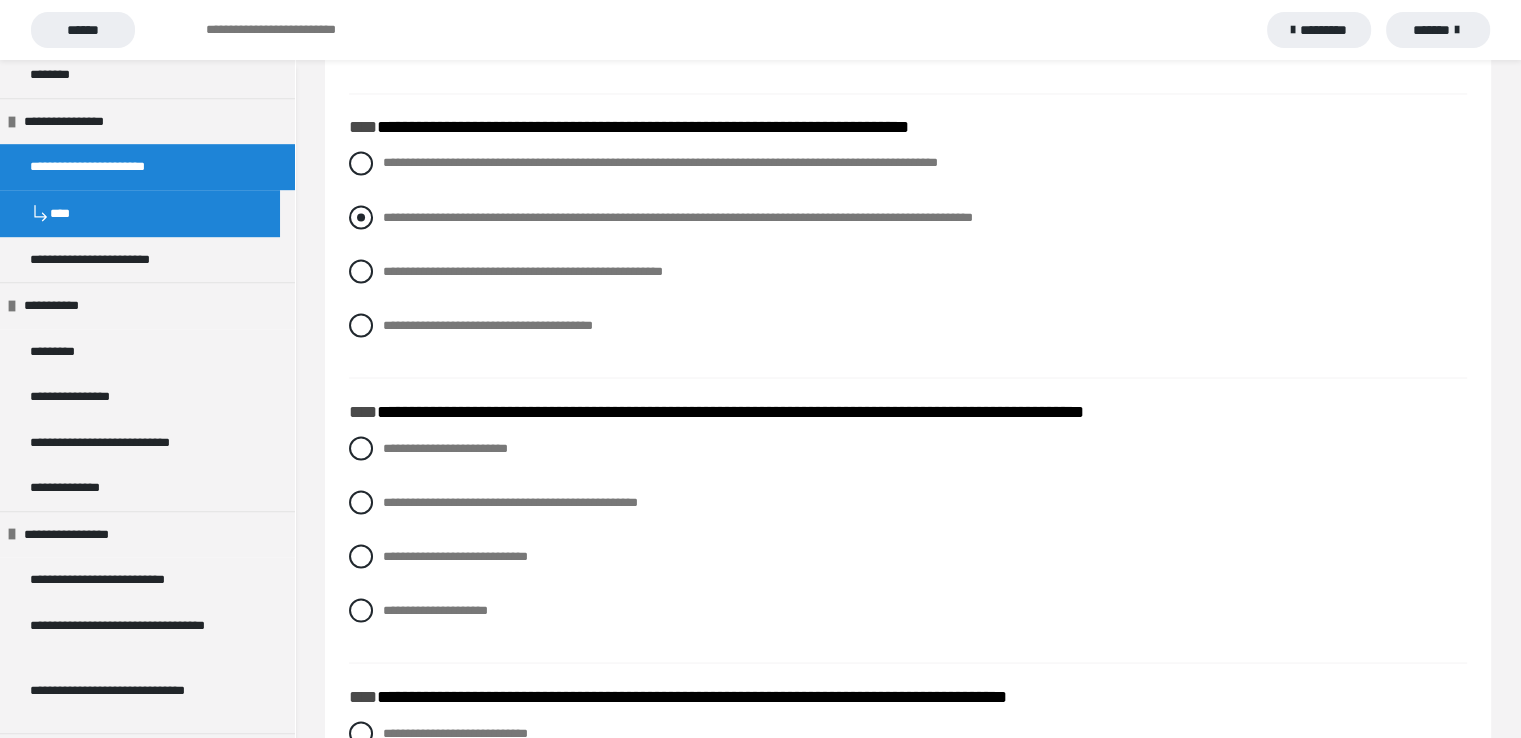click at bounding box center [361, 217] 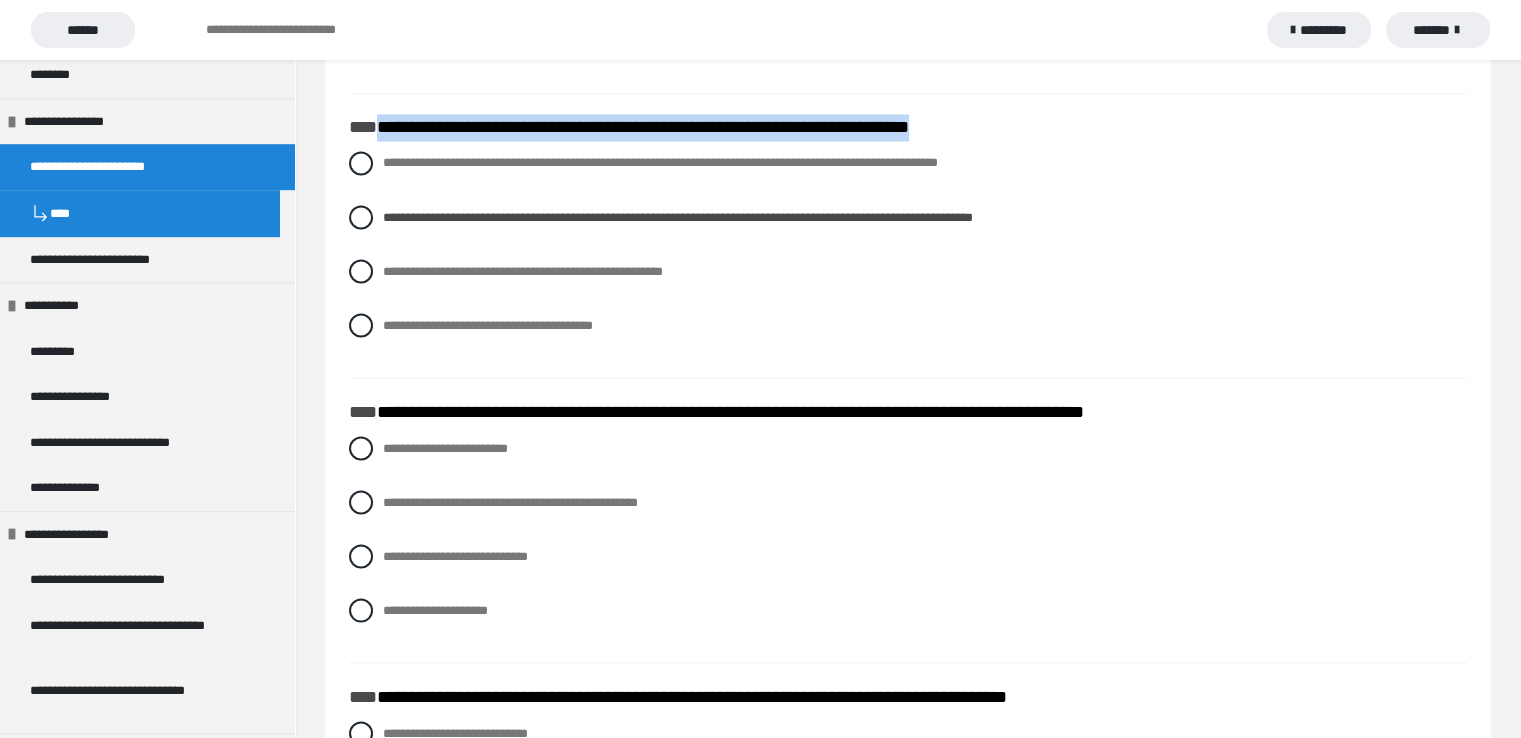 drag, startPoint x: 380, startPoint y: 128, endPoint x: 1023, endPoint y: 118, distance: 643.07776 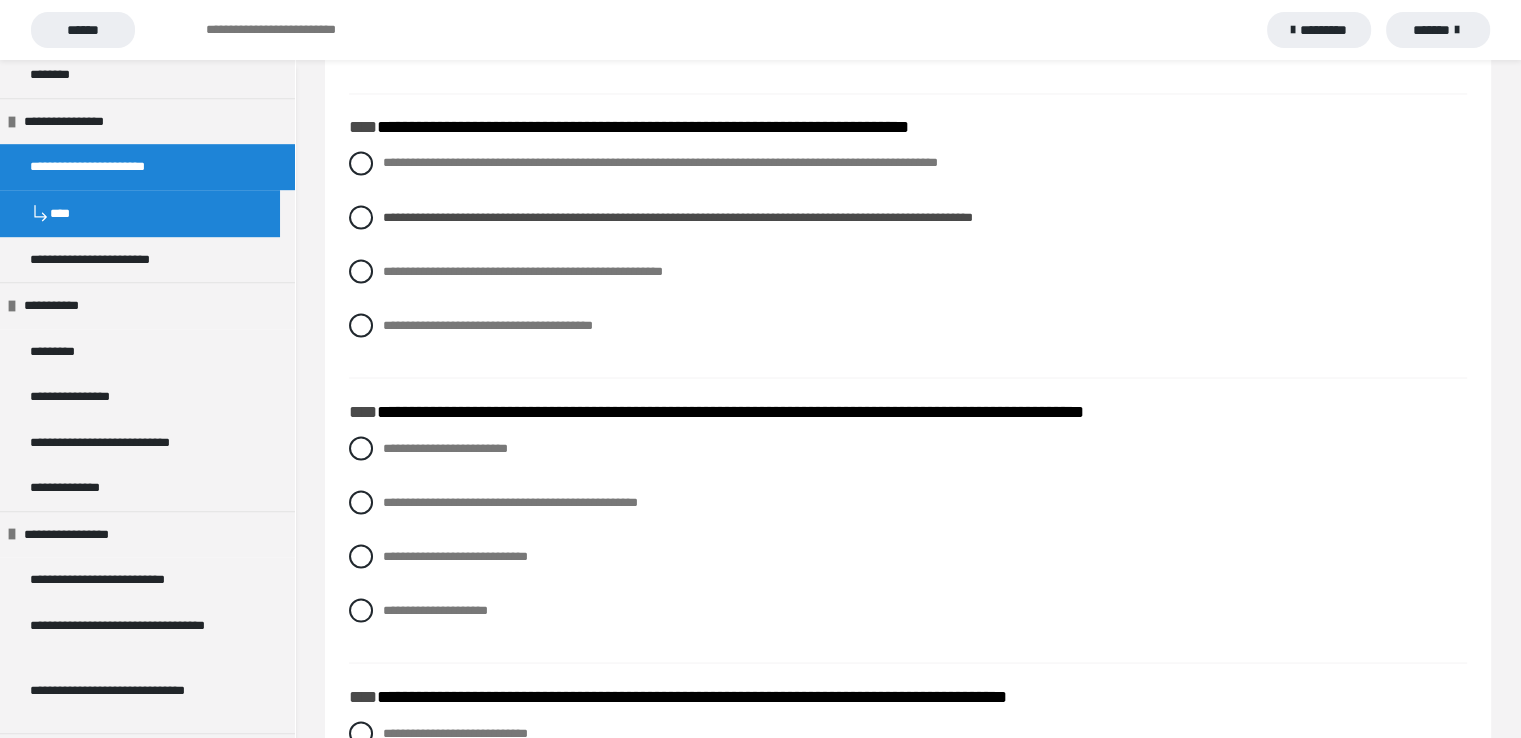 click on "**********" at bounding box center [908, 259] 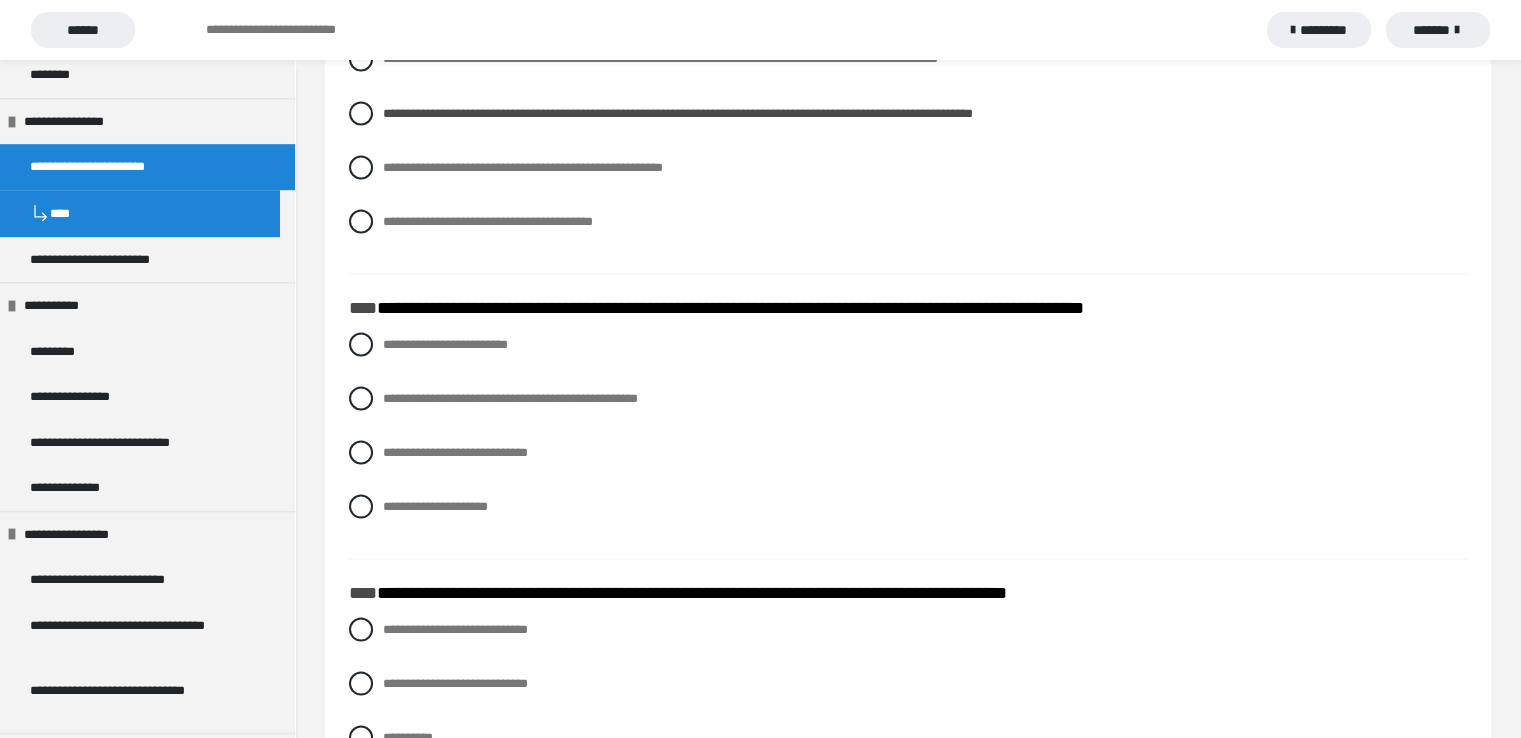 scroll, scrollTop: 3800, scrollLeft: 0, axis: vertical 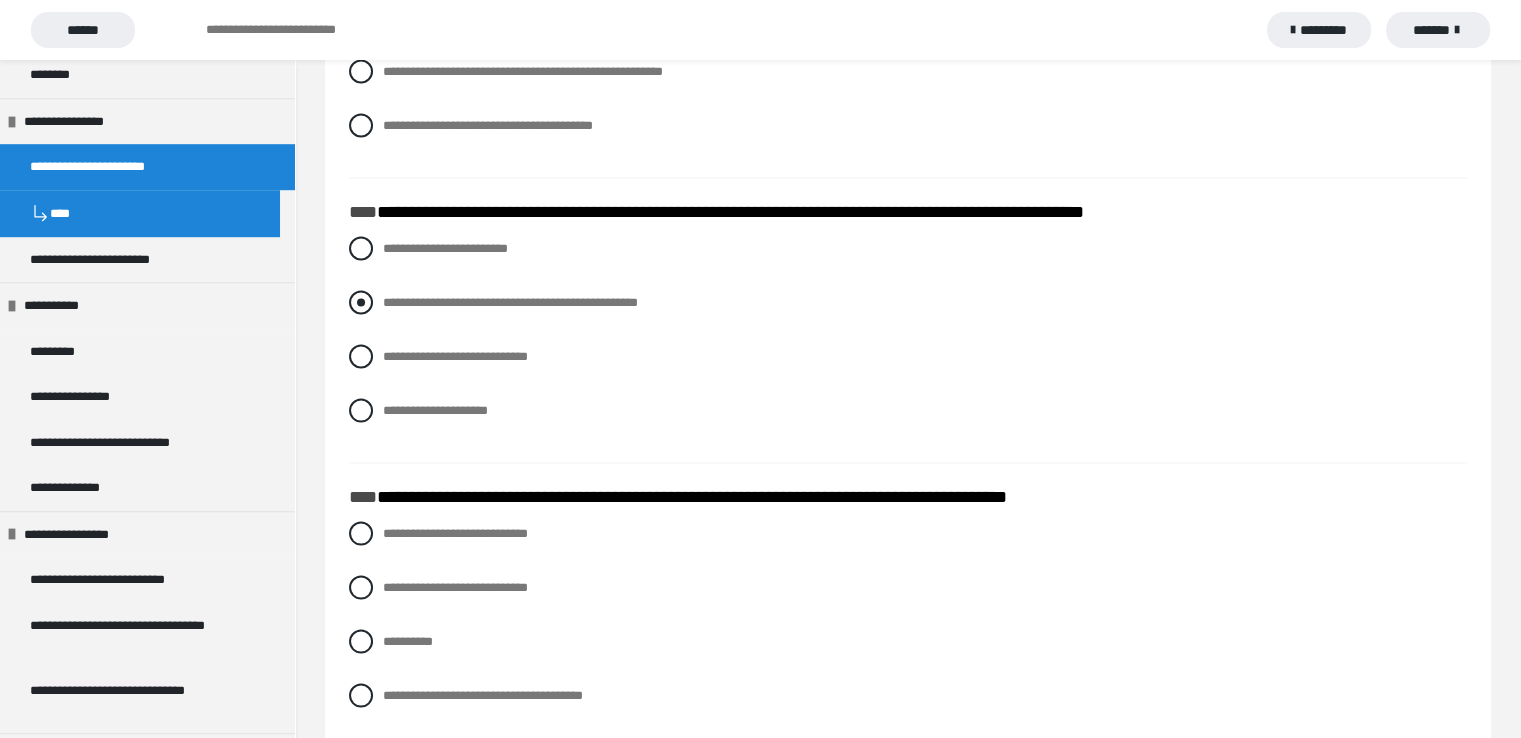 click at bounding box center [361, 302] 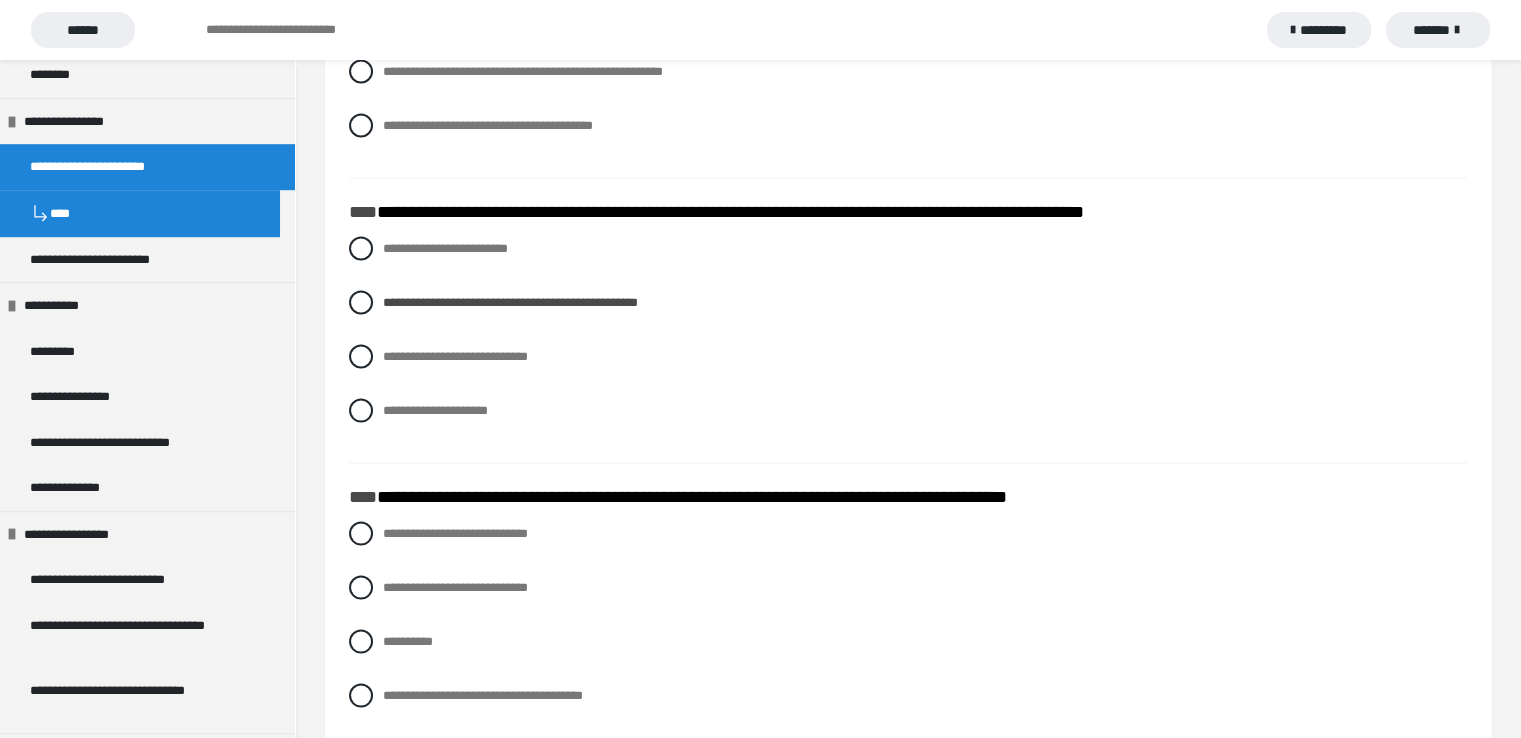 scroll, scrollTop: 4100, scrollLeft: 0, axis: vertical 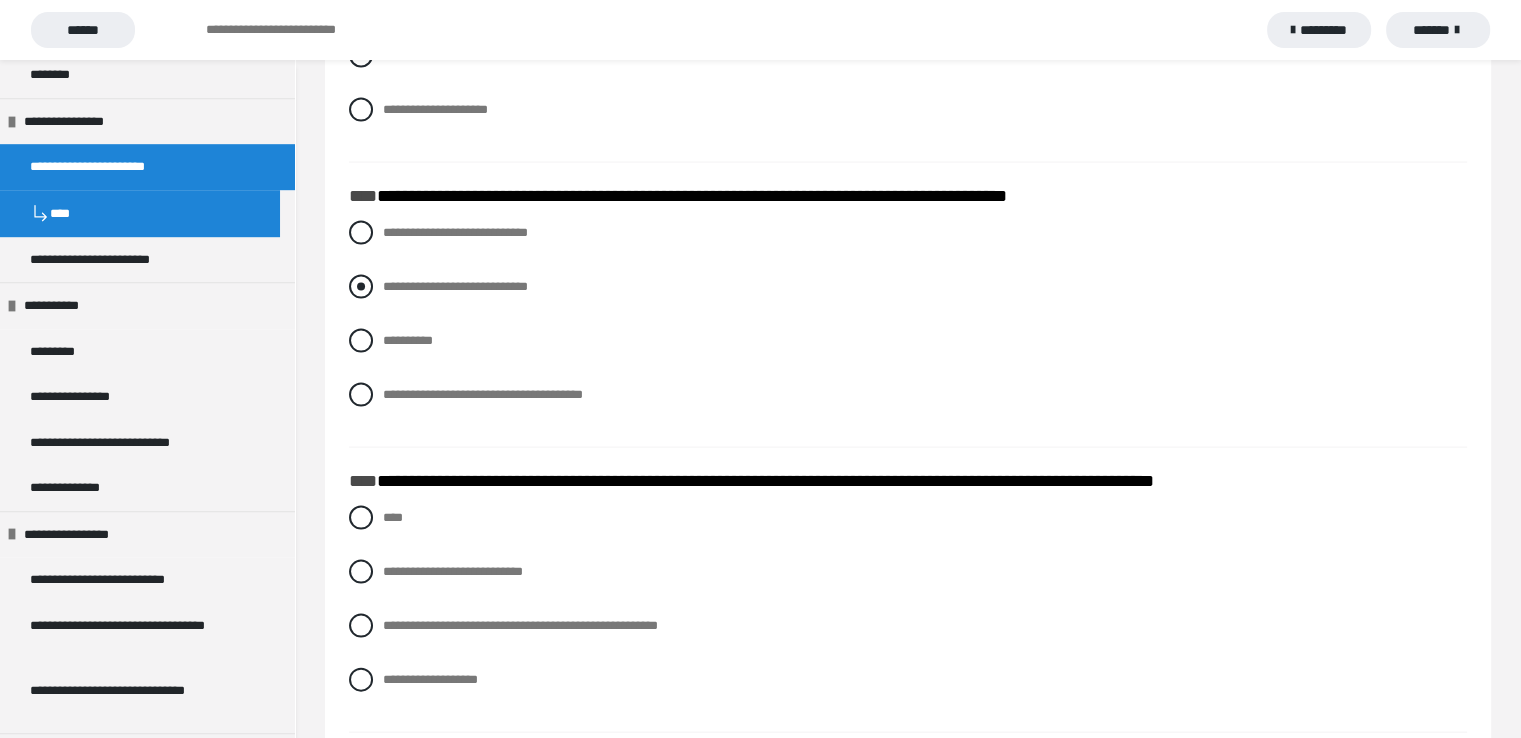 click at bounding box center (361, 287) 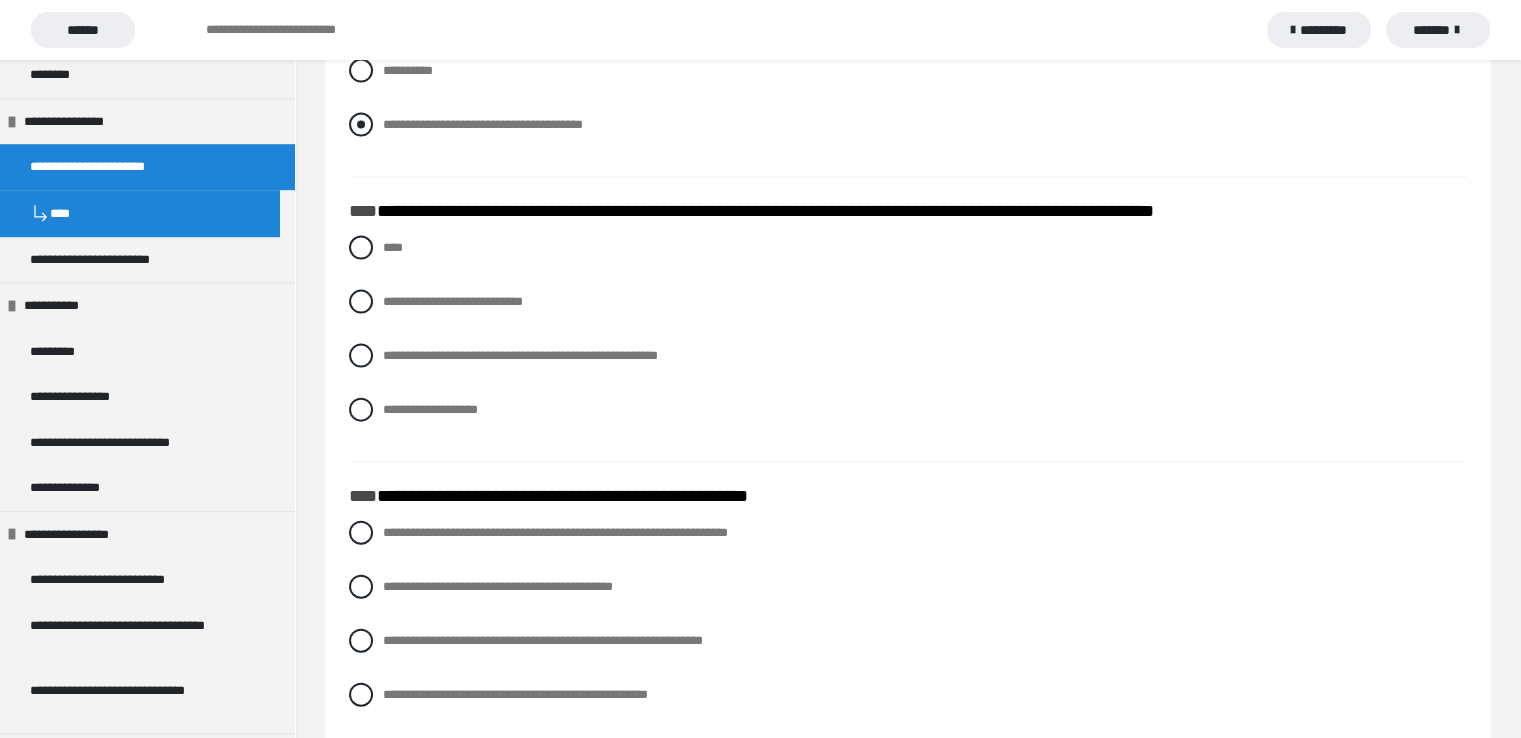 scroll, scrollTop: 4400, scrollLeft: 0, axis: vertical 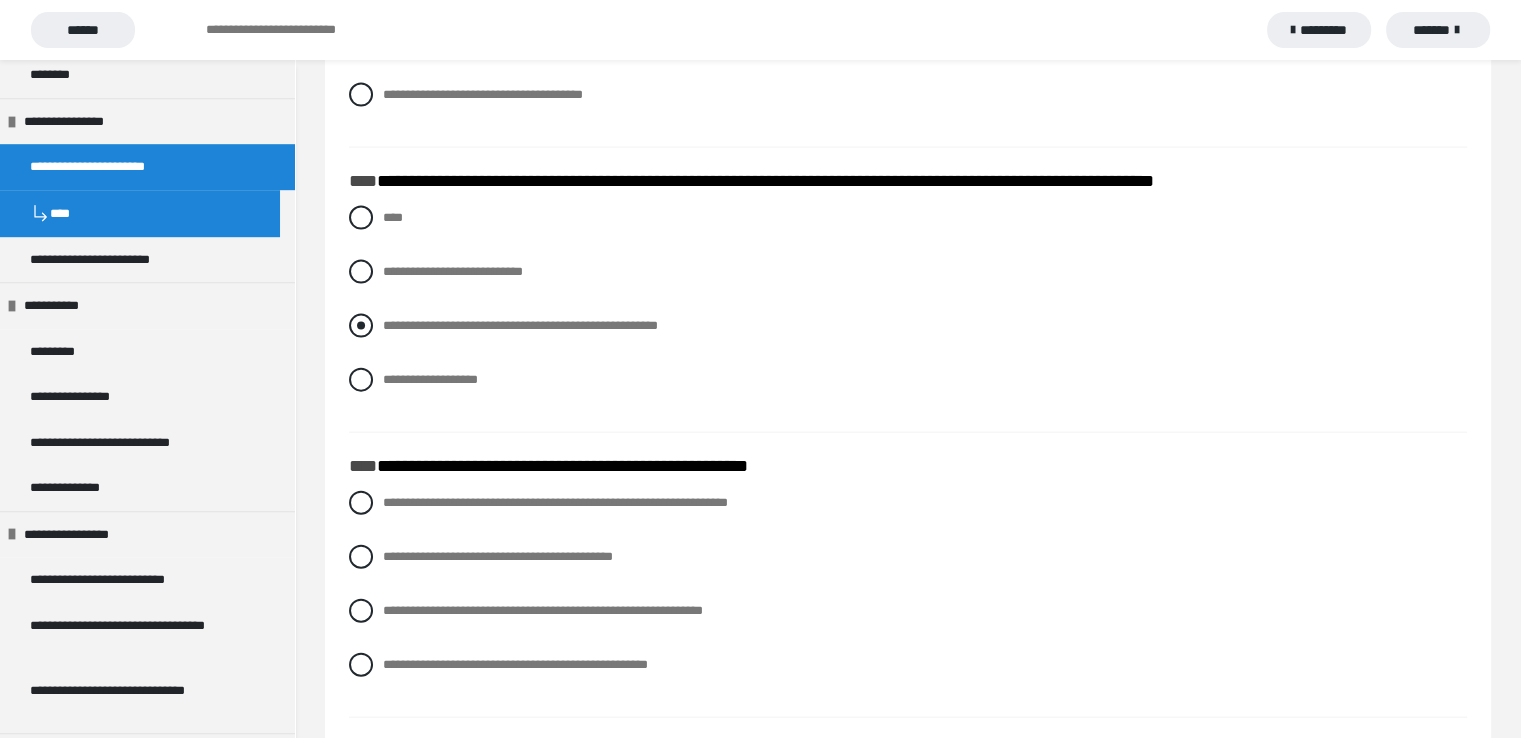click at bounding box center (361, 326) 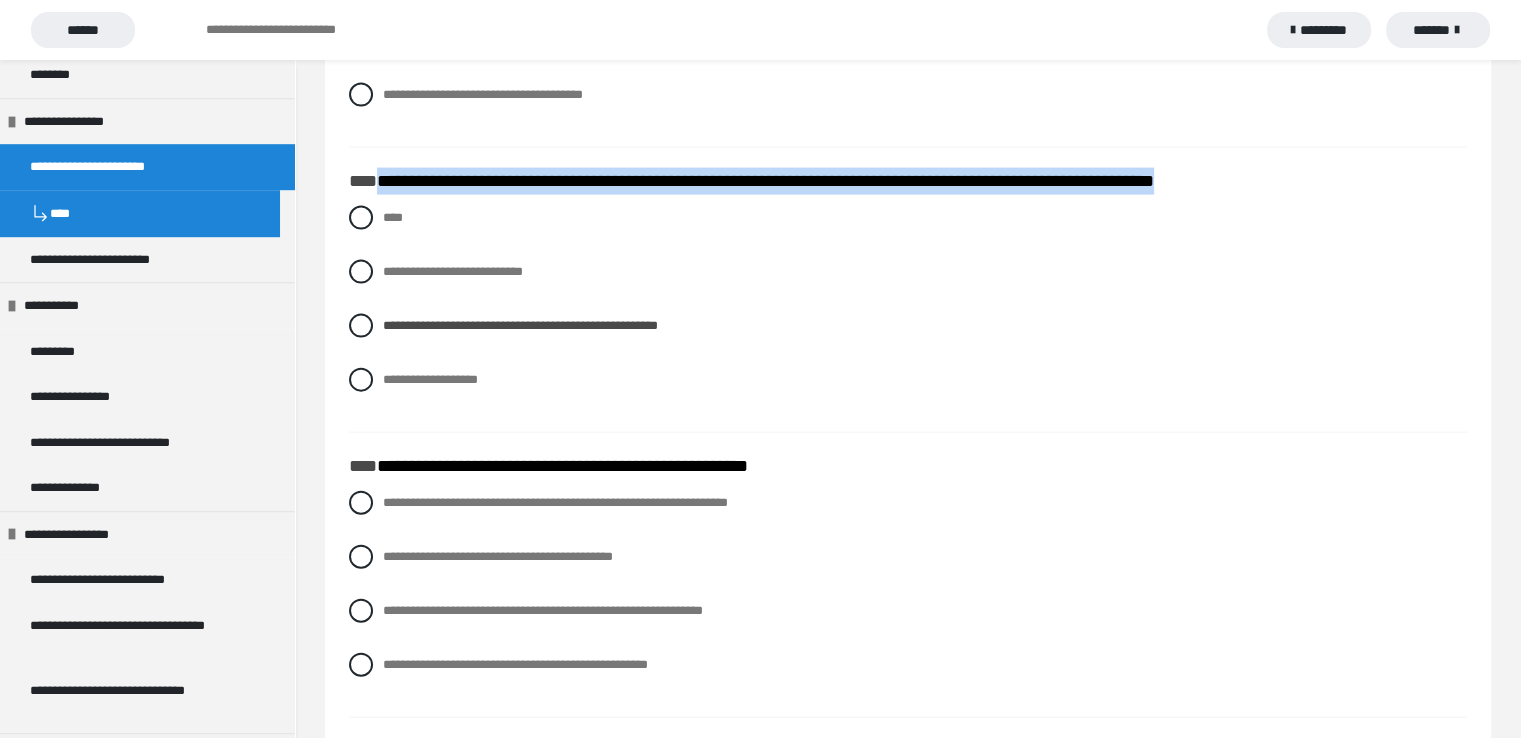 drag, startPoint x: 382, startPoint y: 179, endPoint x: 1360, endPoint y: 185, distance: 978.01843 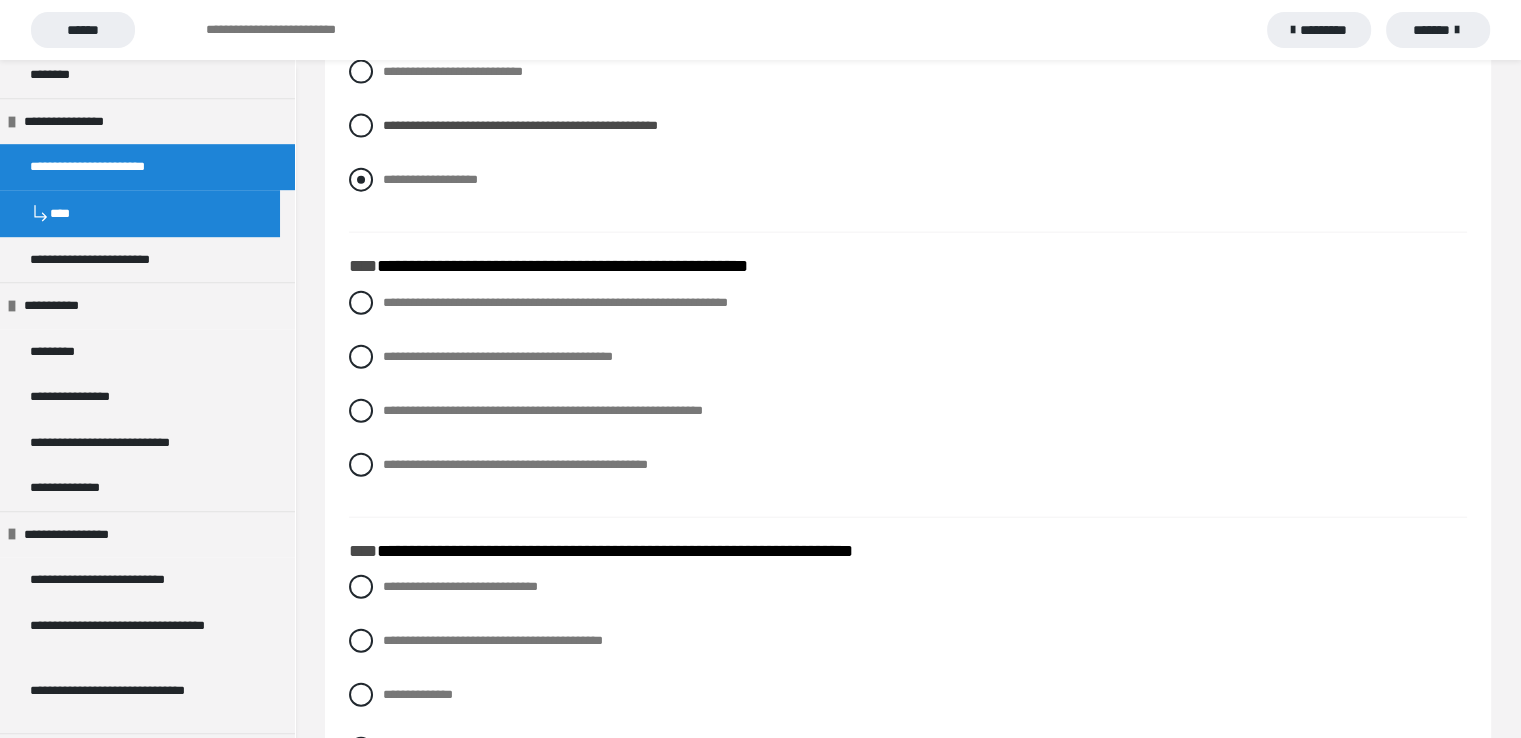 scroll, scrollTop: 4700, scrollLeft: 0, axis: vertical 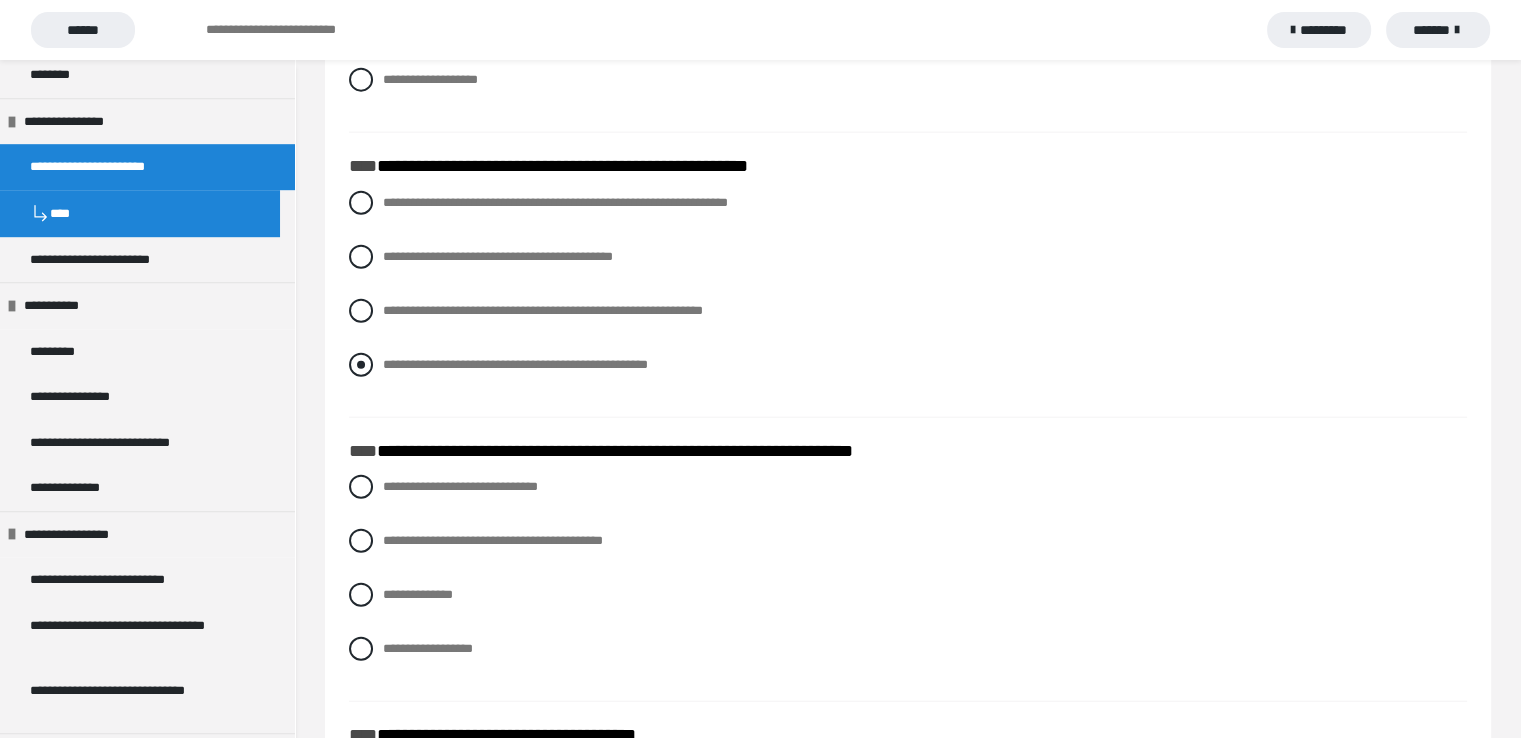 click at bounding box center [361, 365] 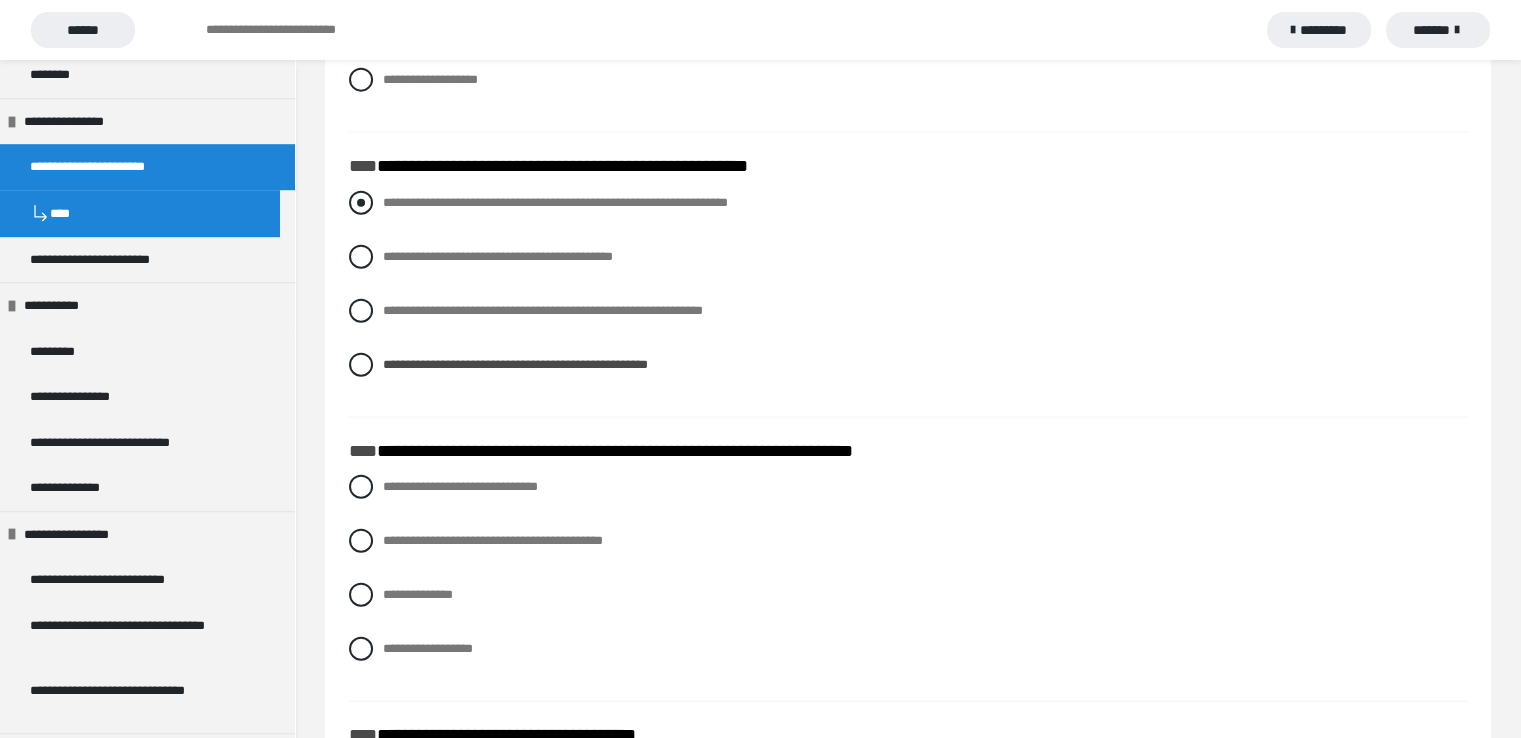 click at bounding box center (361, 203) 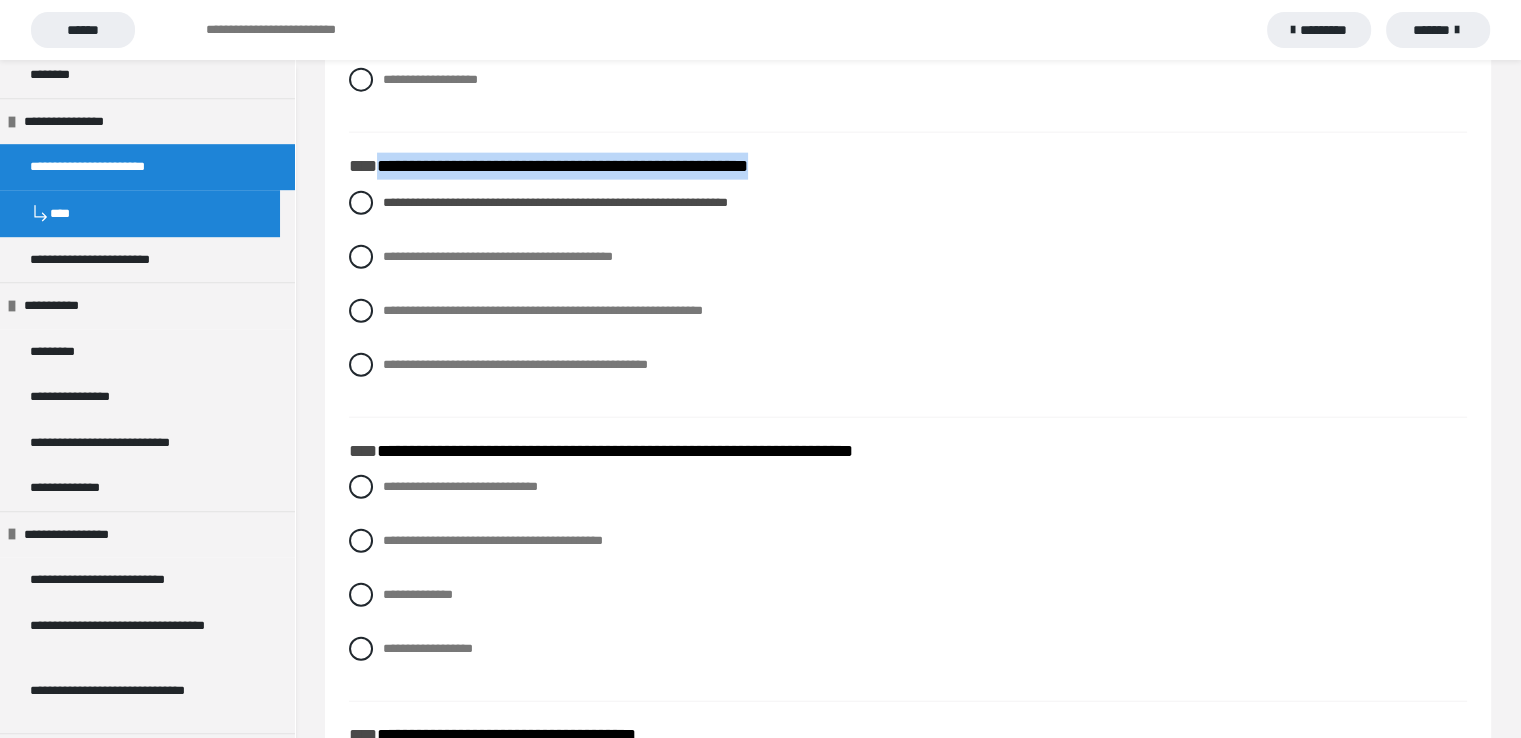 drag, startPoint x: 376, startPoint y: 167, endPoint x: 822, endPoint y: 167, distance: 446 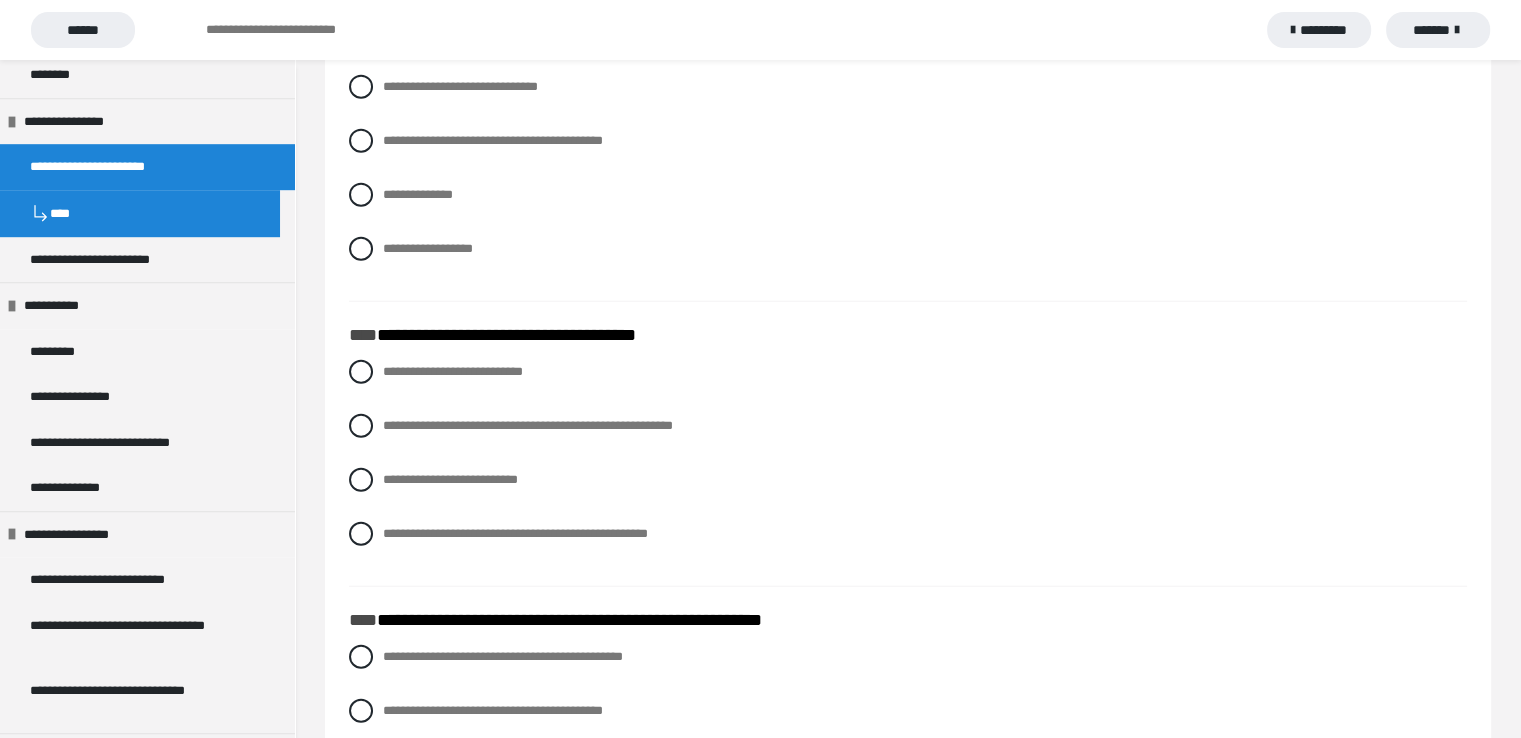 scroll, scrollTop: 5000, scrollLeft: 0, axis: vertical 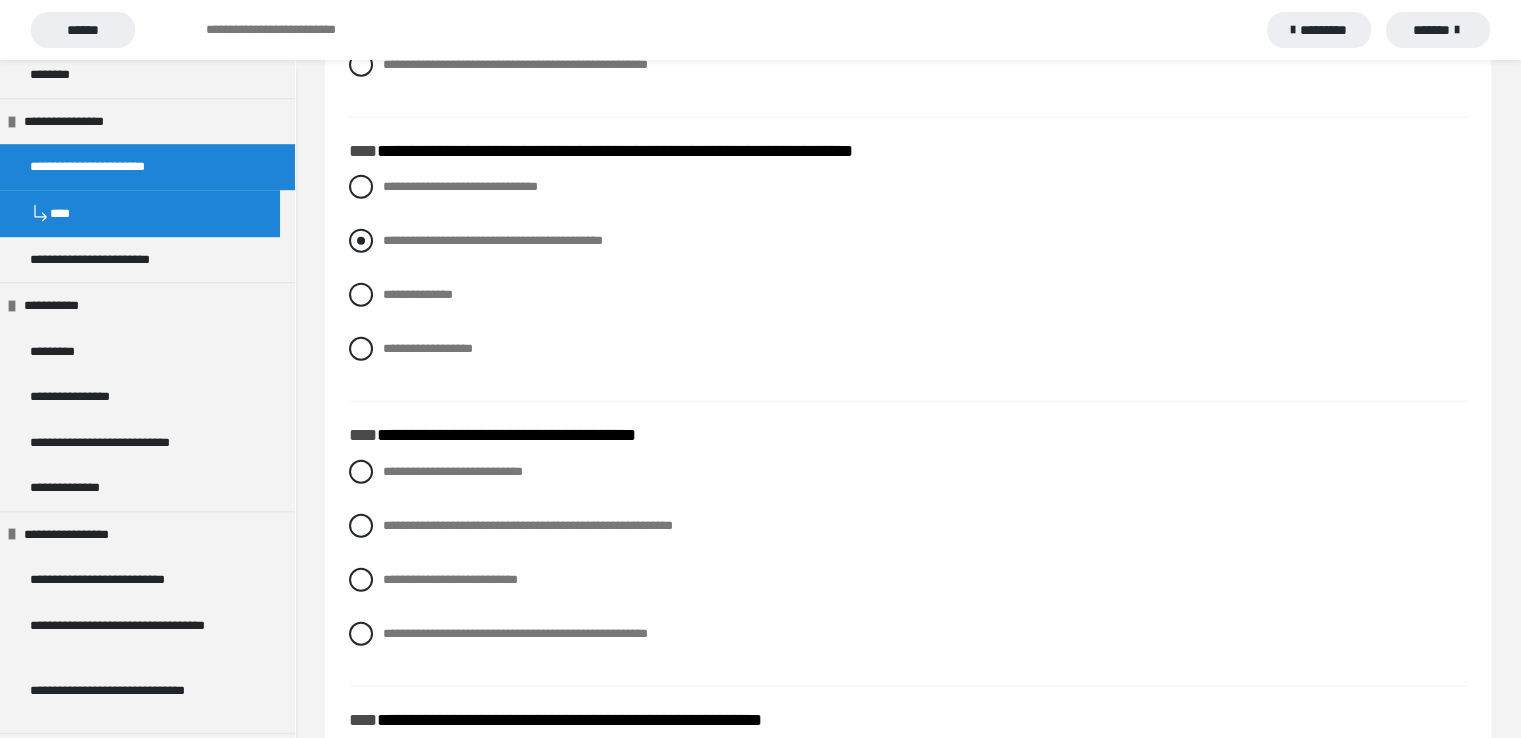 click at bounding box center [361, 241] 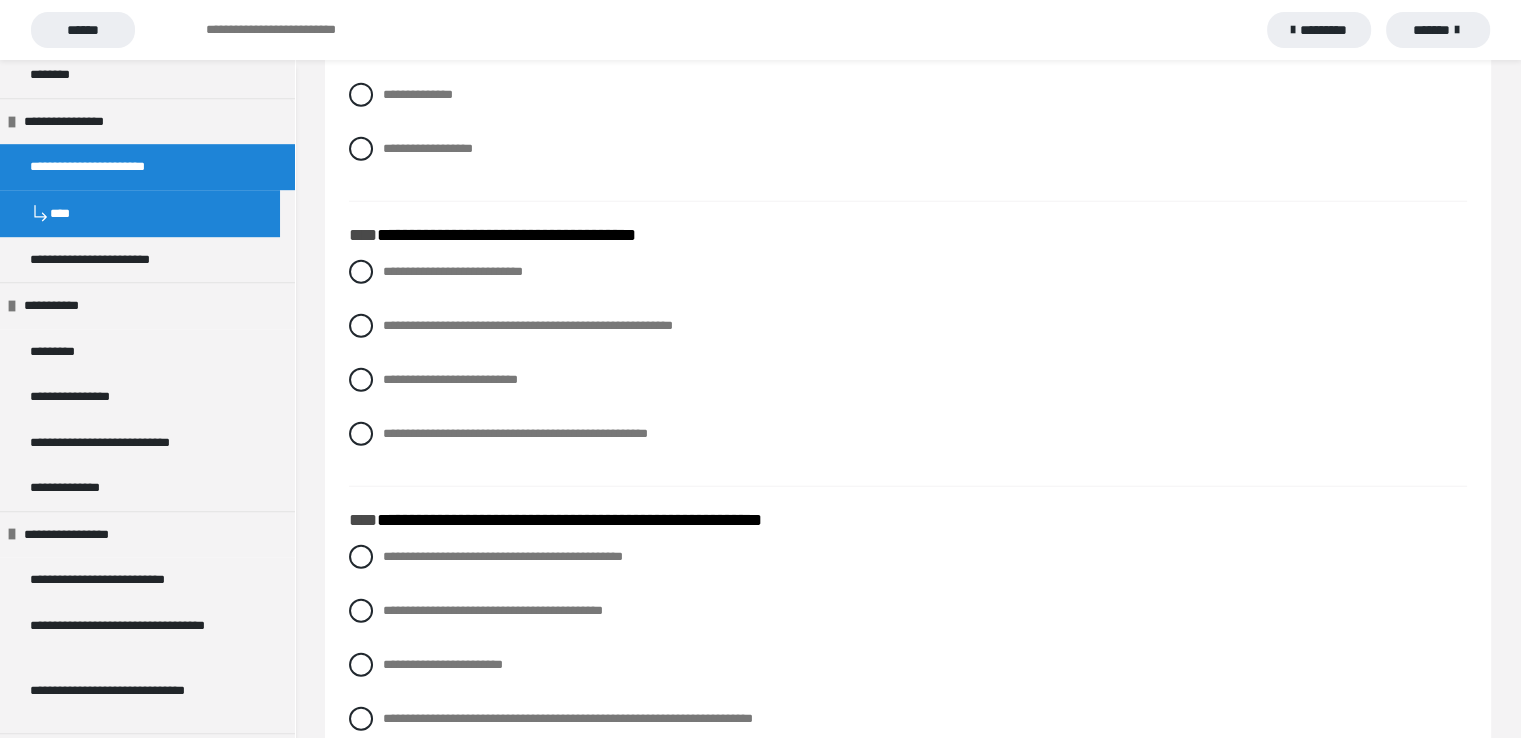 scroll, scrollTop: 5300, scrollLeft: 0, axis: vertical 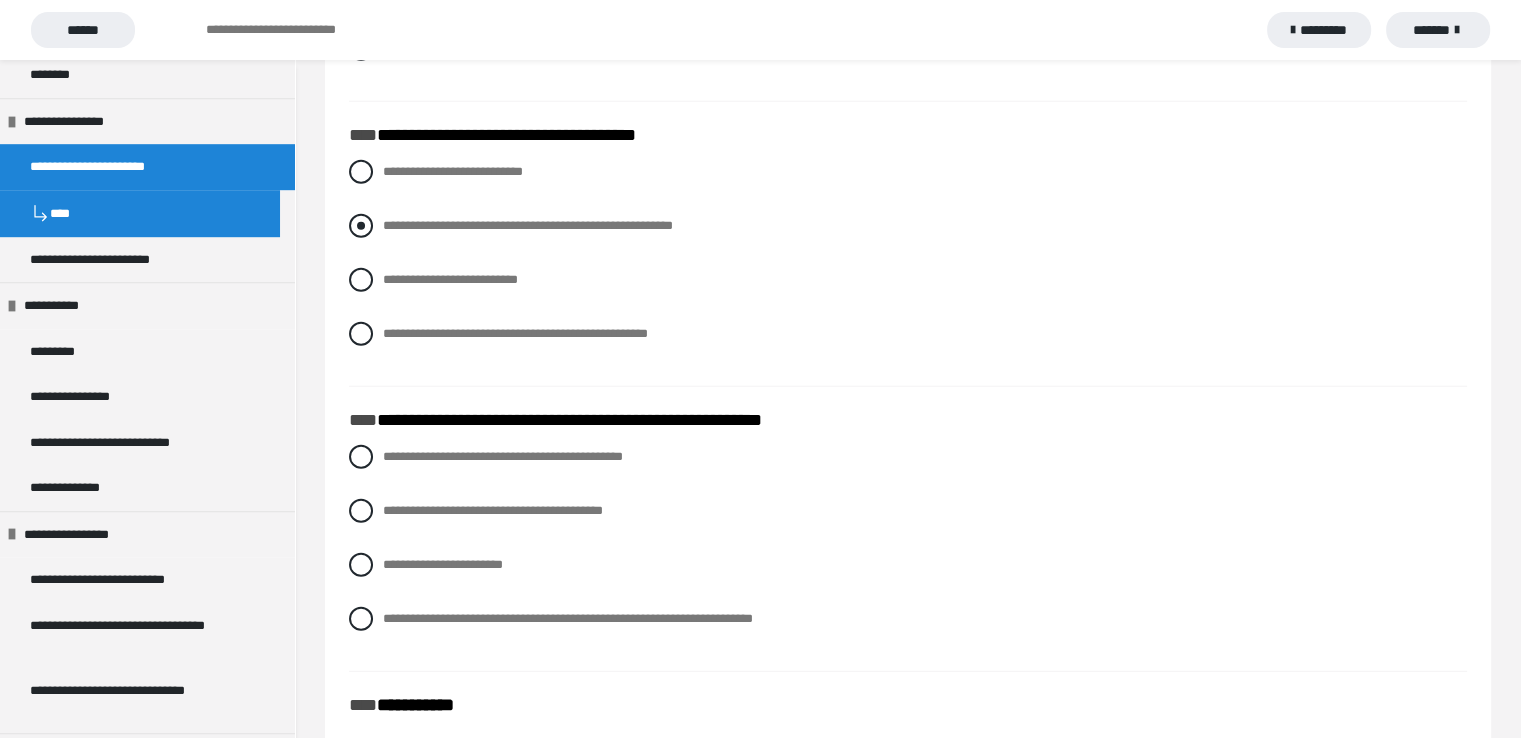 click at bounding box center (361, 226) 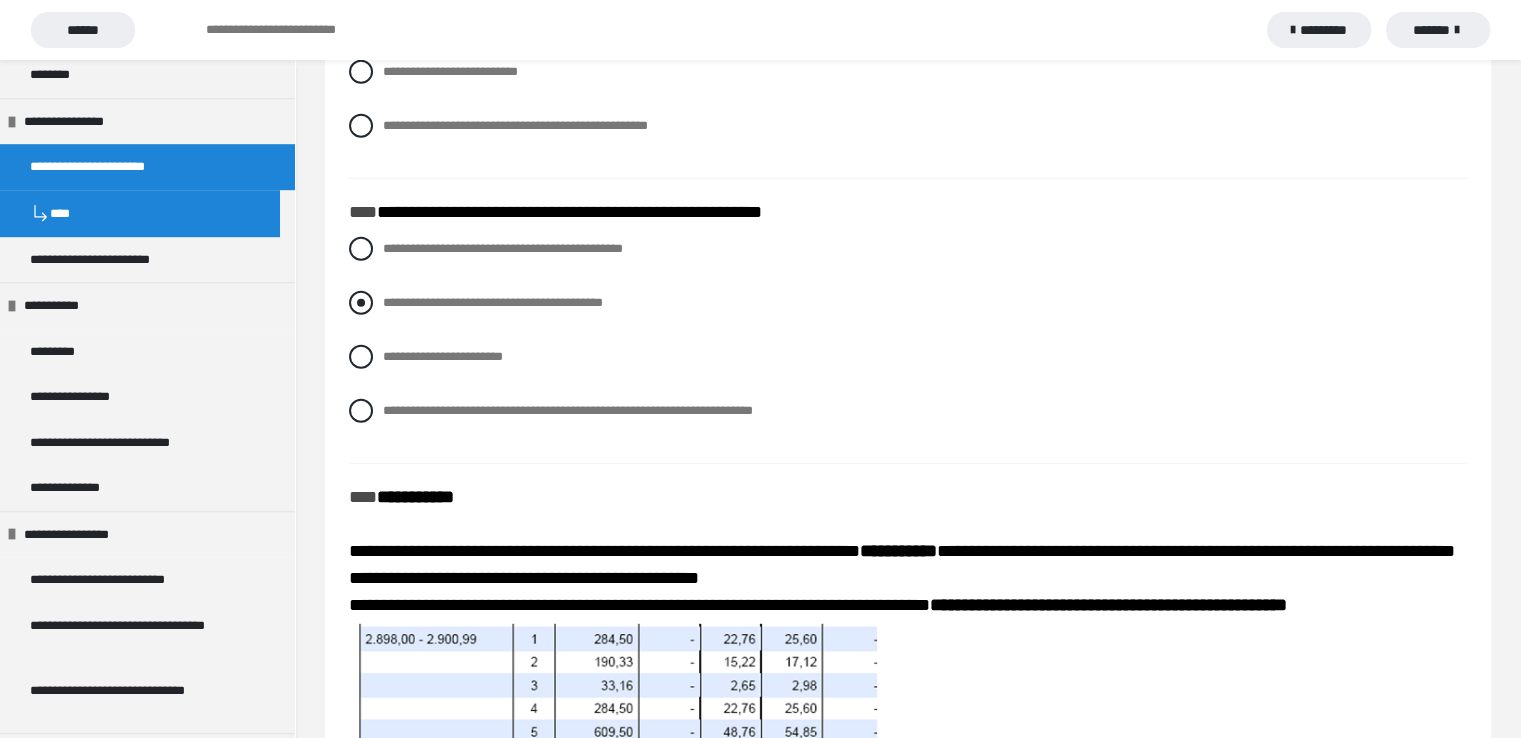scroll, scrollTop: 5600, scrollLeft: 0, axis: vertical 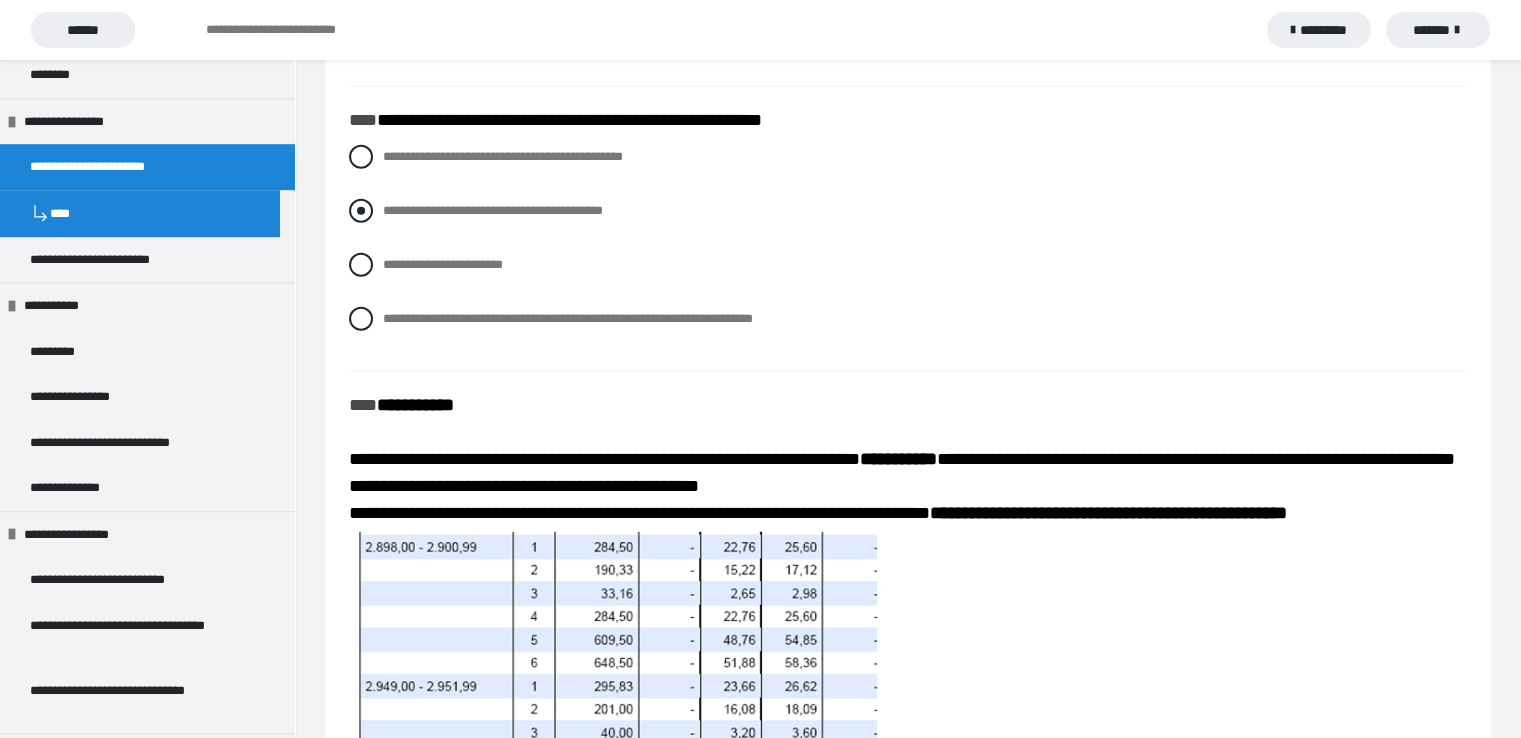 click at bounding box center [361, 211] 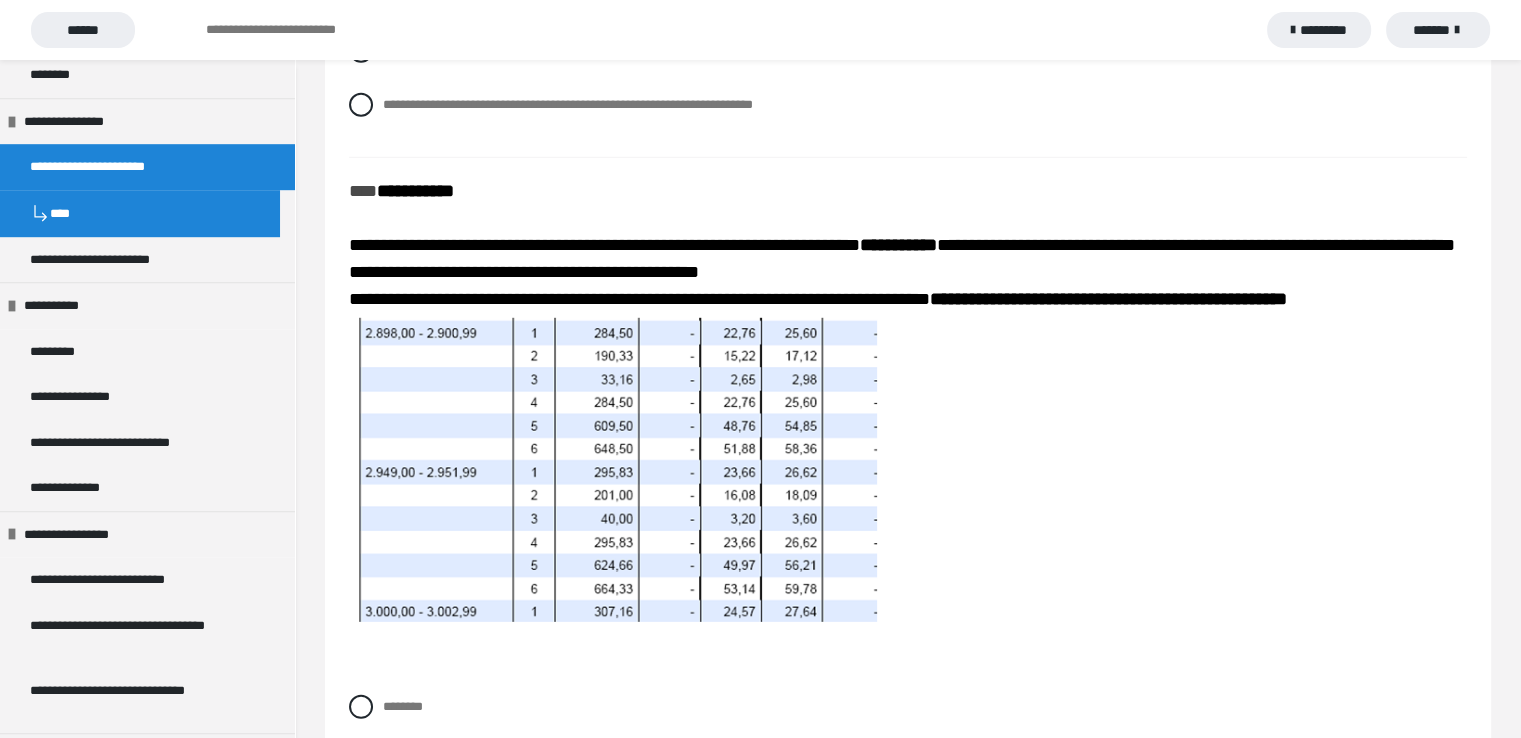 scroll, scrollTop: 5914, scrollLeft: 0, axis: vertical 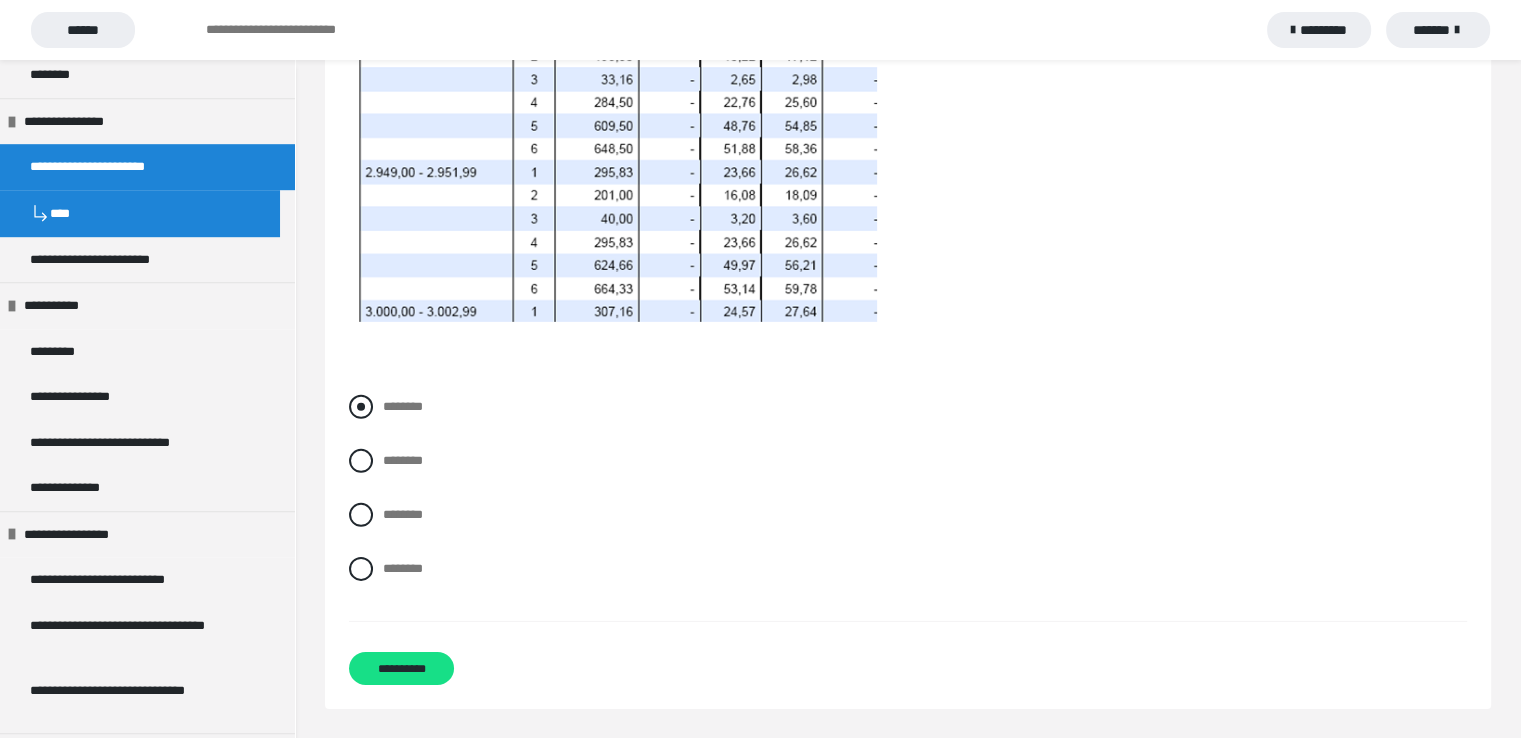 click at bounding box center (361, 407) 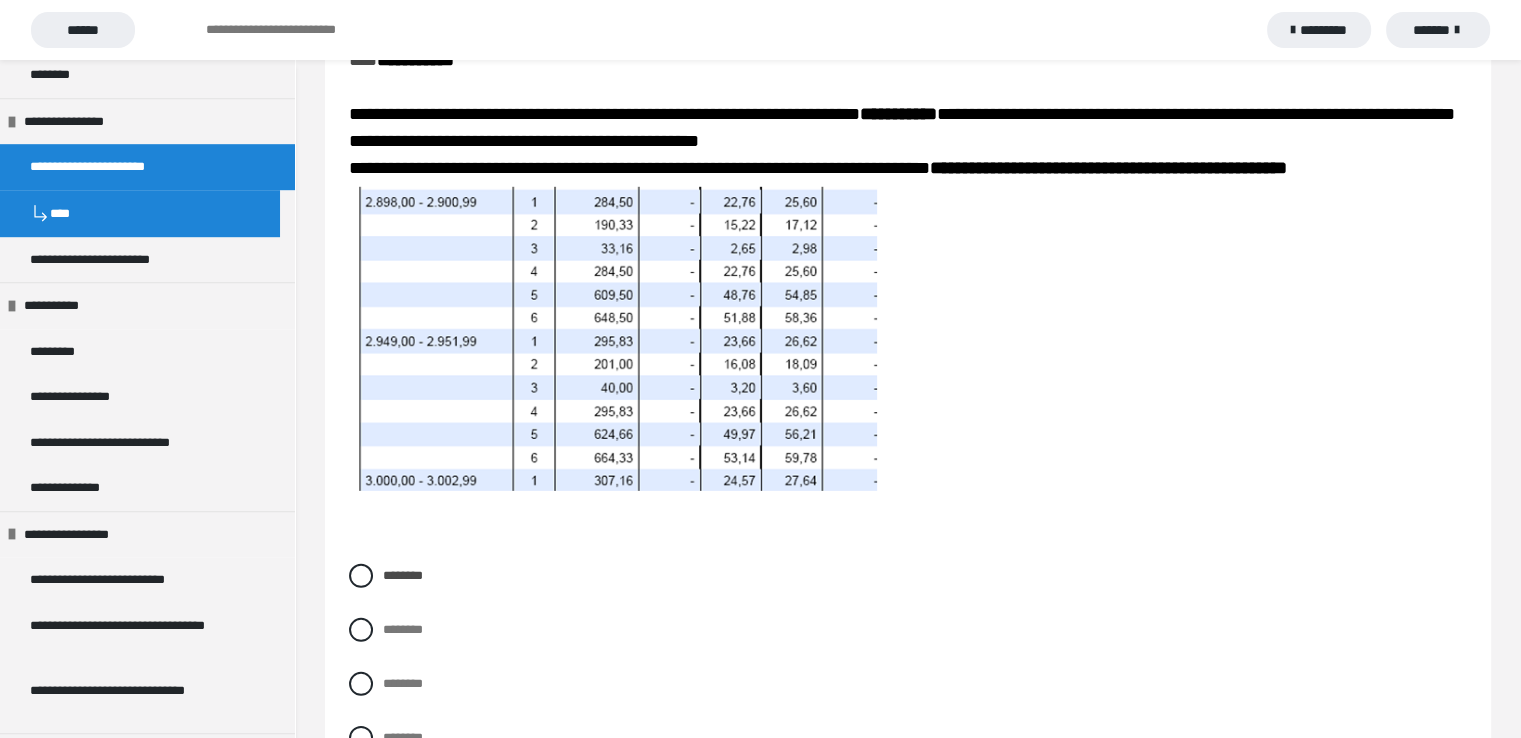 scroll, scrollTop: 5914, scrollLeft: 0, axis: vertical 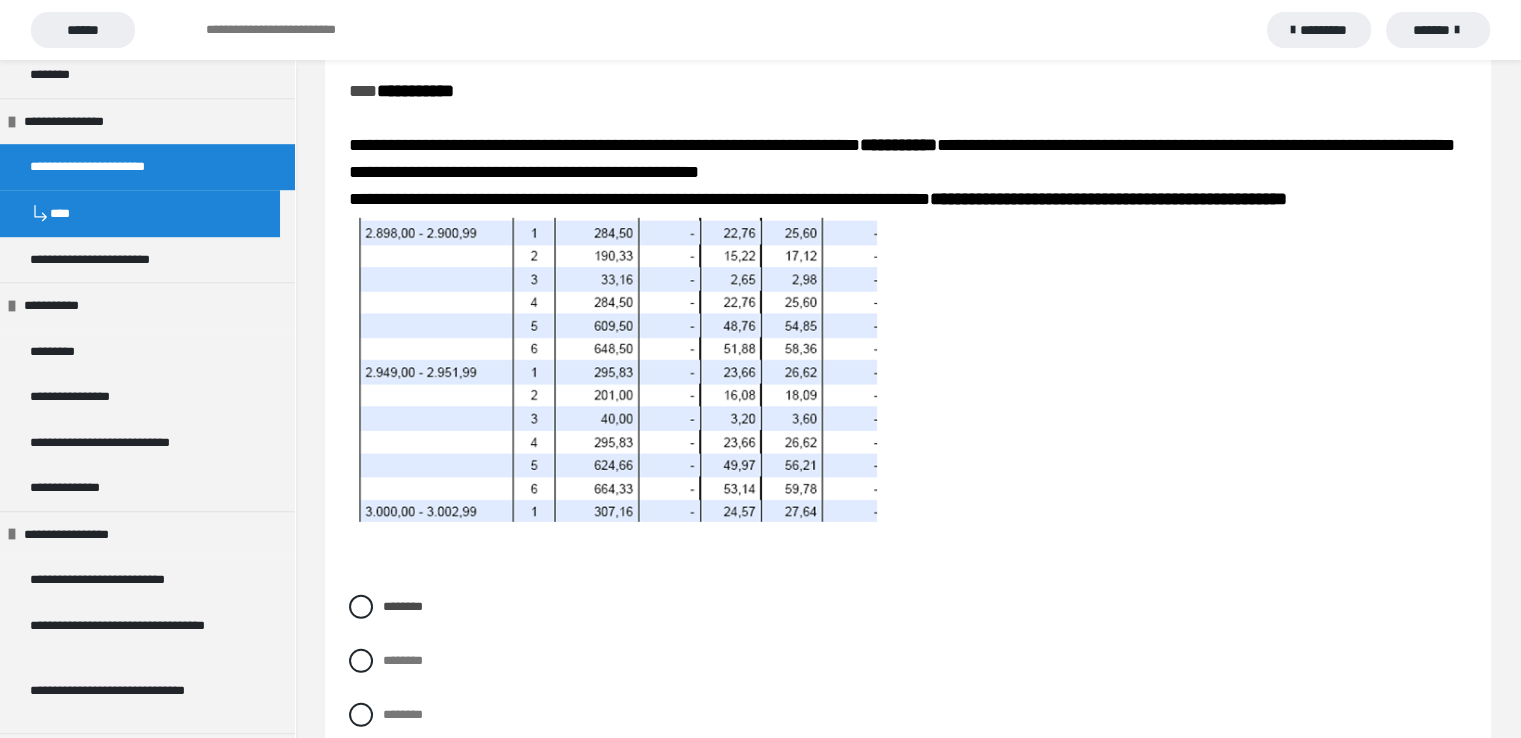 click on "********" at bounding box center [389, 655] 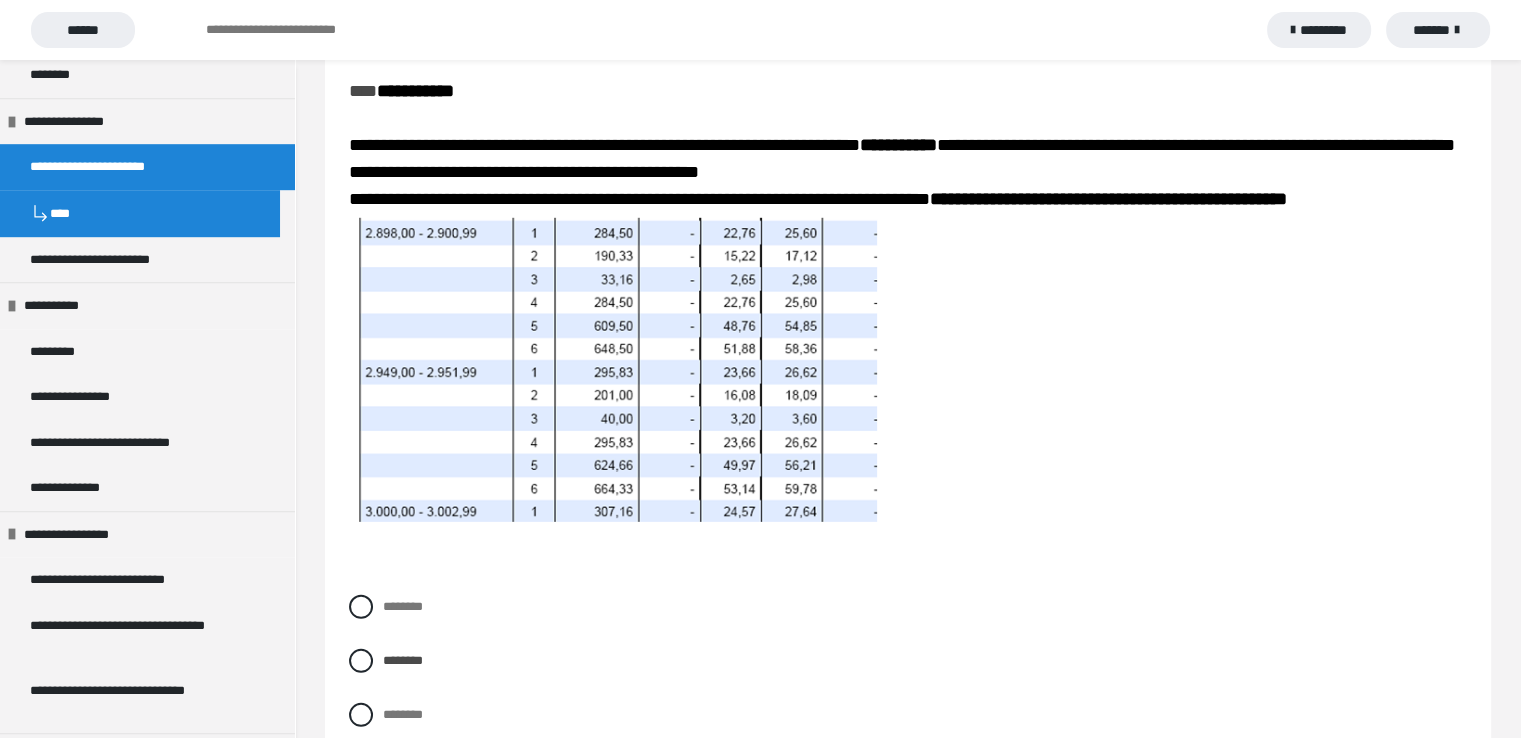 click on "**********" at bounding box center [902, 158] 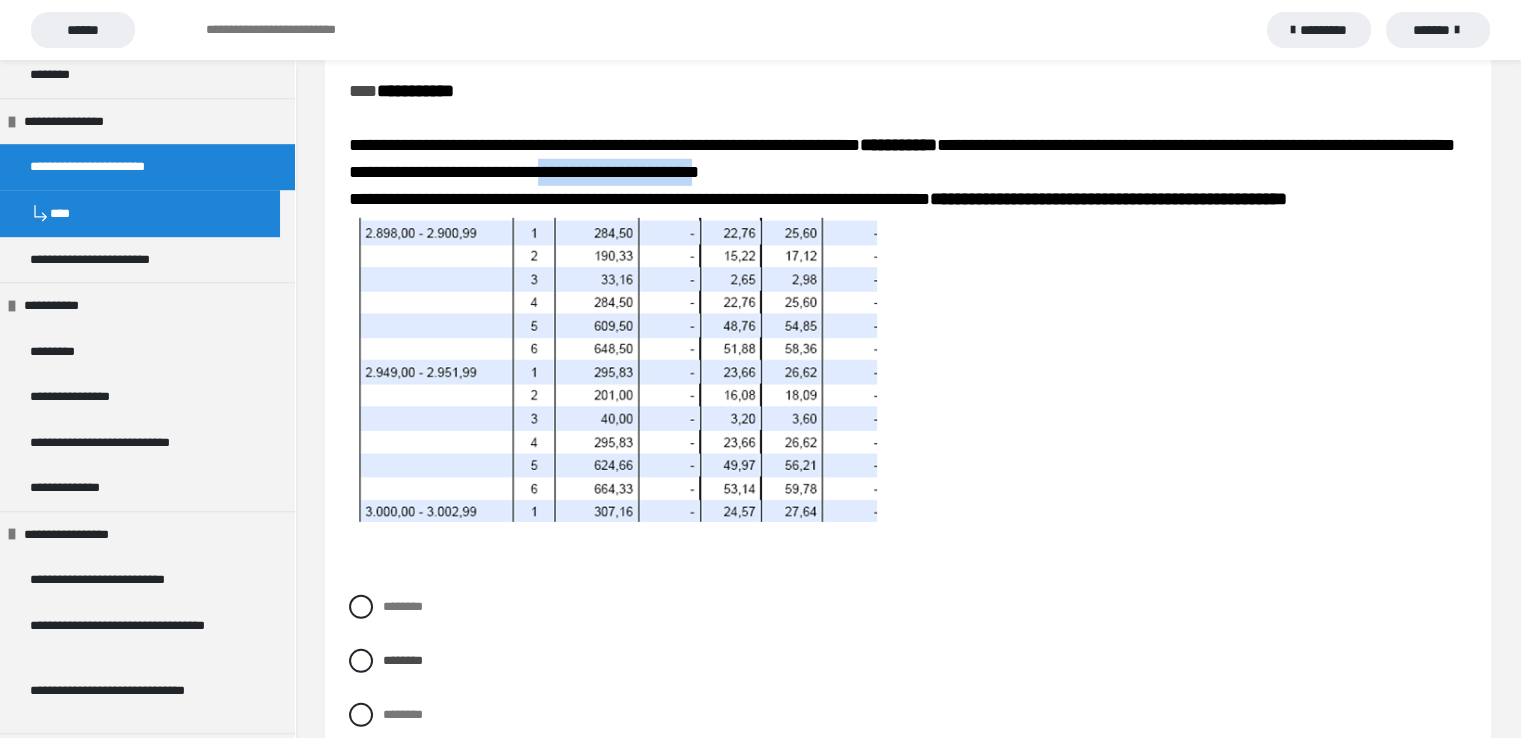 click on "**********" at bounding box center [902, 158] 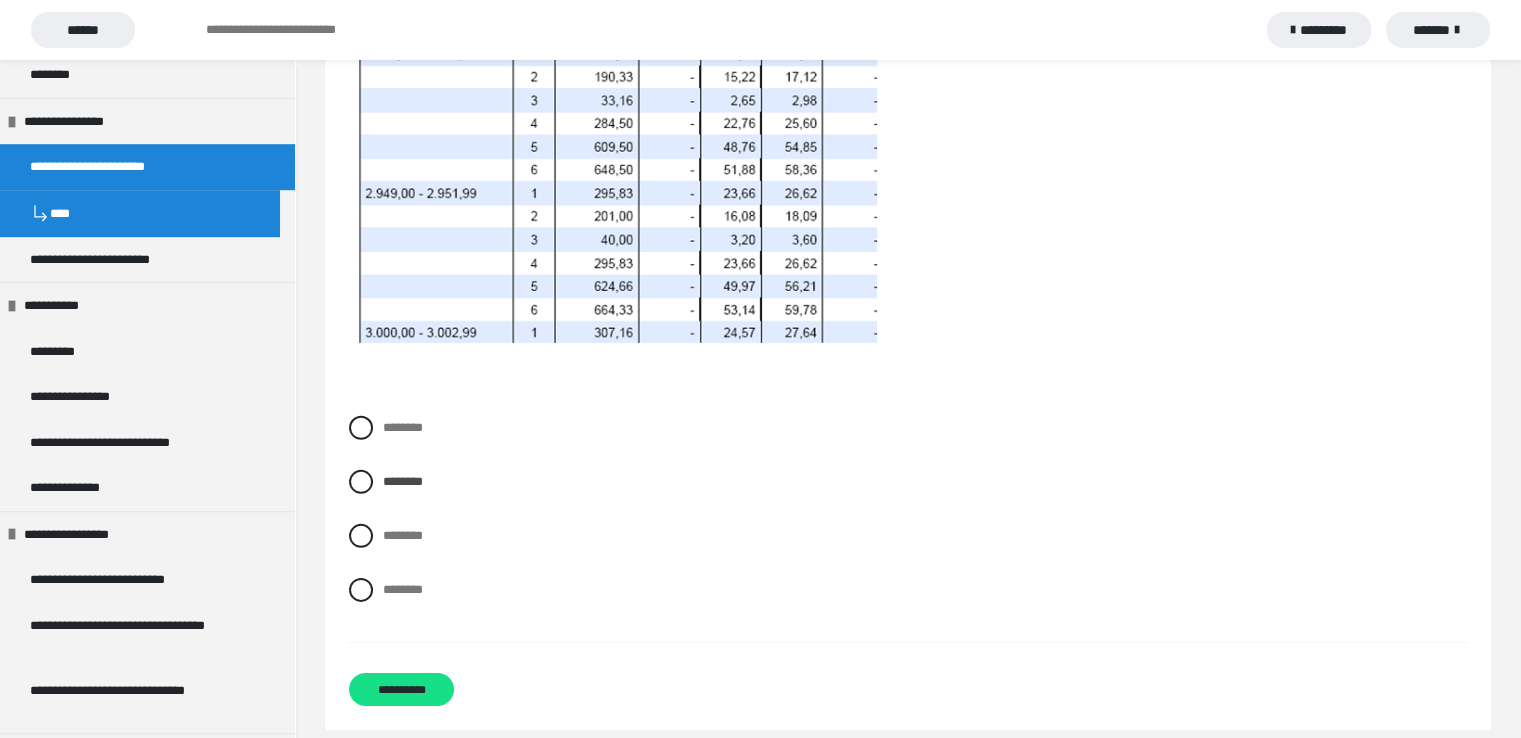 scroll, scrollTop: 6114, scrollLeft: 0, axis: vertical 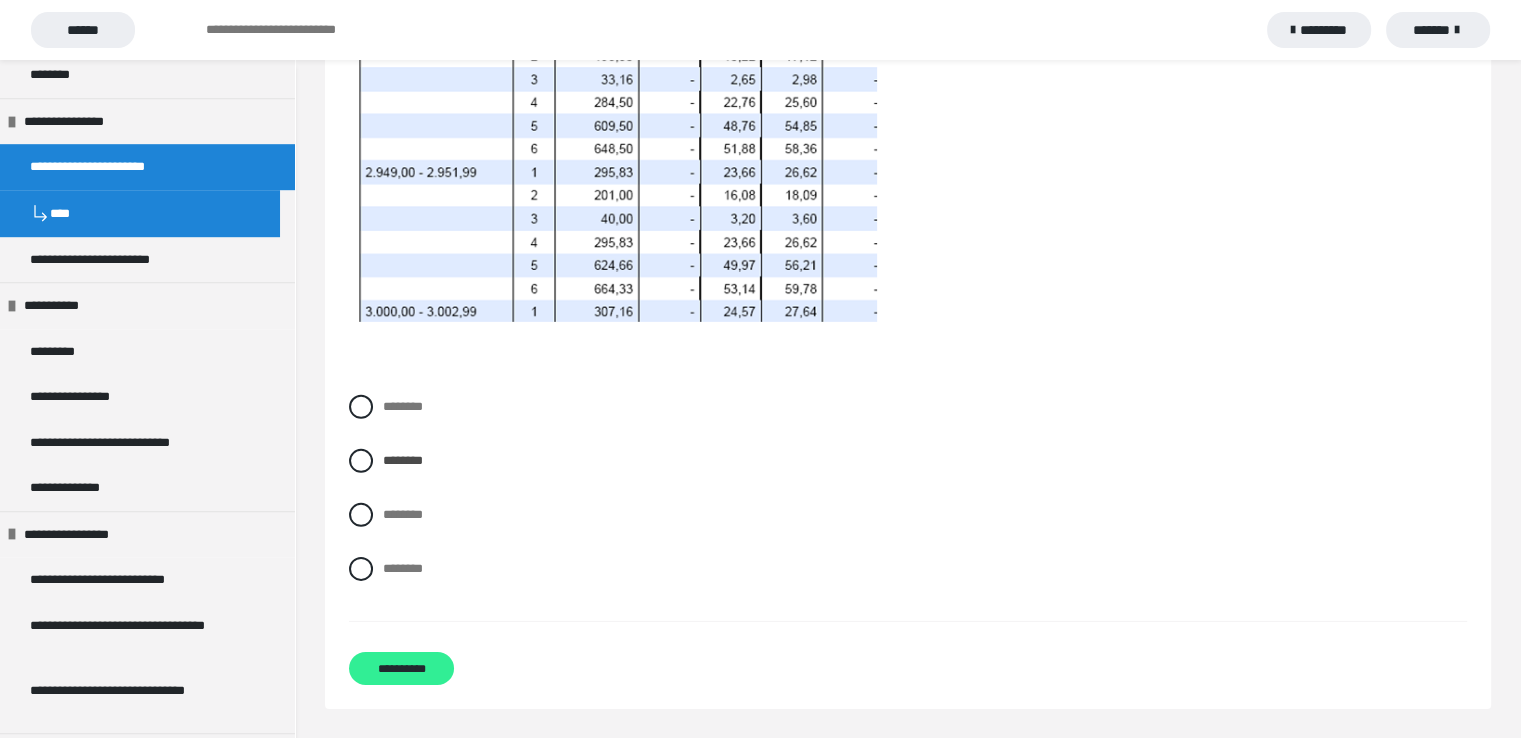 click on "**********" at bounding box center [401, 668] 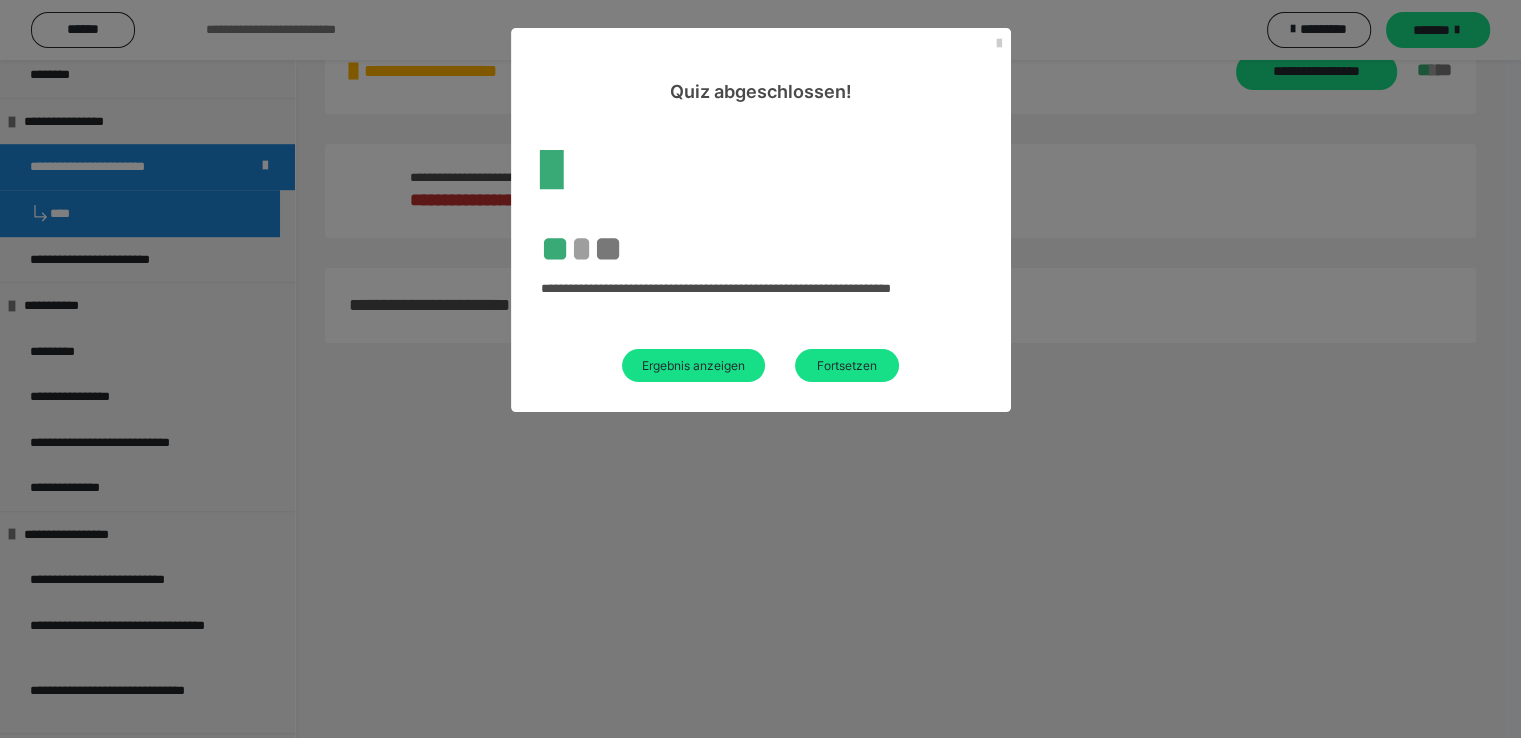 scroll, scrollTop: 569, scrollLeft: 0, axis: vertical 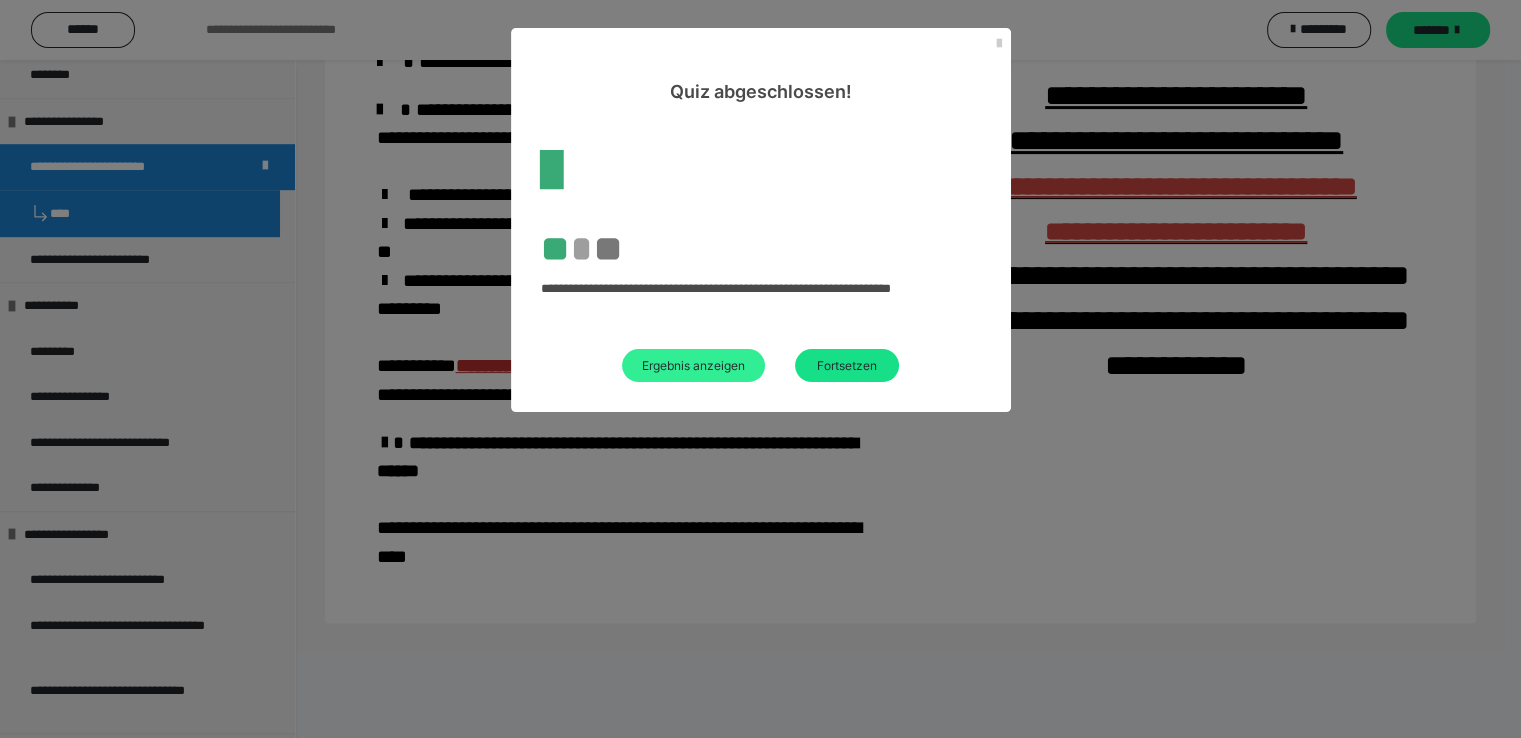 click on "Ergebnis anzeigen" at bounding box center (693, 365) 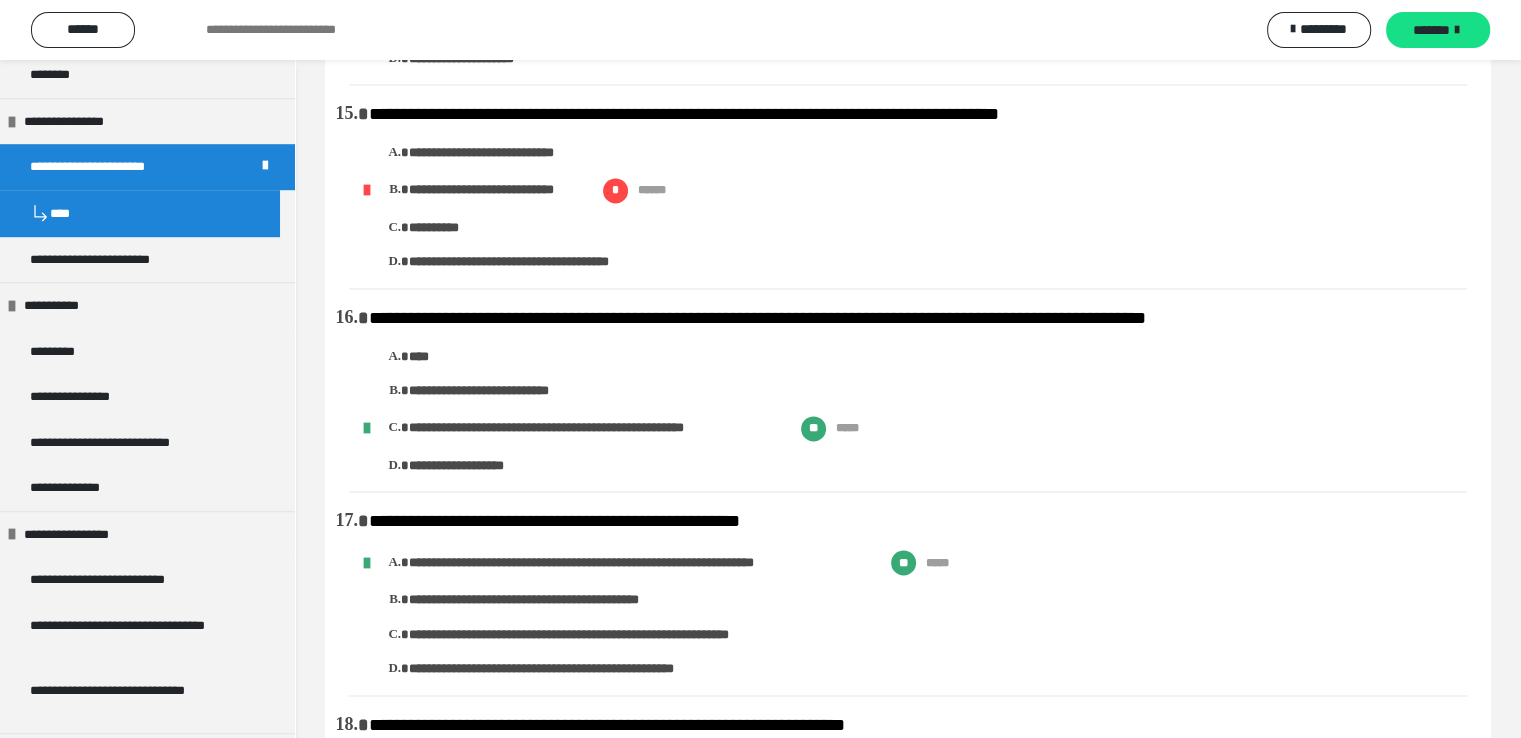 scroll, scrollTop: 2800, scrollLeft: 0, axis: vertical 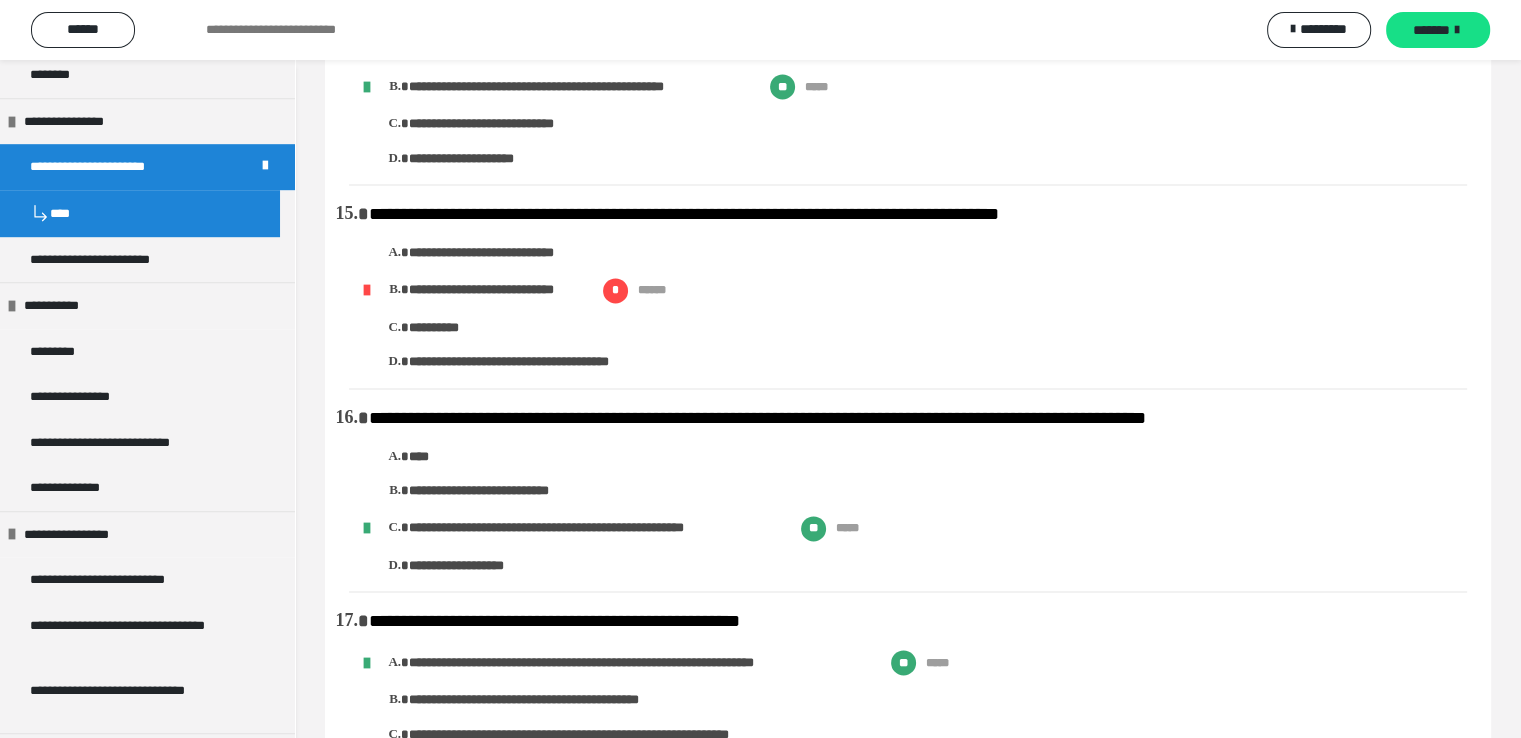 drag, startPoint x: 372, startPoint y: 221, endPoint x: 1084, endPoint y: 221, distance: 712 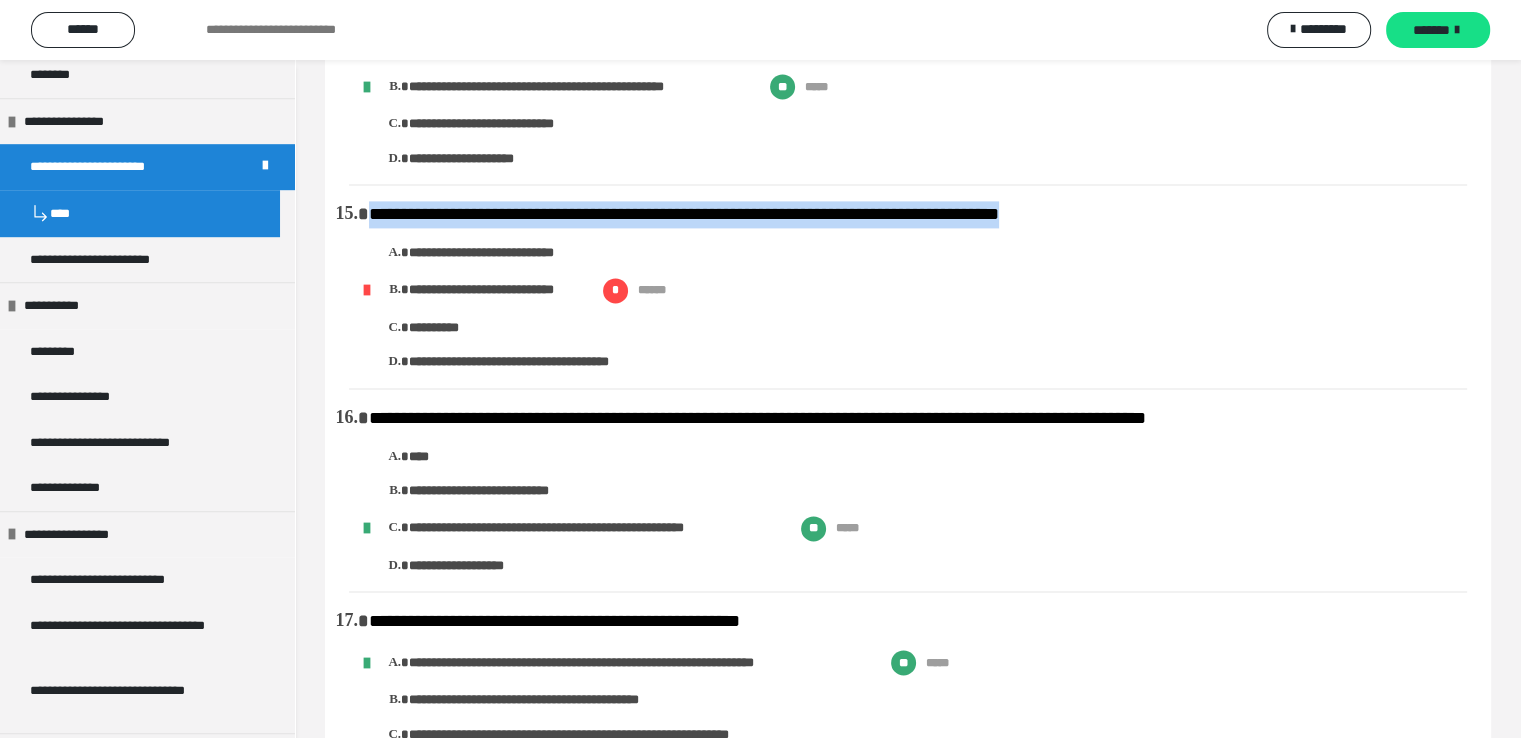 click on "**********" at bounding box center [918, 286] 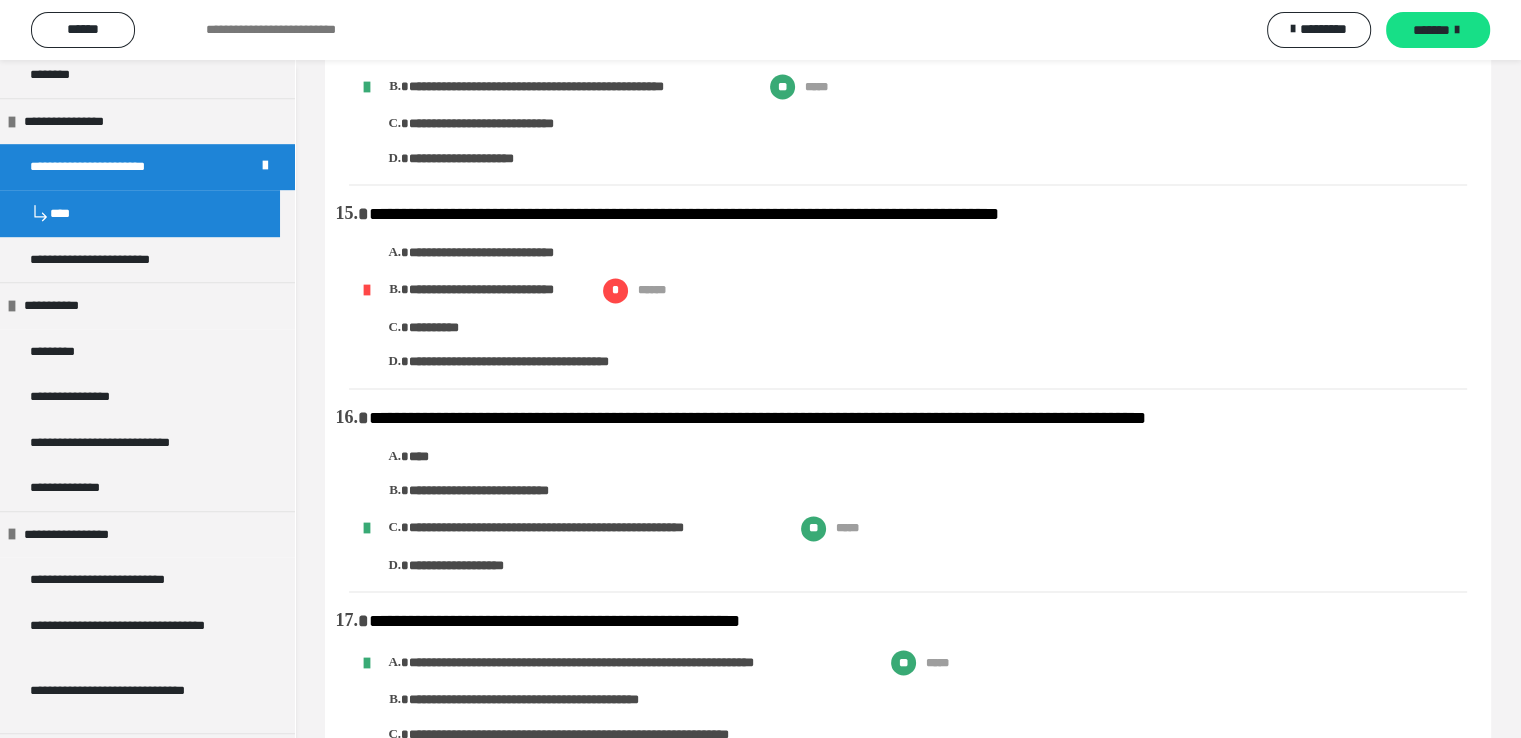 click on "**********" at bounding box center (938, 290) 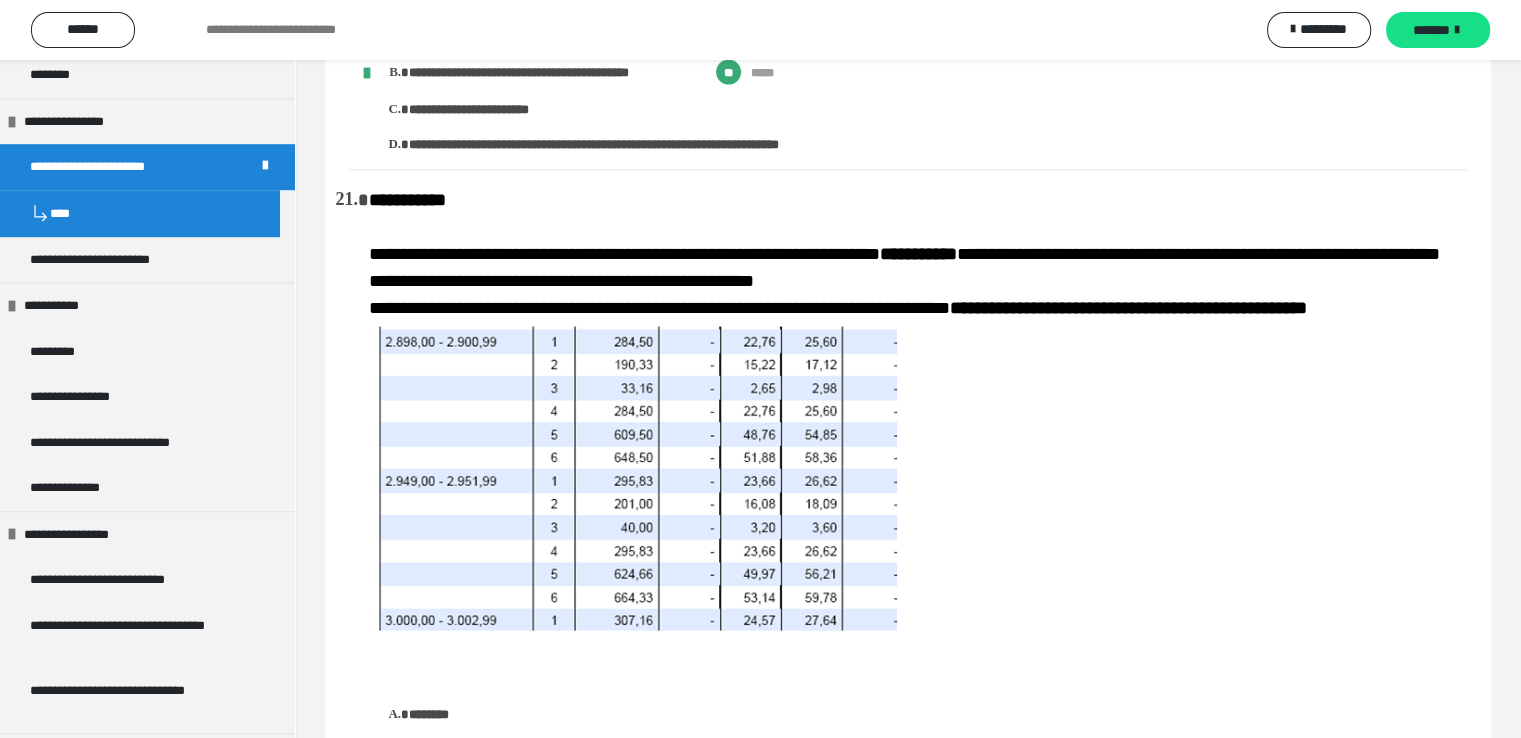 scroll, scrollTop: 3774, scrollLeft: 0, axis: vertical 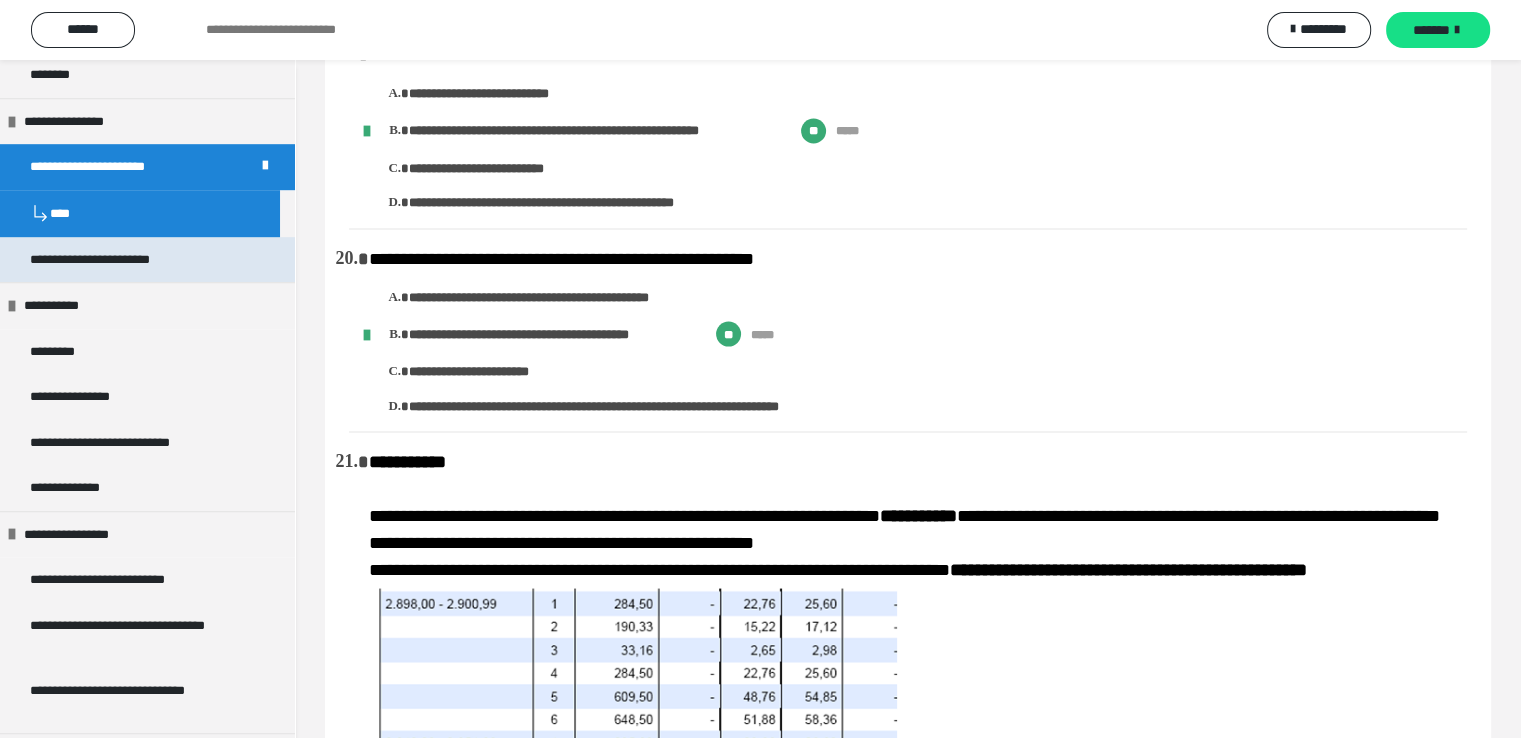 click on "**********" at bounding box center [105, 260] 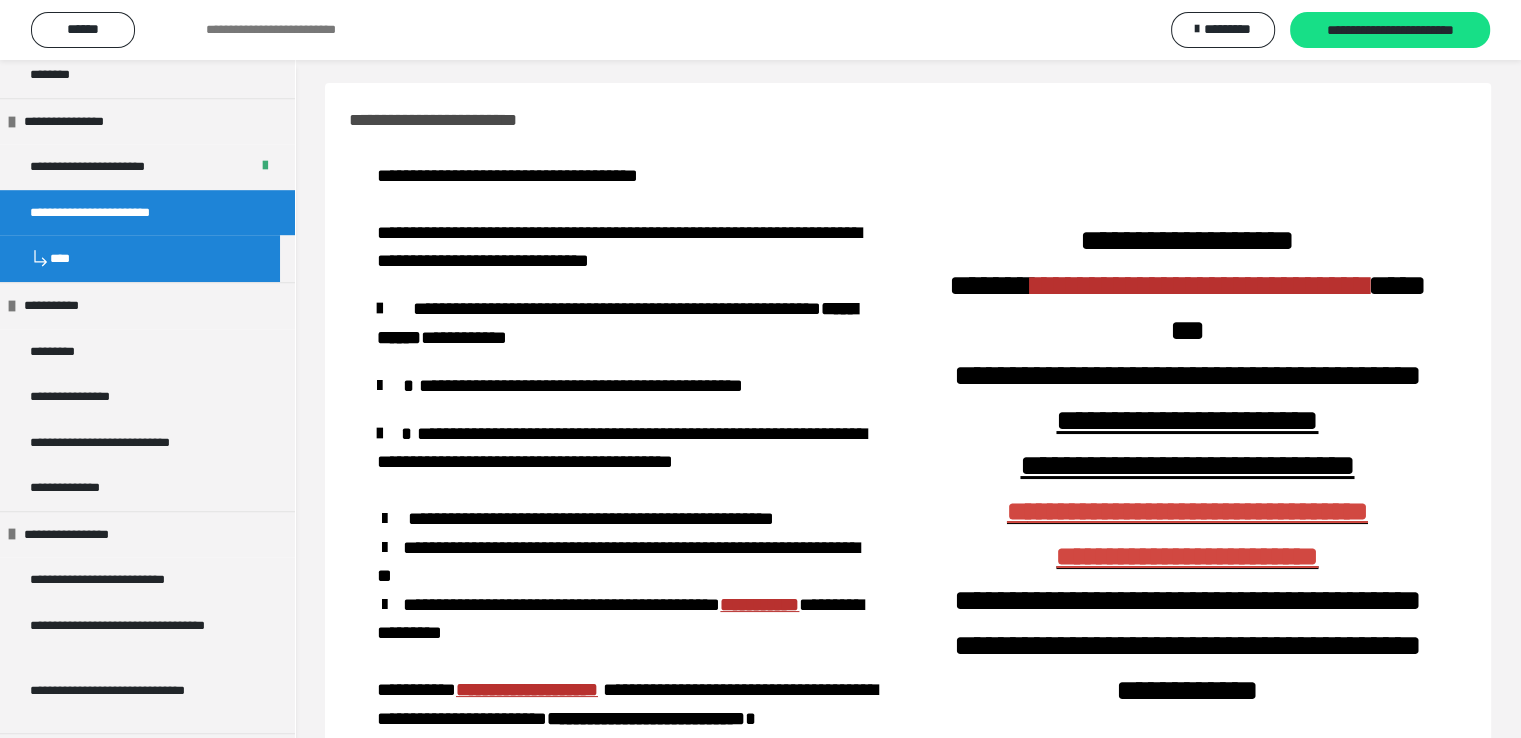 scroll, scrollTop: 0, scrollLeft: 0, axis: both 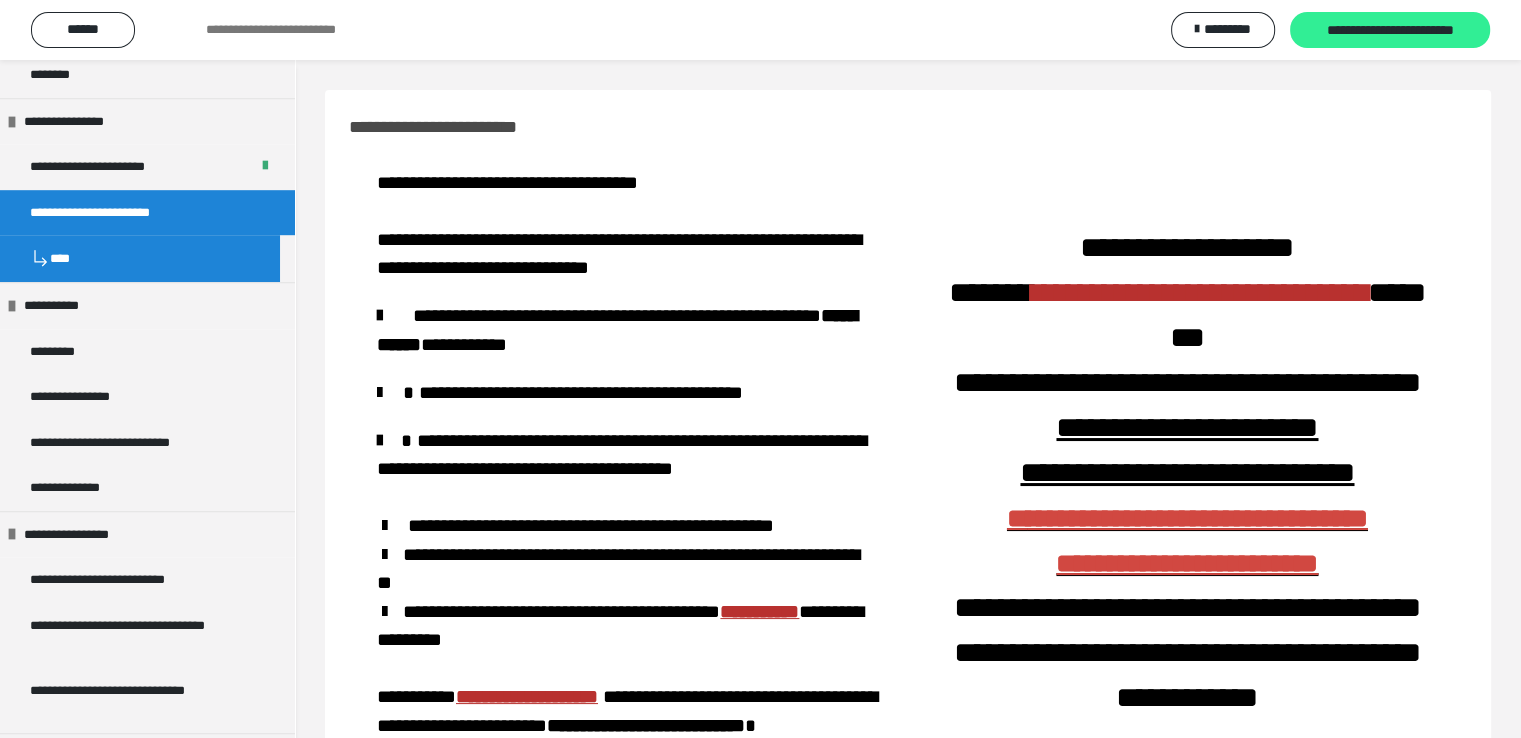 click on "**********" at bounding box center (1390, 31) 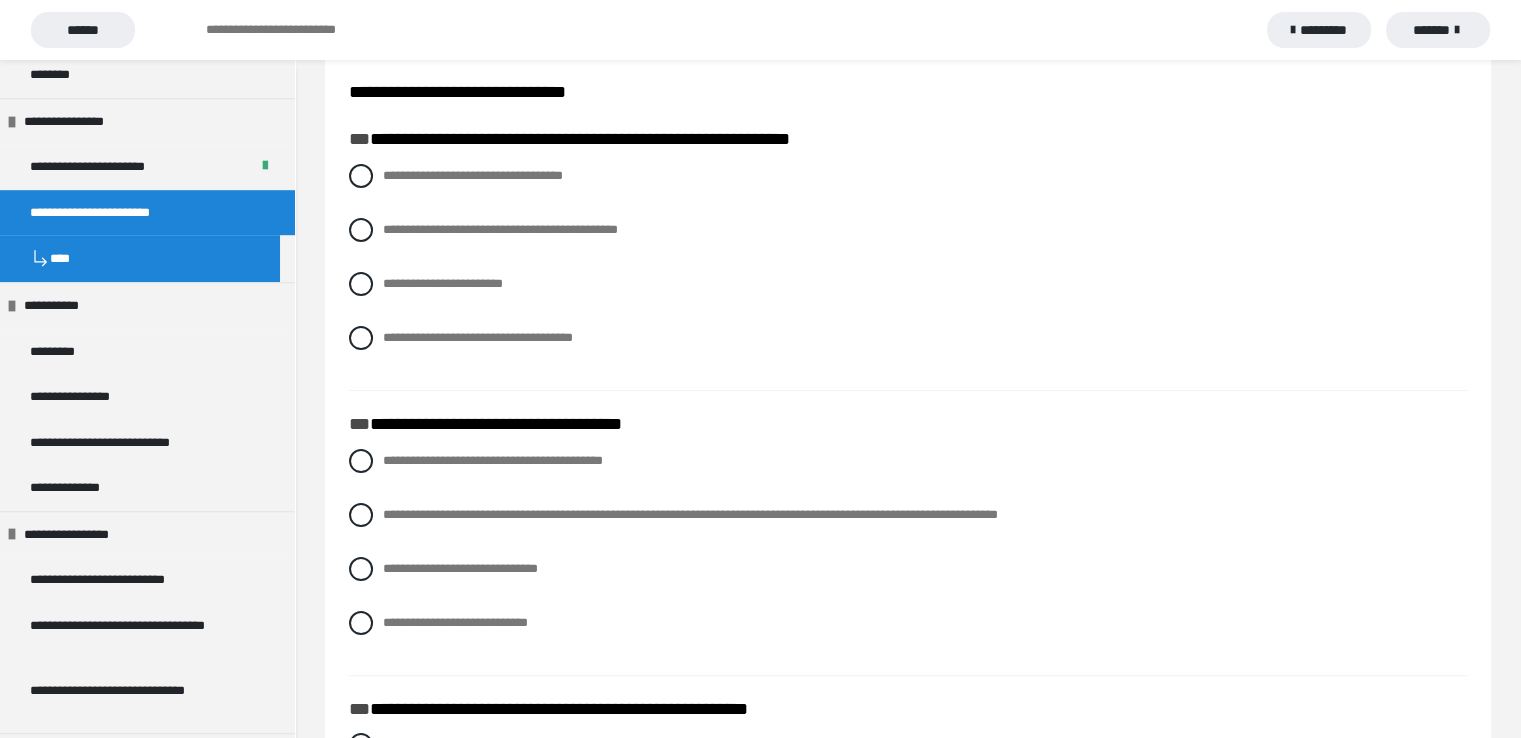 scroll, scrollTop: 200, scrollLeft: 0, axis: vertical 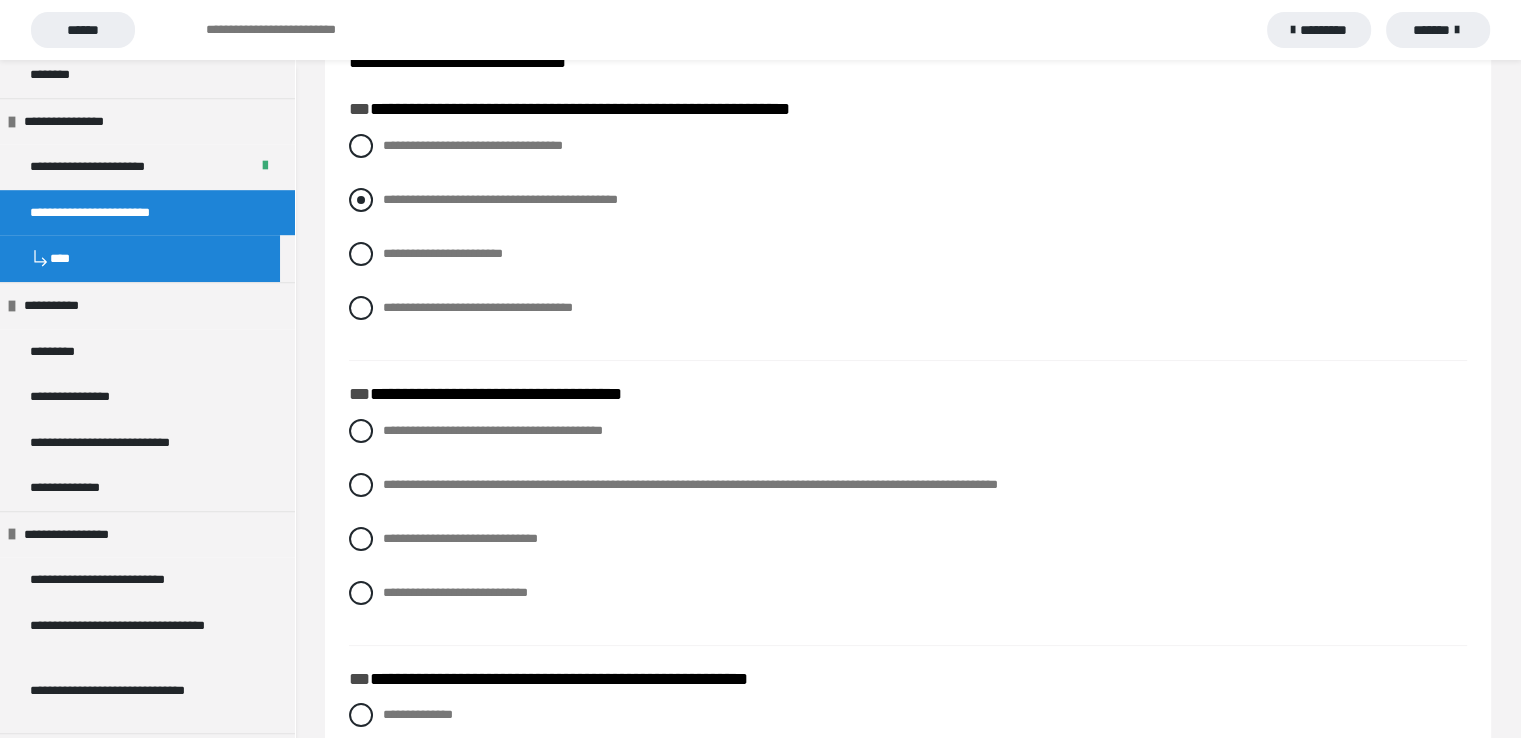 click at bounding box center (361, 200) 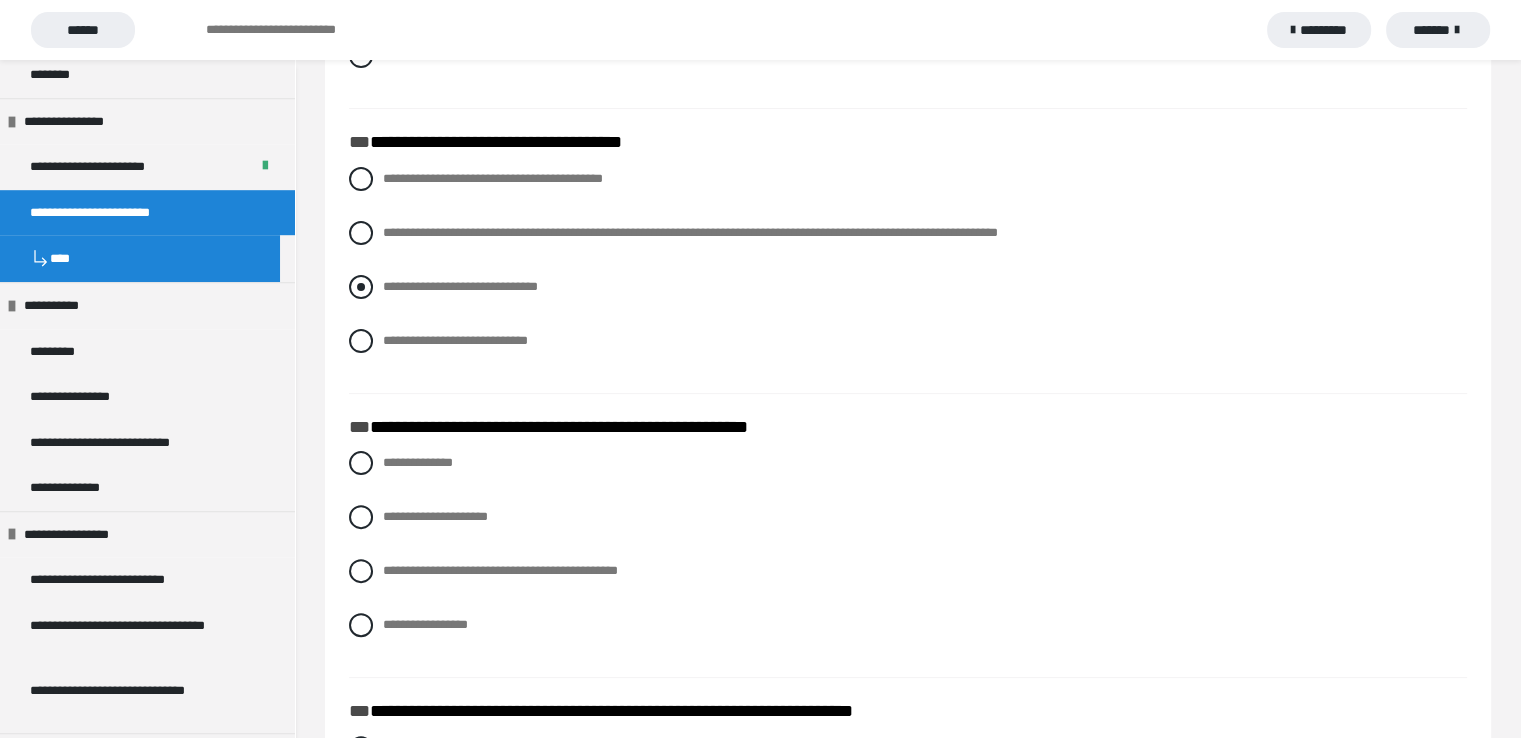 scroll, scrollTop: 500, scrollLeft: 0, axis: vertical 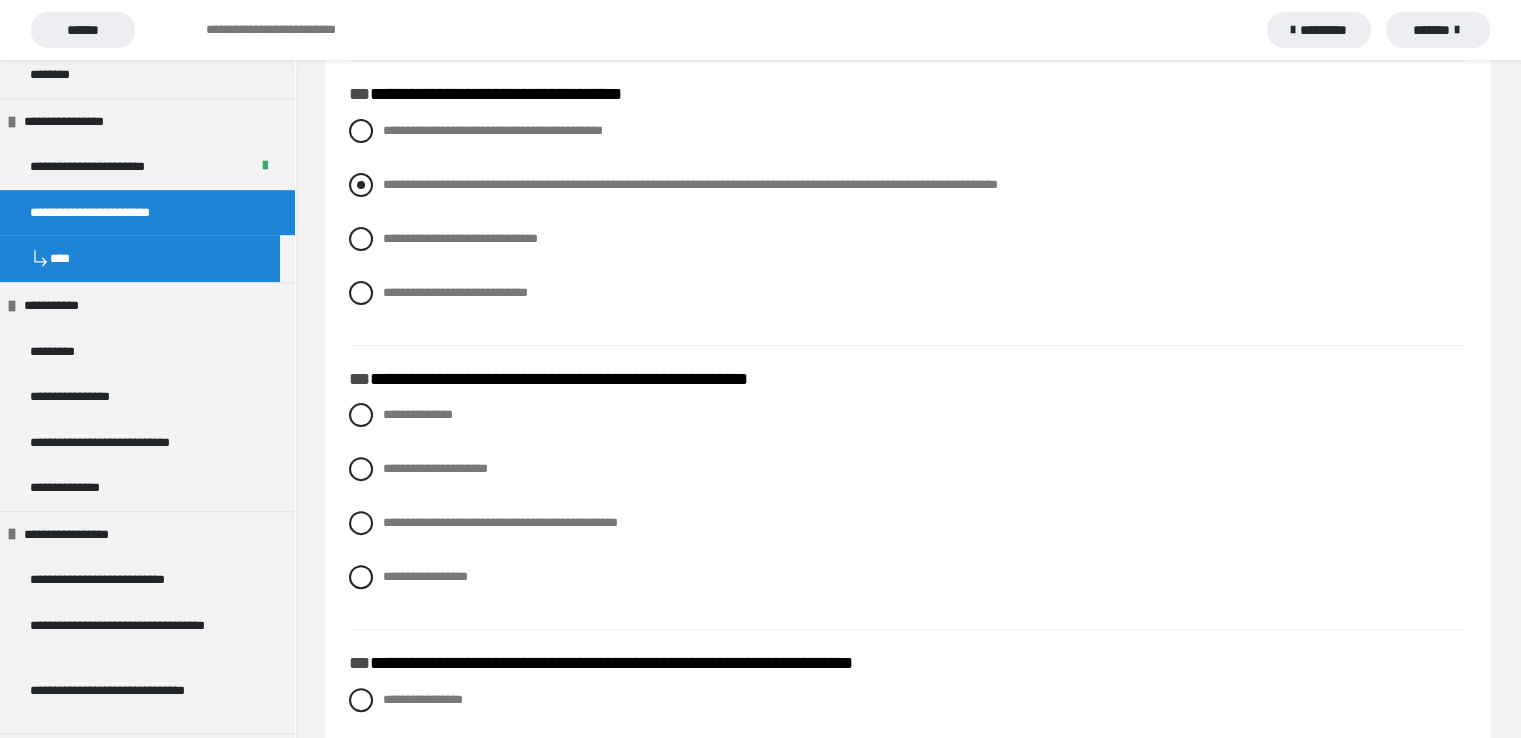 click at bounding box center (361, 185) 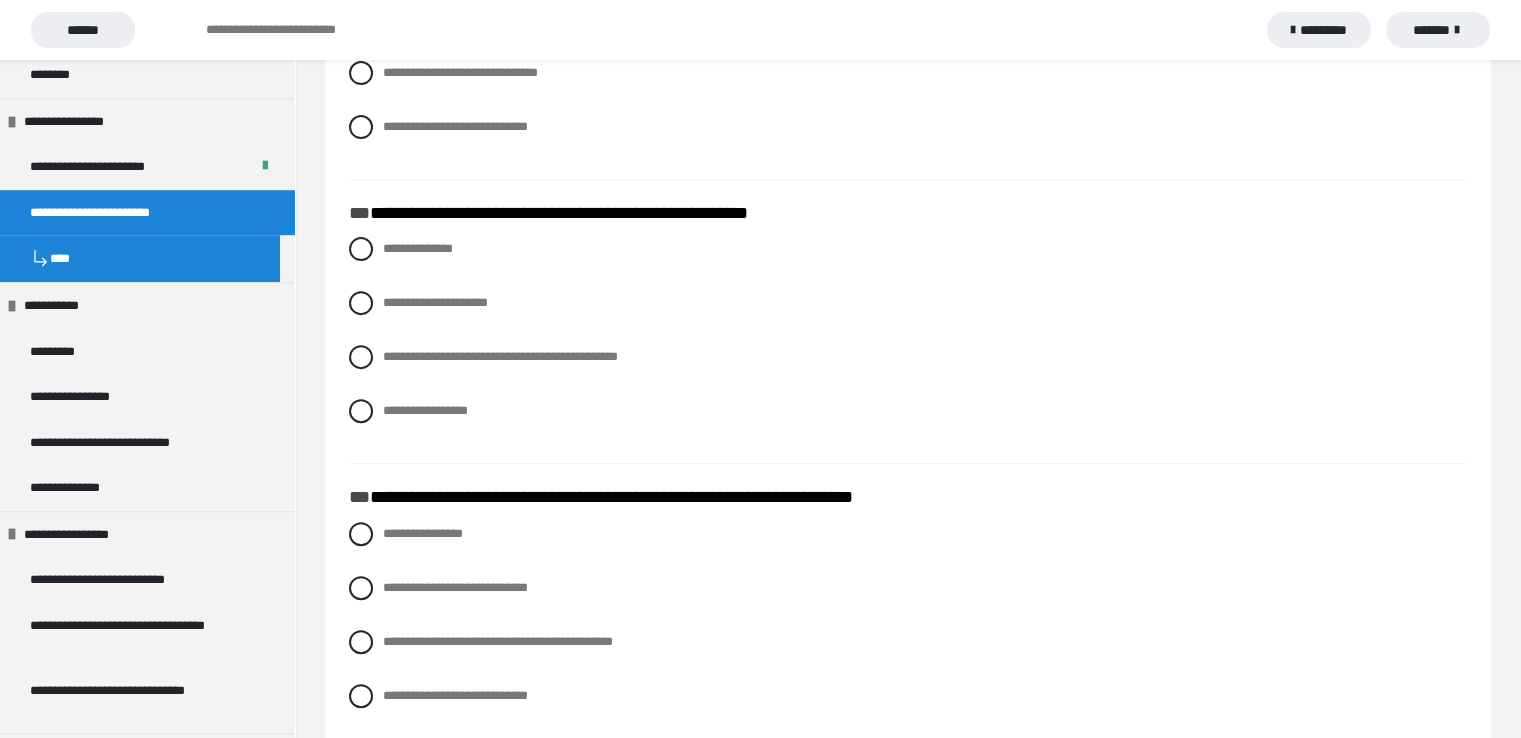 scroll, scrollTop: 700, scrollLeft: 0, axis: vertical 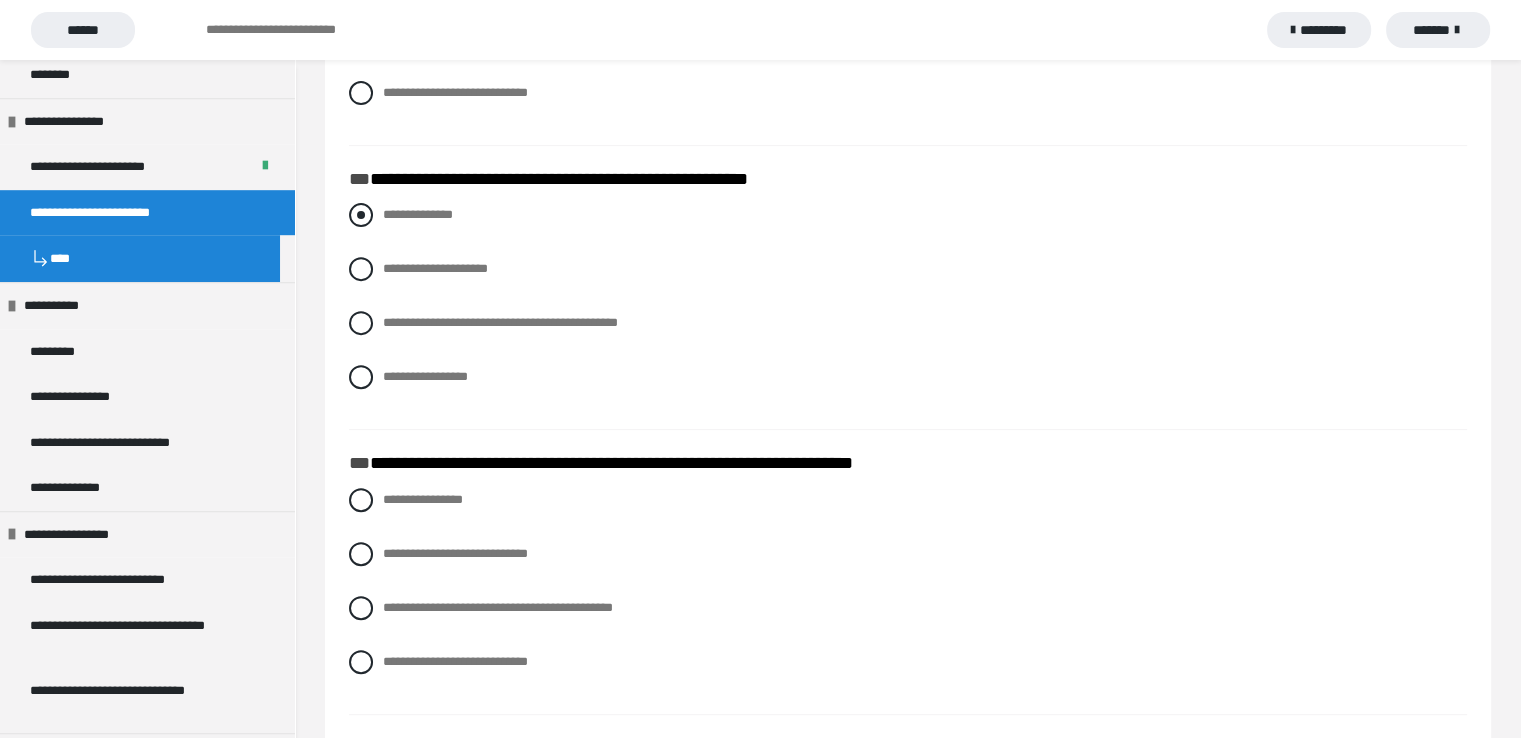 click at bounding box center [361, 215] 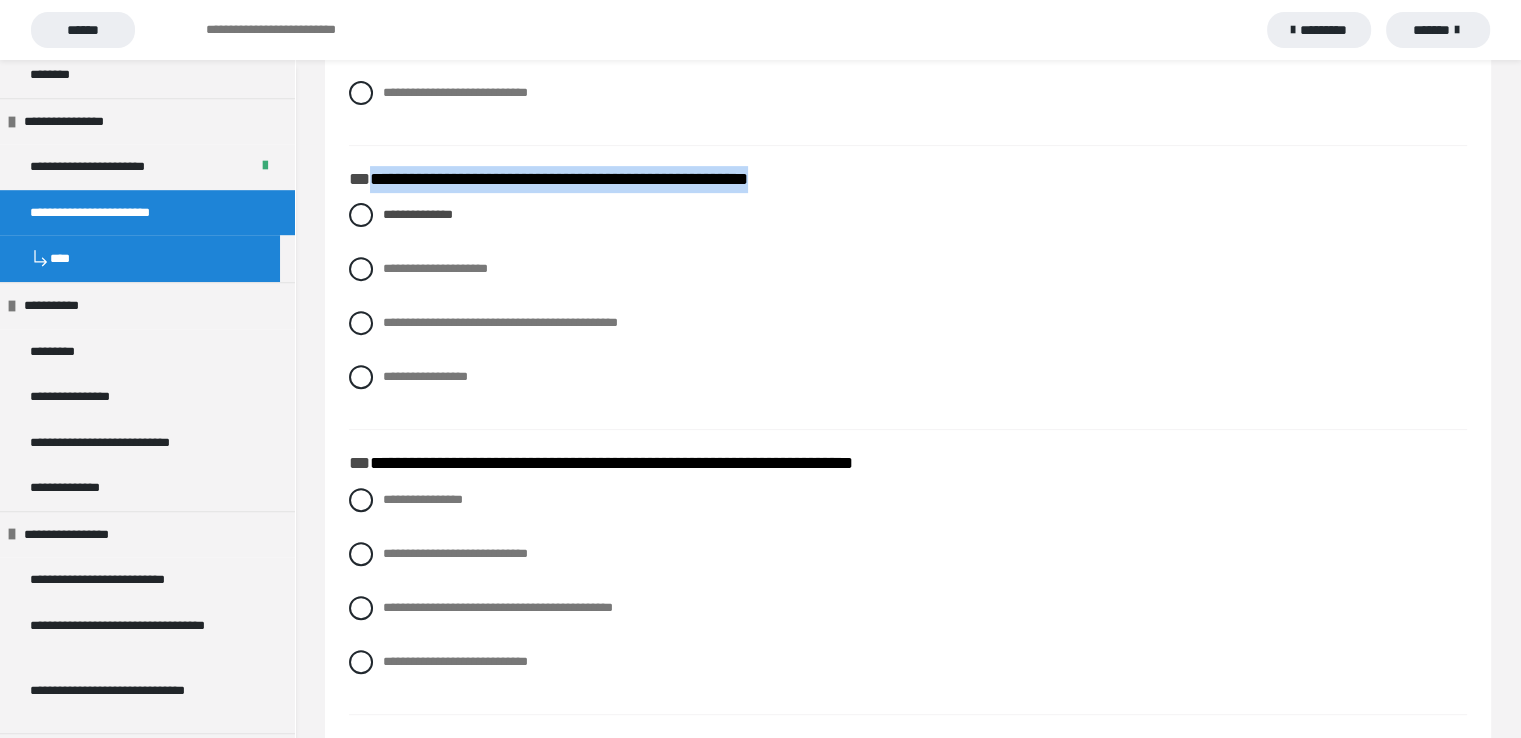 drag, startPoint x: 373, startPoint y: 180, endPoint x: 824, endPoint y: 181, distance: 451.0011 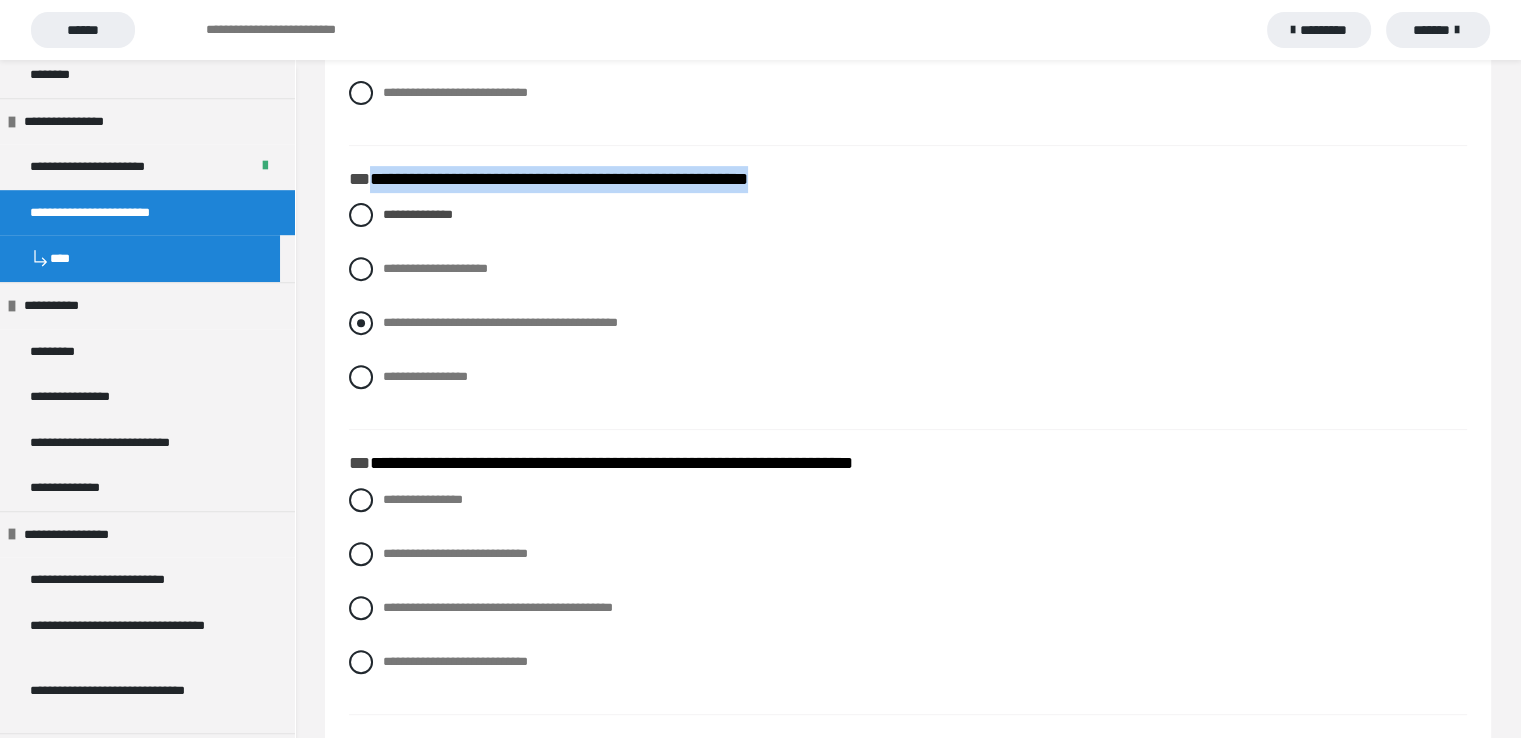click at bounding box center [361, 323] 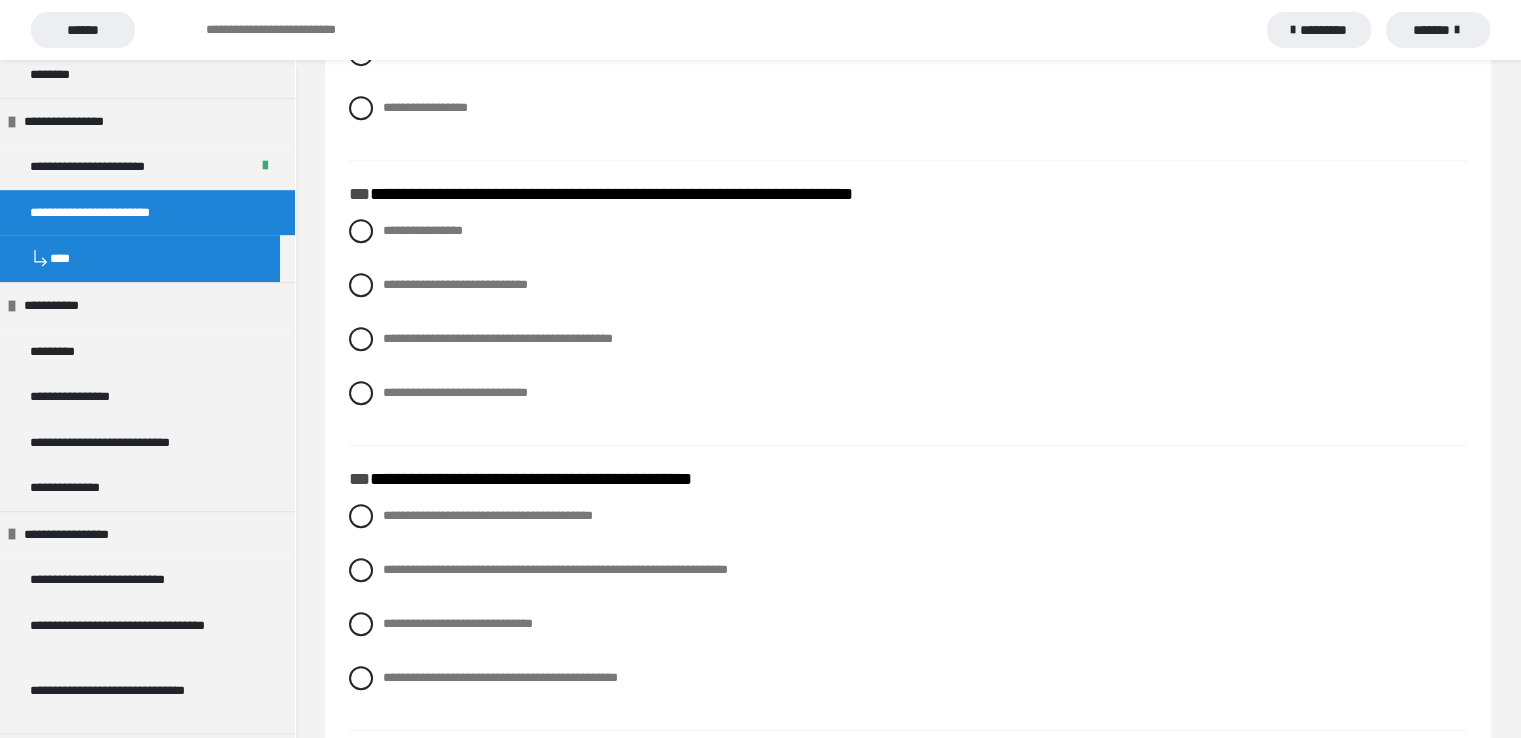 scroll, scrollTop: 1000, scrollLeft: 0, axis: vertical 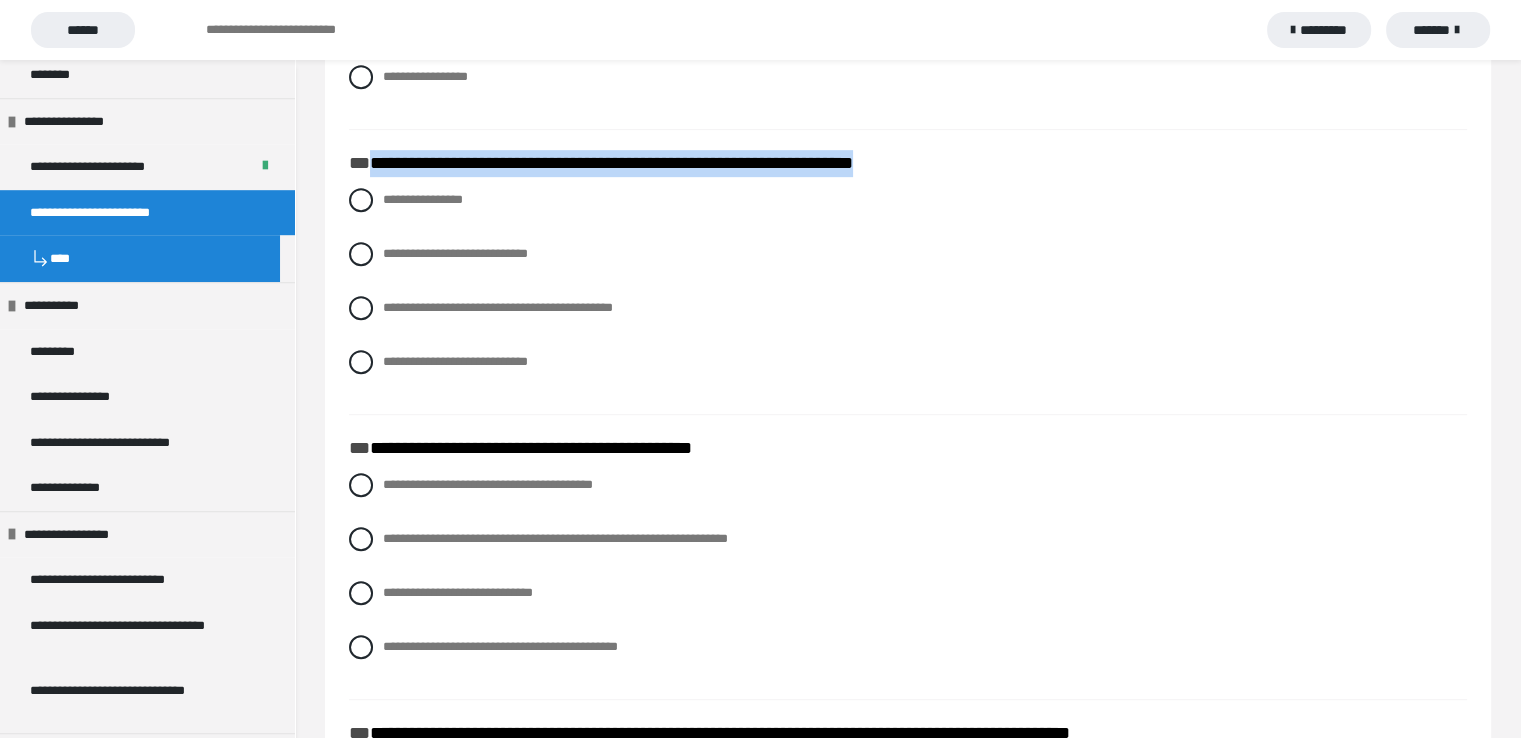 drag, startPoint x: 372, startPoint y: 160, endPoint x: 948, endPoint y: 171, distance: 576.10504 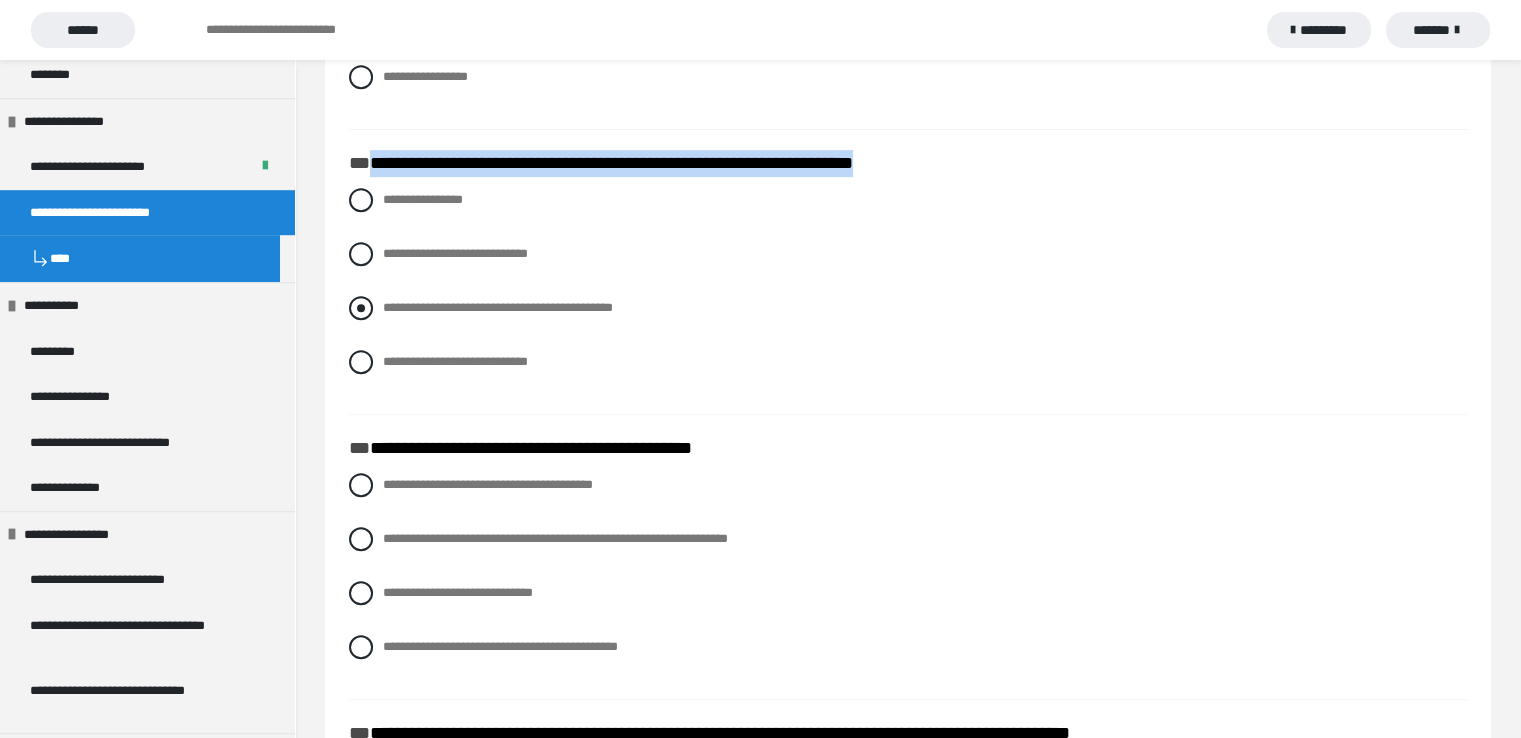 click at bounding box center (361, 308) 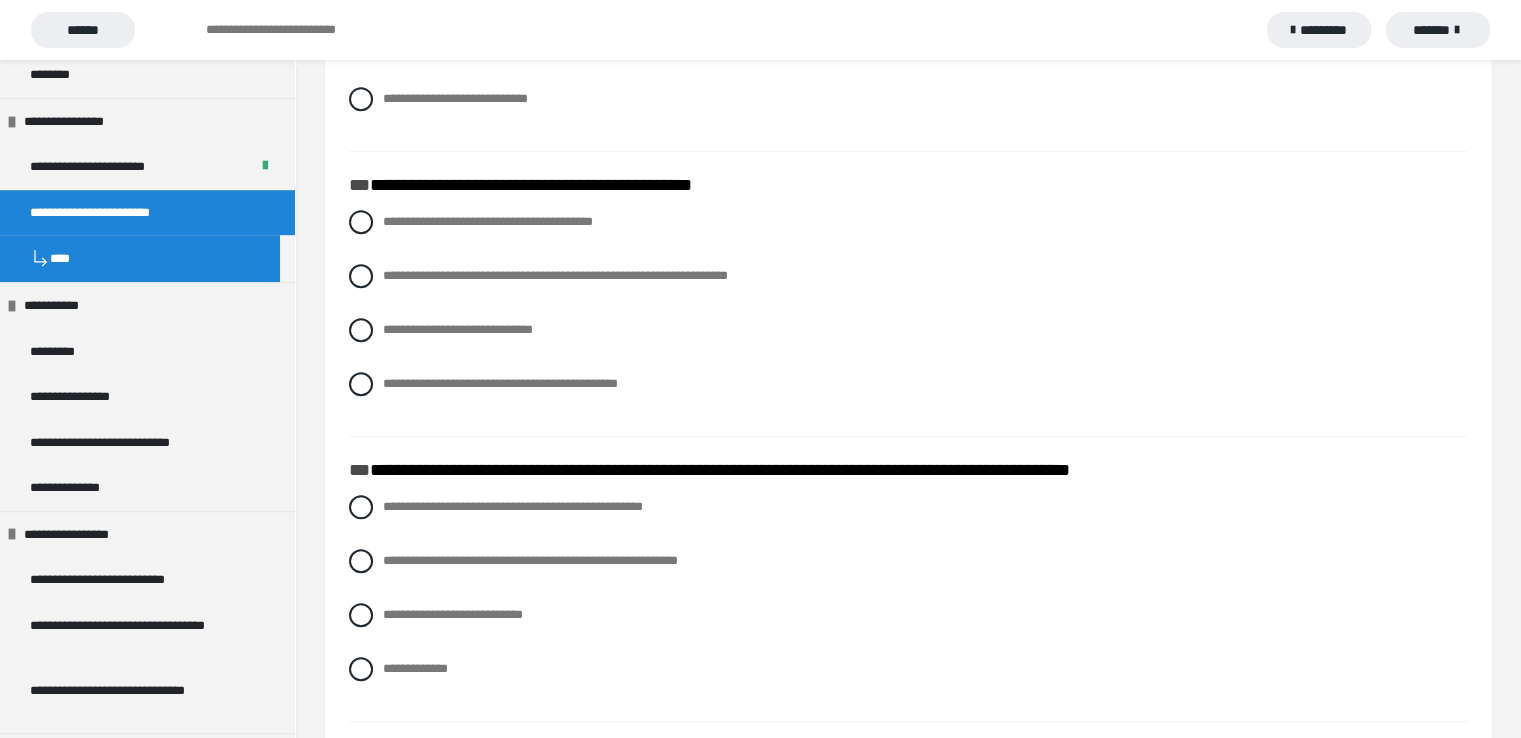 scroll, scrollTop: 1300, scrollLeft: 0, axis: vertical 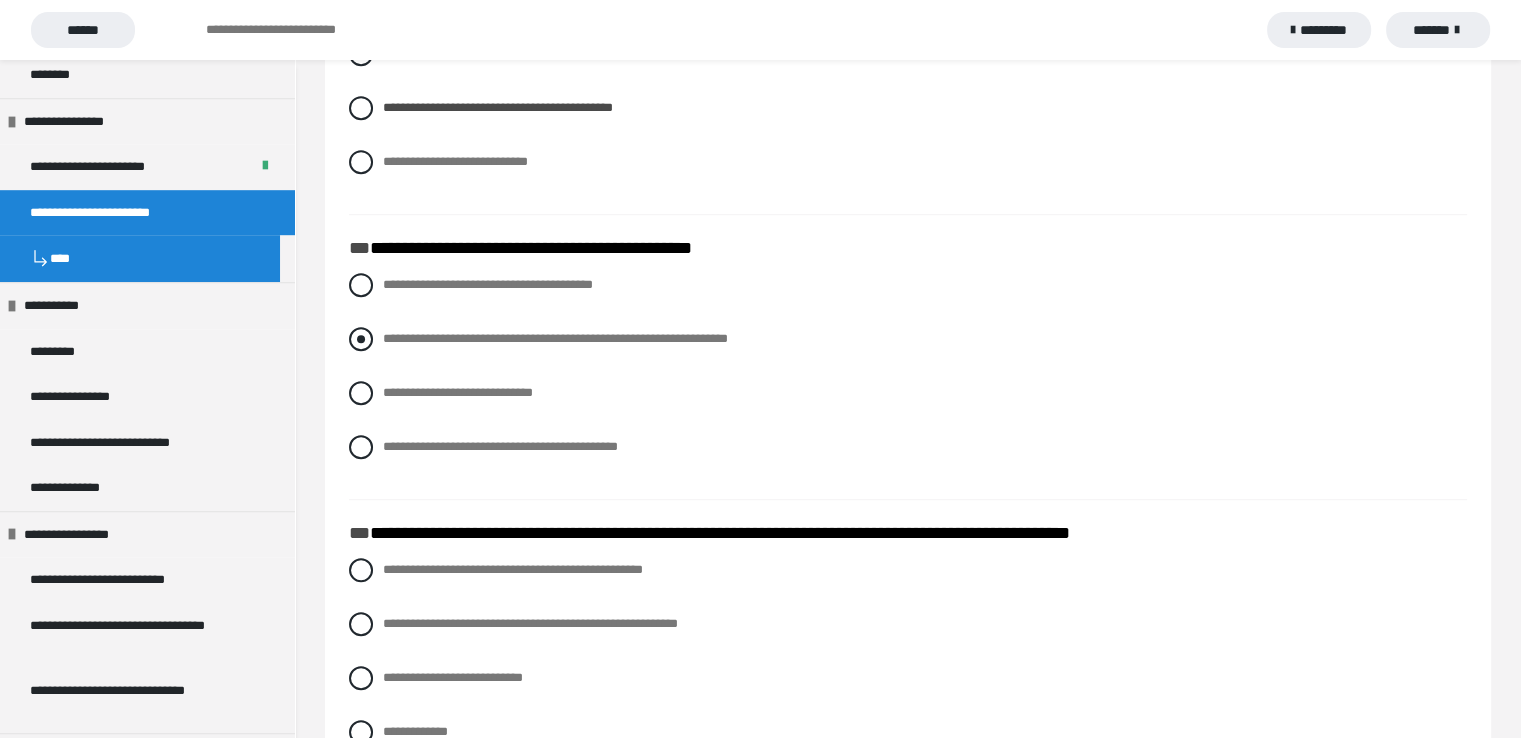 click at bounding box center (361, 339) 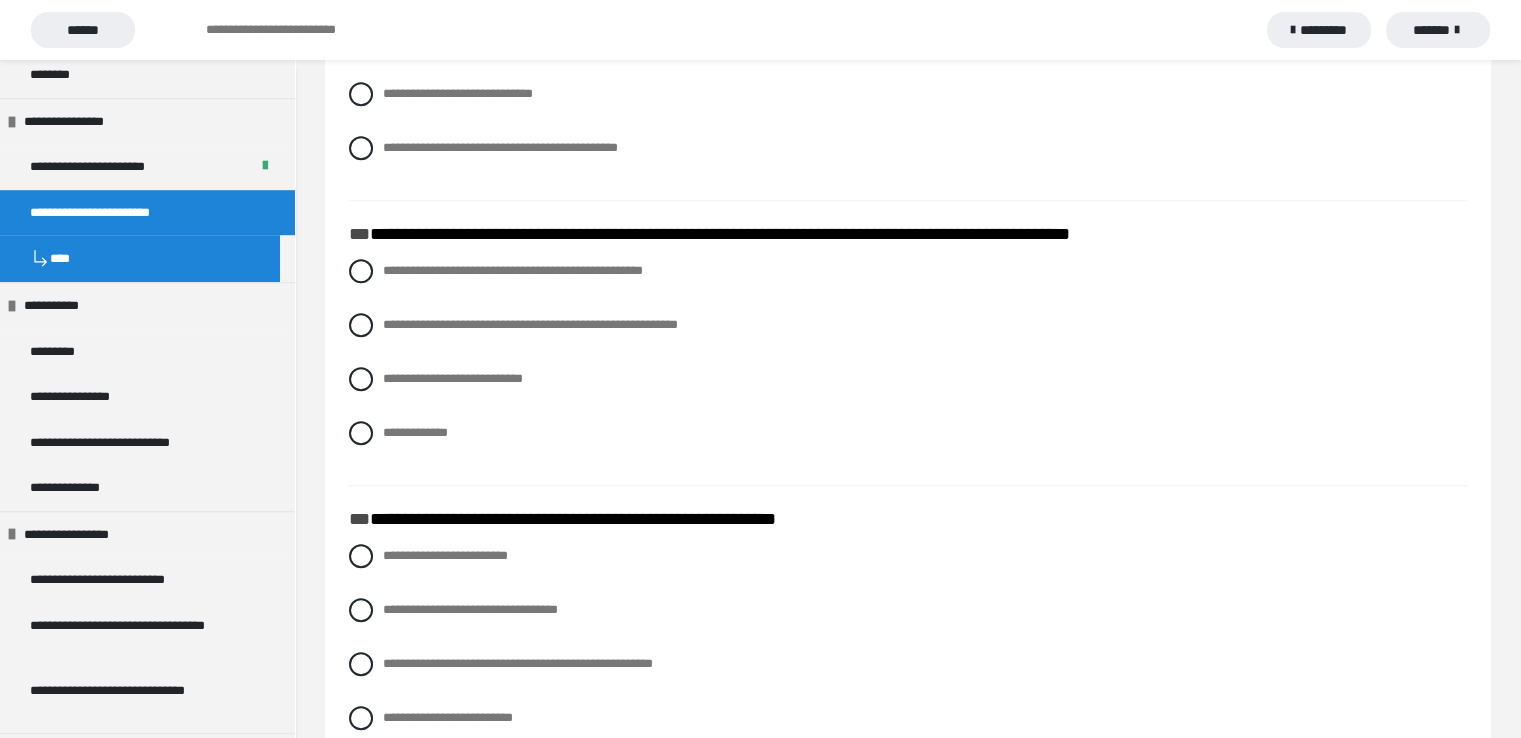 scroll, scrollTop: 1500, scrollLeft: 0, axis: vertical 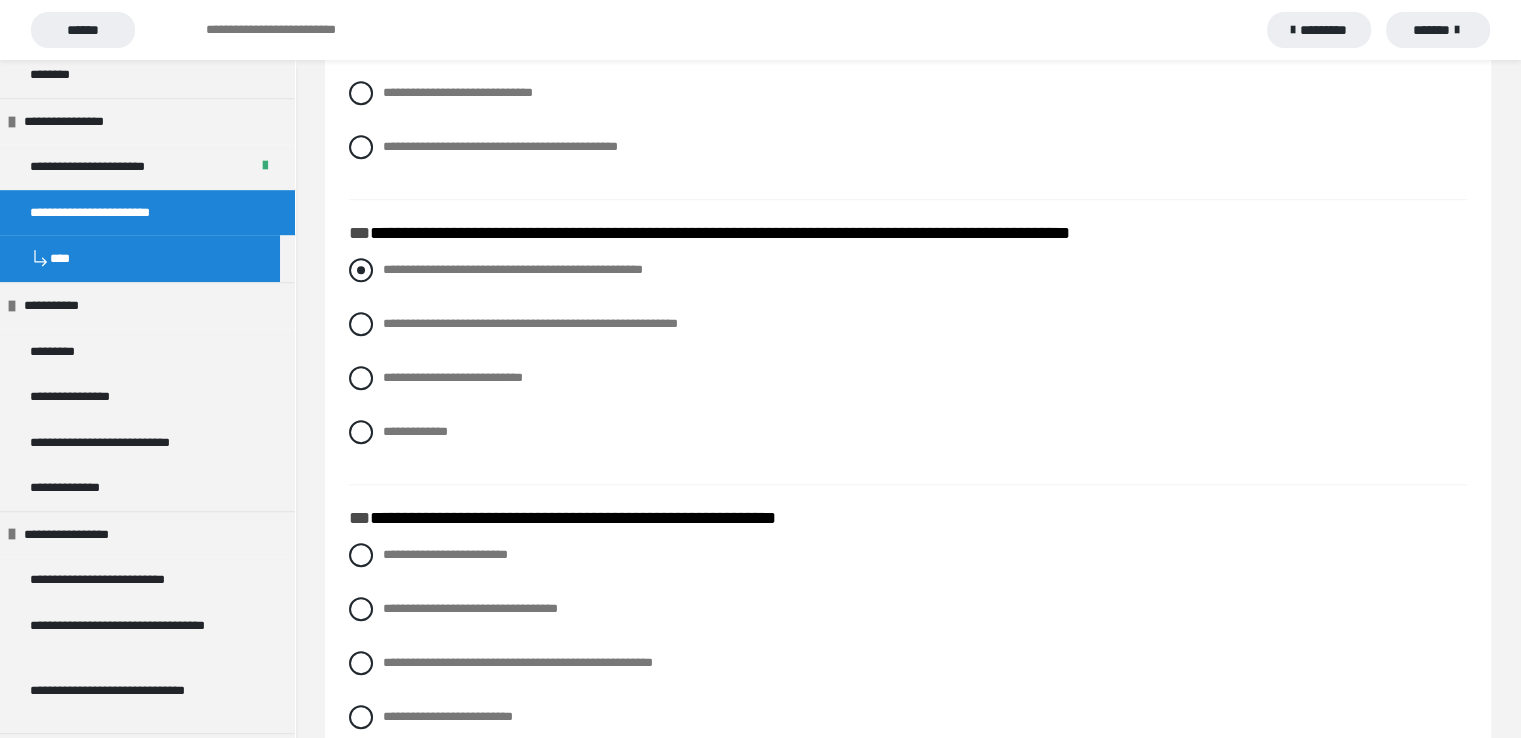 click at bounding box center (361, 270) 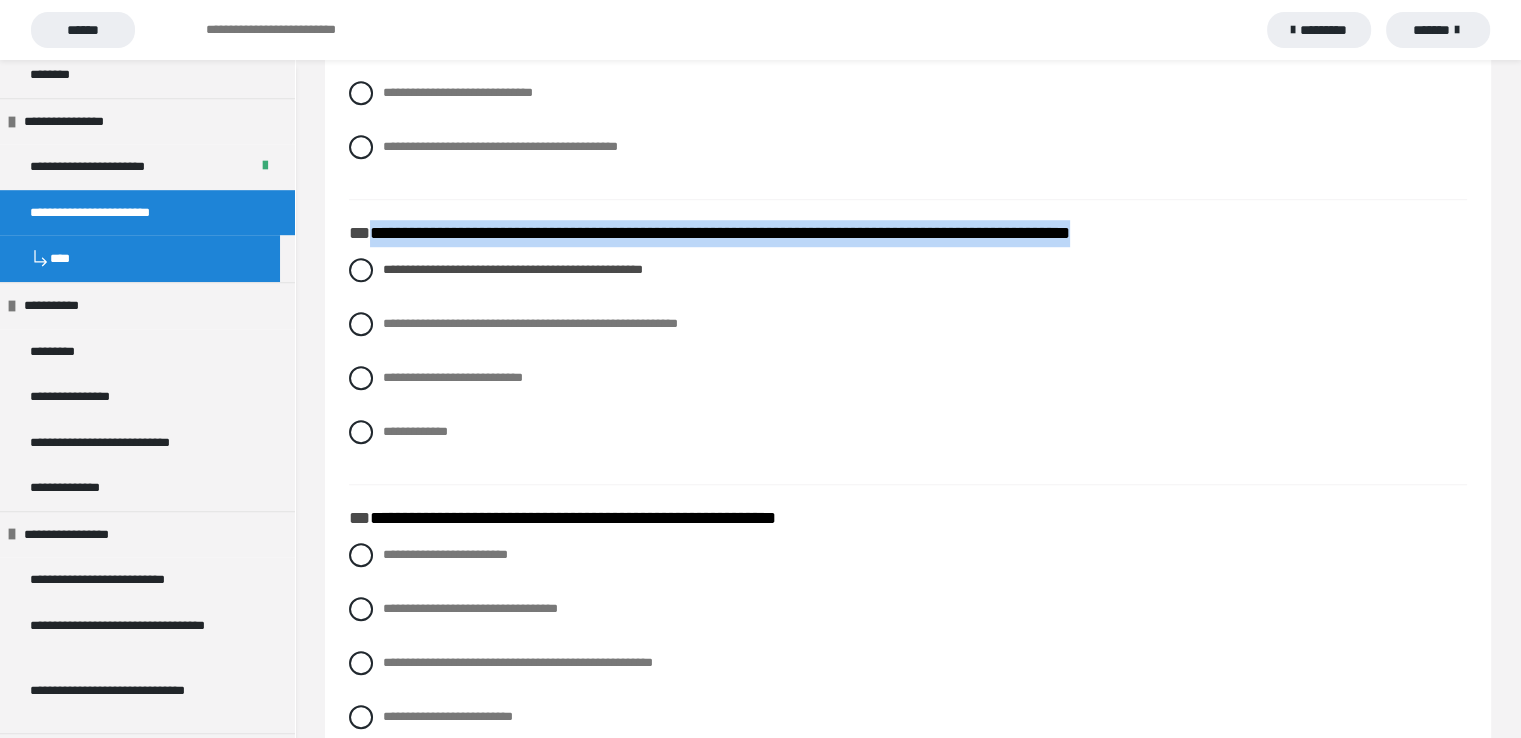 drag, startPoint x: 372, startPoint y: 233, endPoint x: 1125, endPoint y: 244, distance: 753.0803 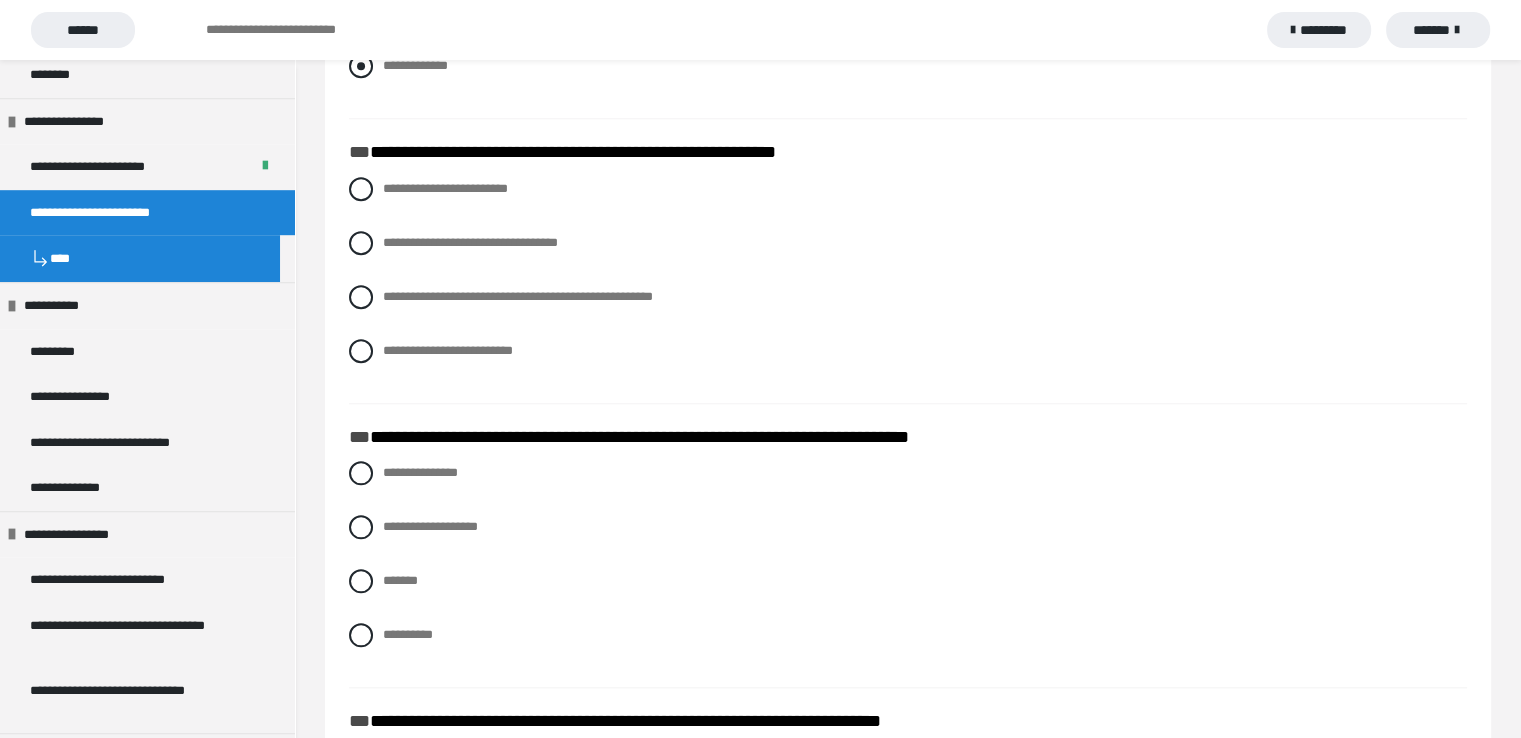 scroll, scrollTop: 1900, scrollLeft: 0, axis: vertical 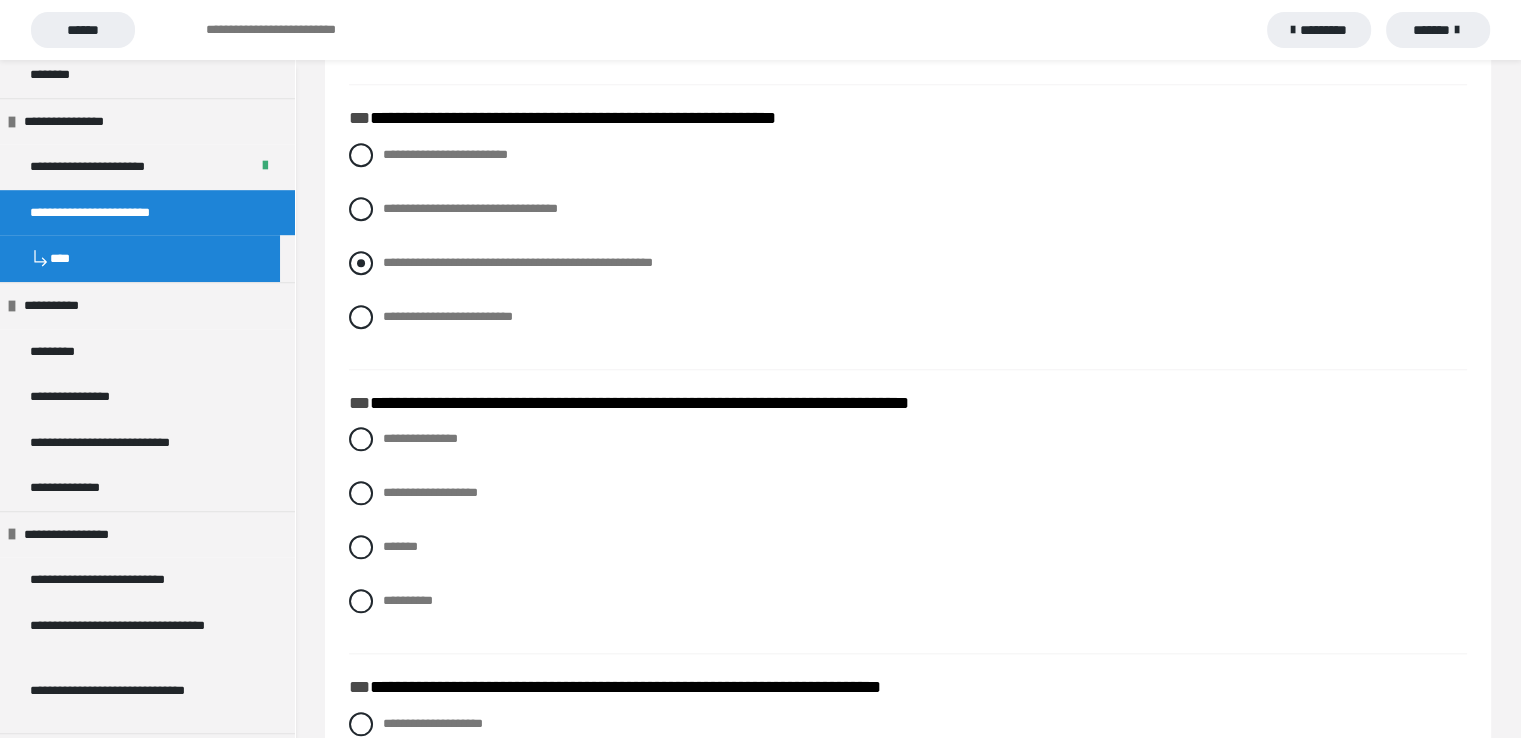 click at bounding box center (361, 263) 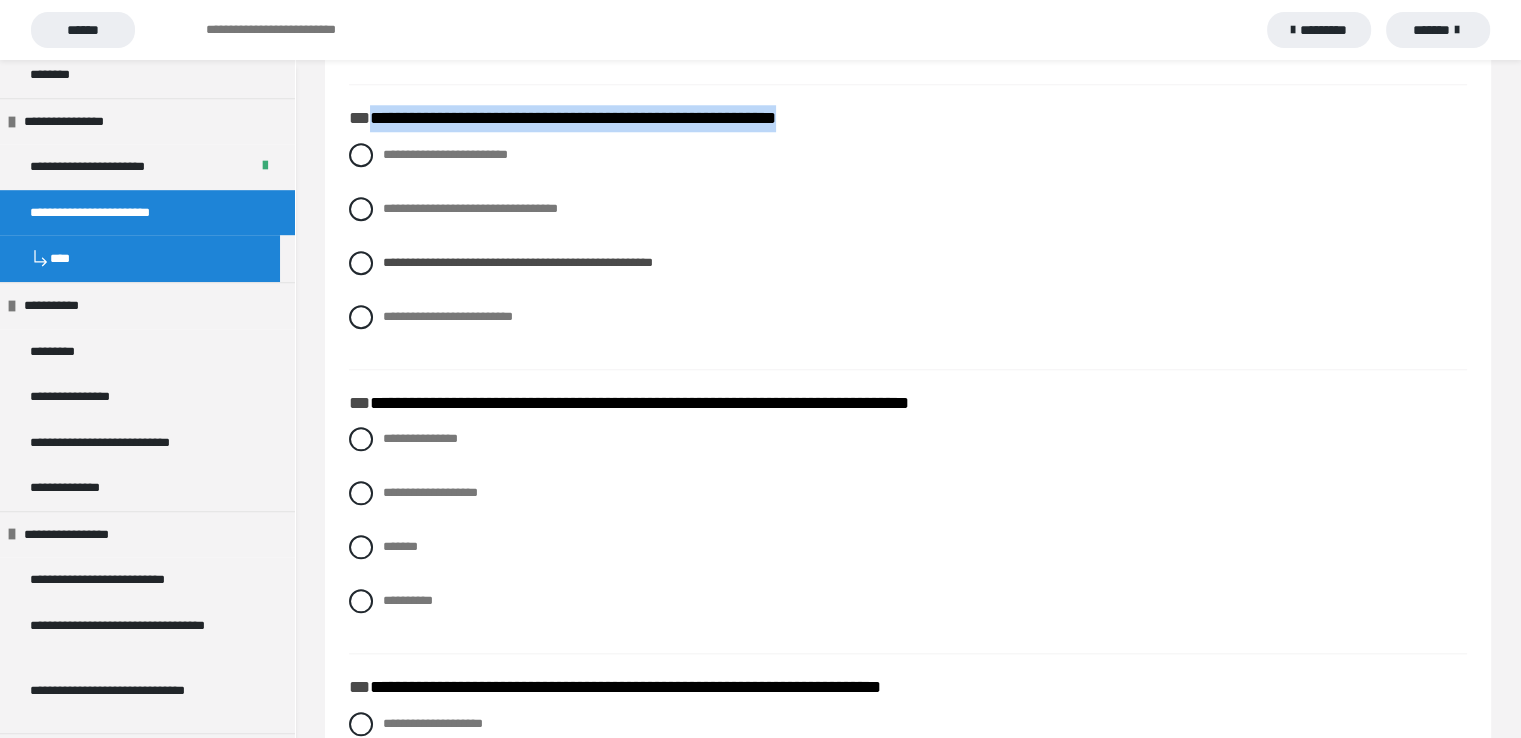 drag, startPoint x: 365, startPoint y: 121, endPoint x: 876, endPoint y: 124, distance: 511.00882 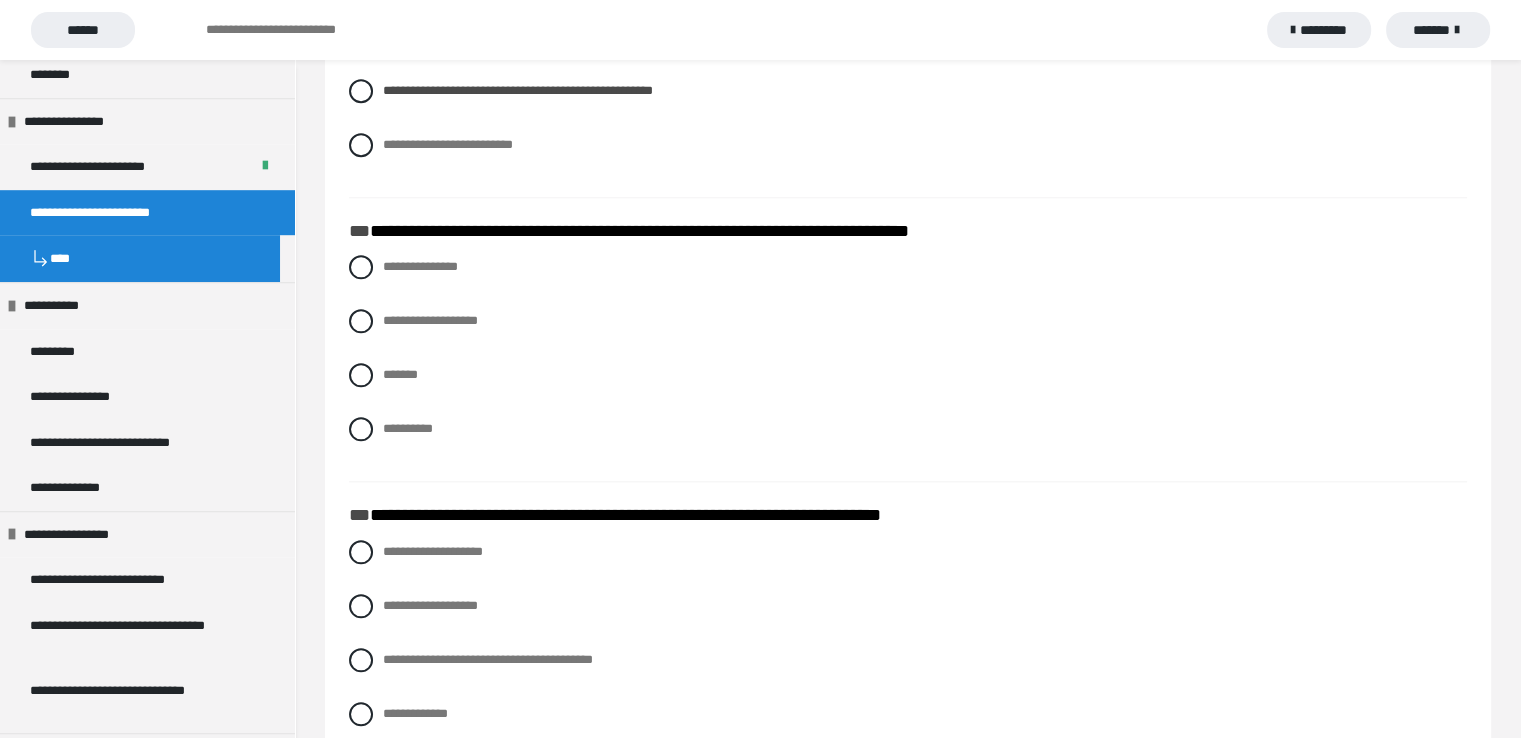 scroll, scrollTop: 2100, scrollLeft: 0, axis: vertical 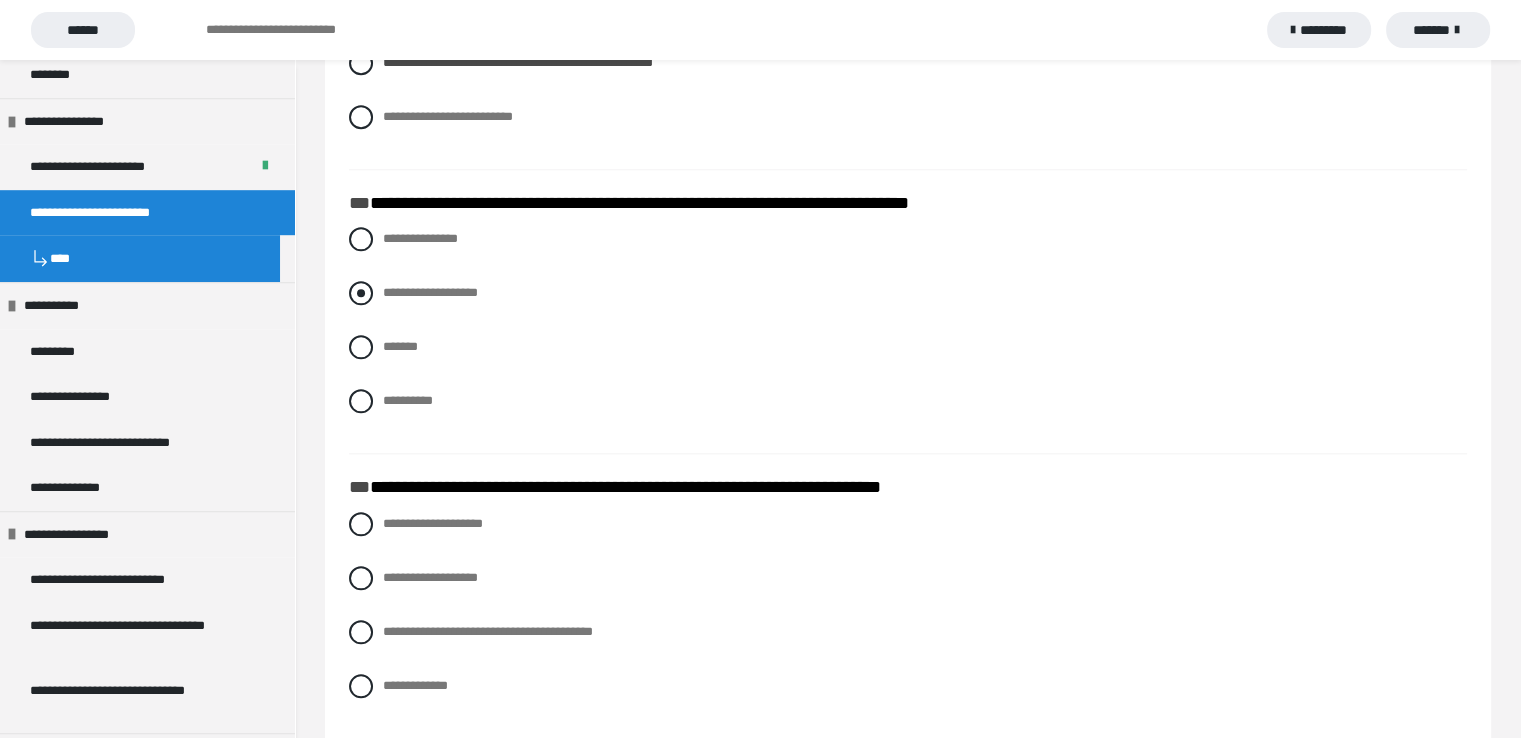 click at bounding box center (361, 293) 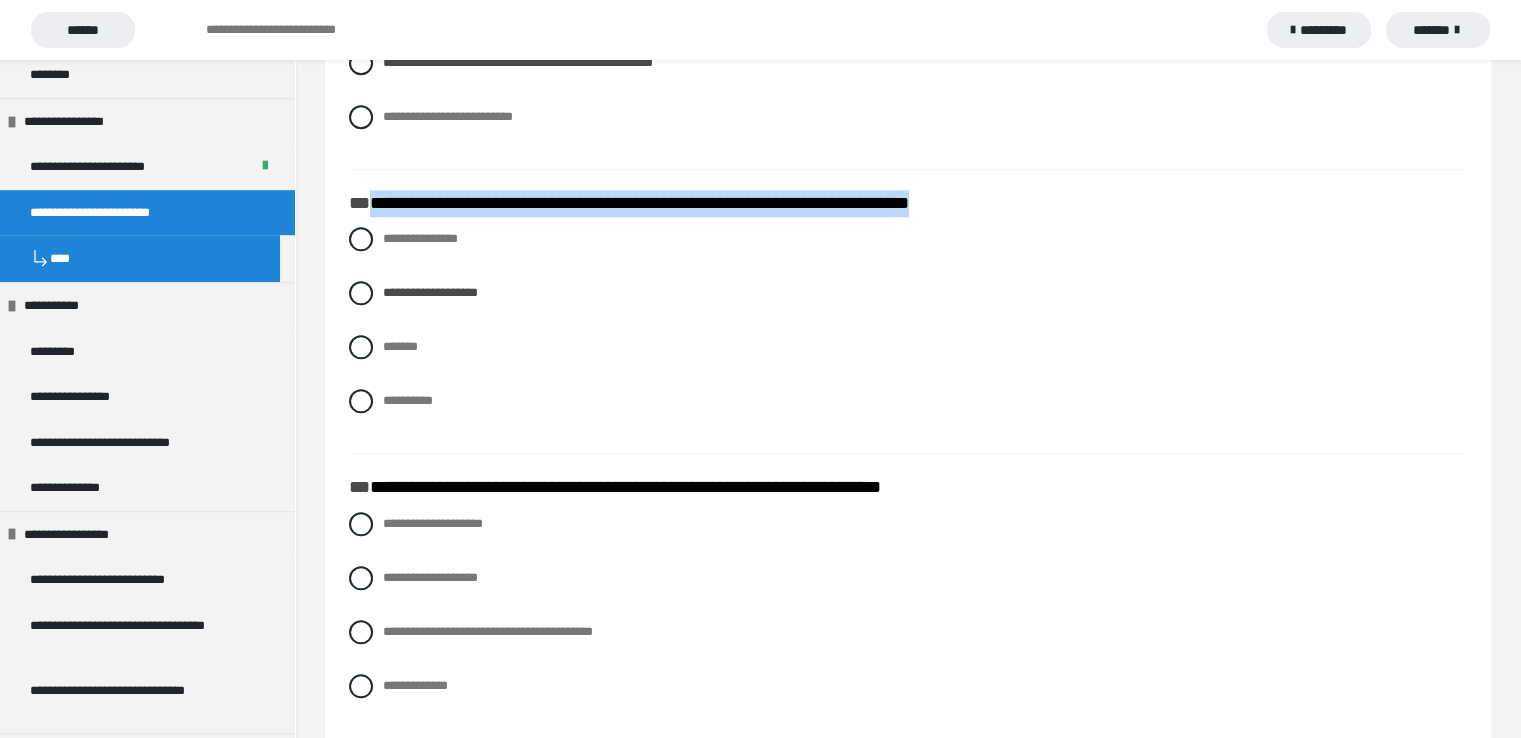 drag, startPoint x: 372, startPoint y: 201, endPoint x: 1026, endPoint y: 196, distance: 654.0191 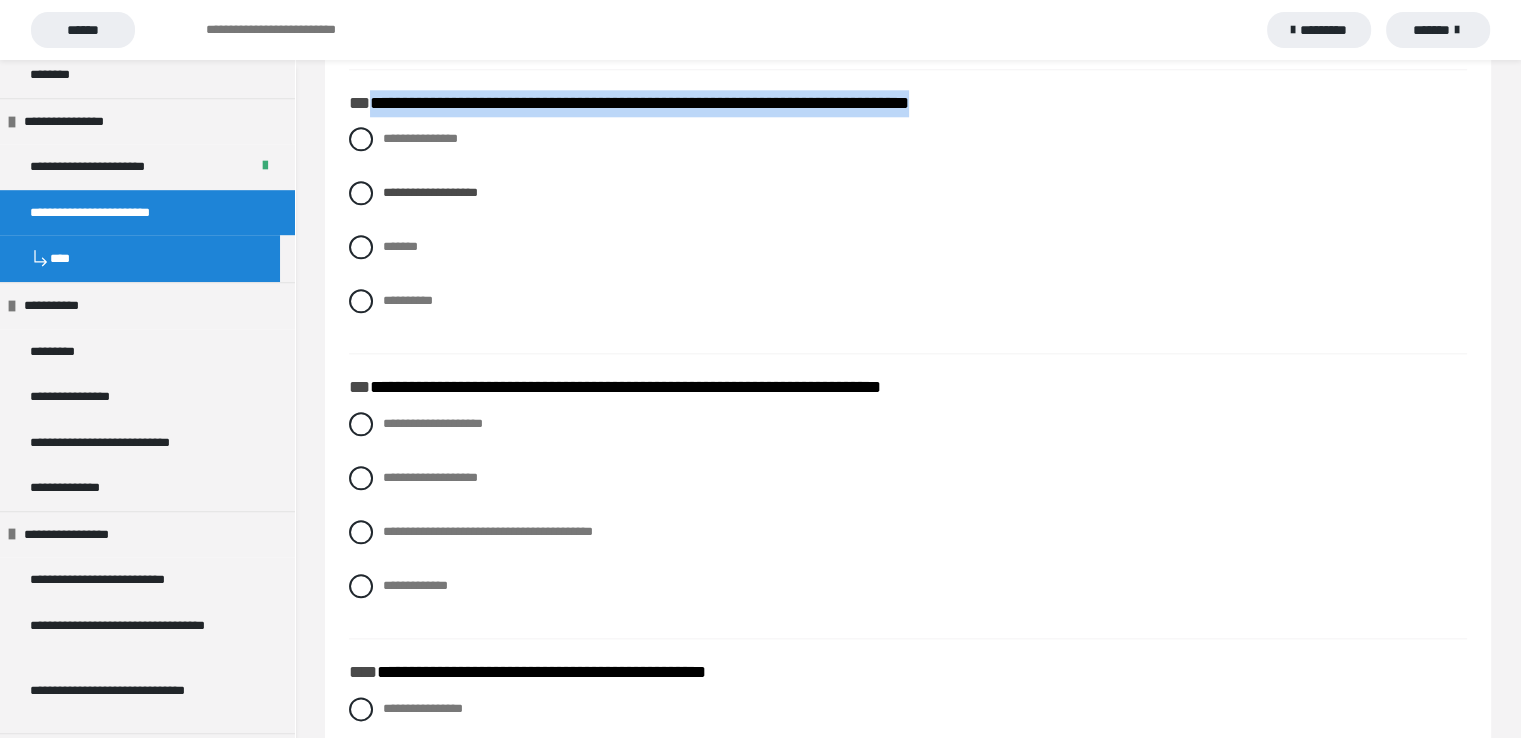 scroll, scrollTop: 2100, scrollLeft: 0, axis: vertical 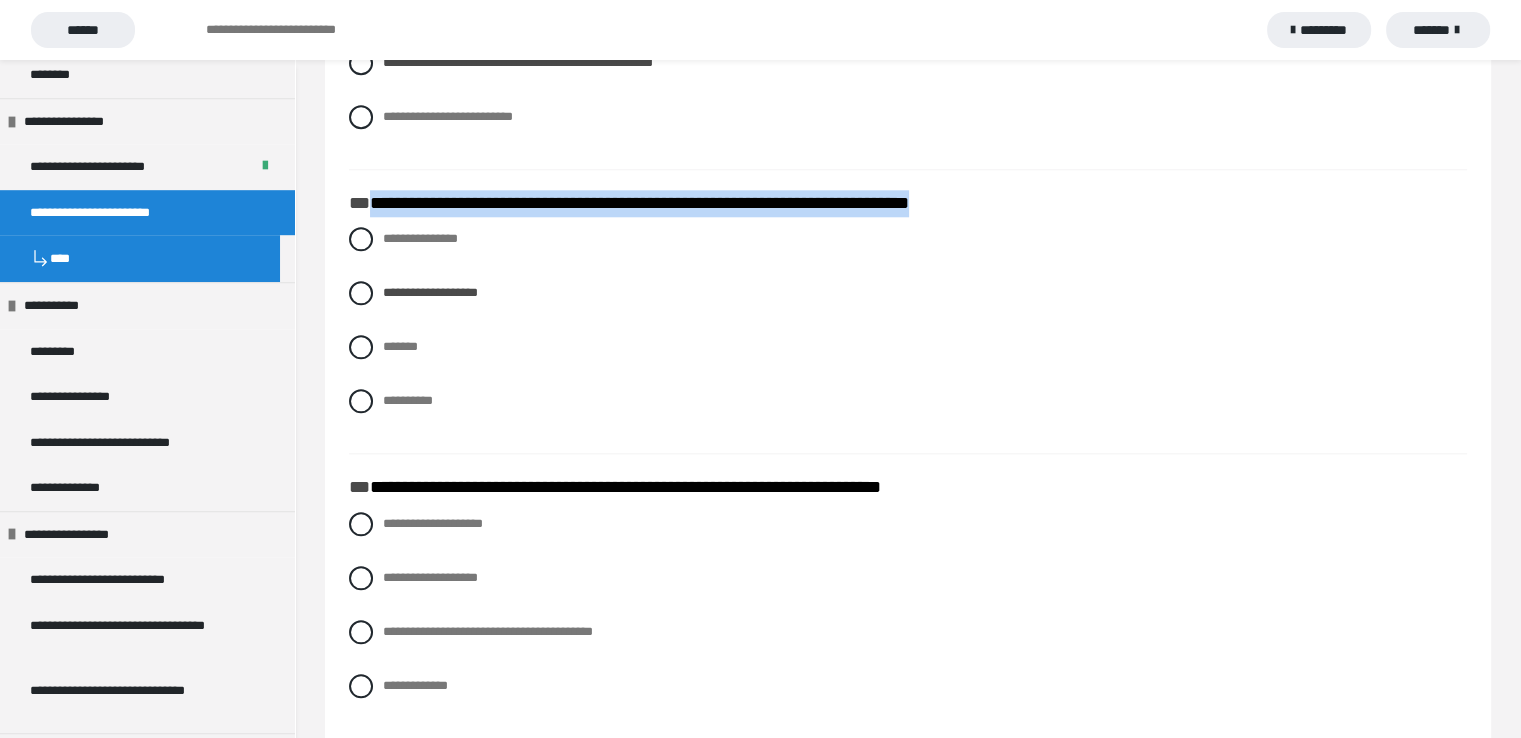 click on "**********" at bounding box center [580, -1791] 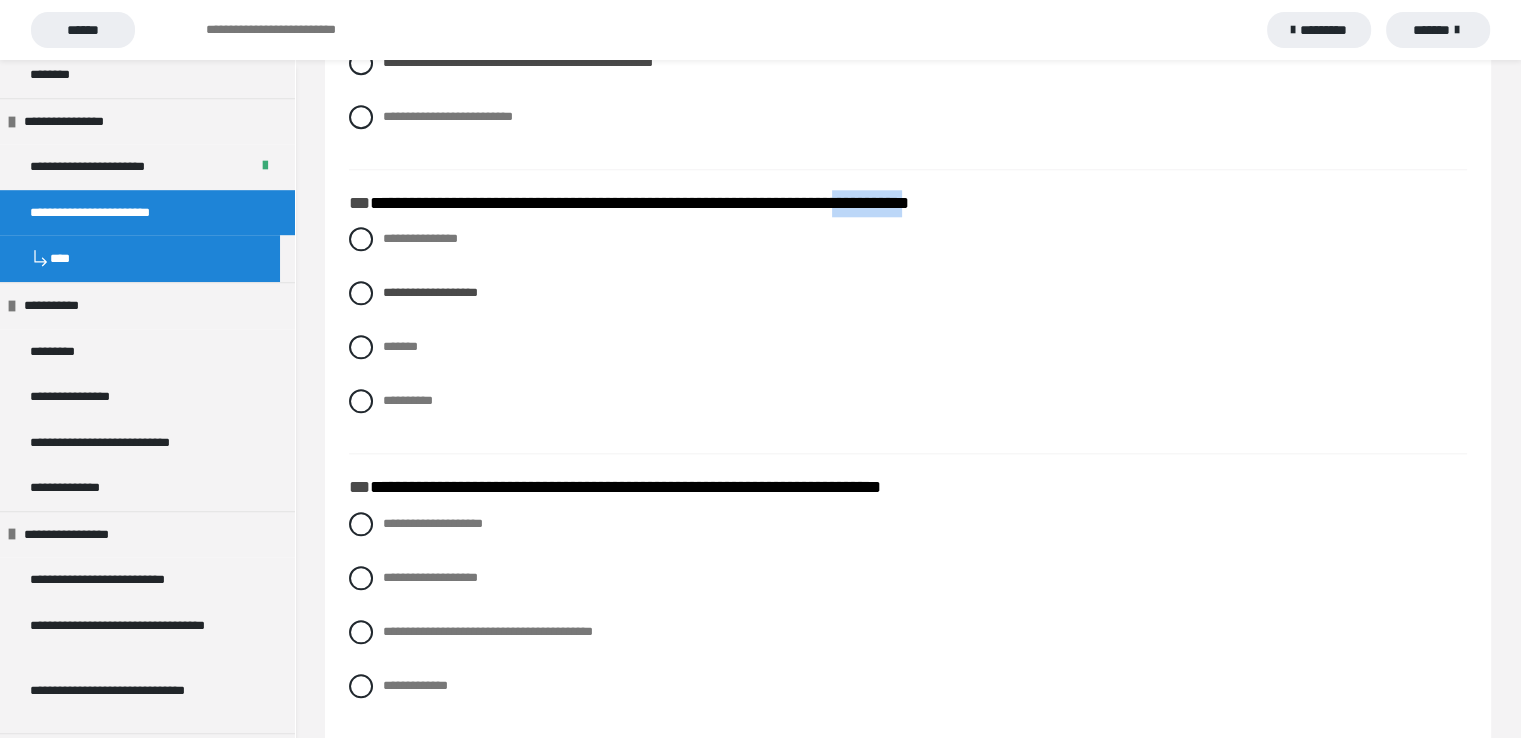 click on "**********" at bounding box center (580, -1791) 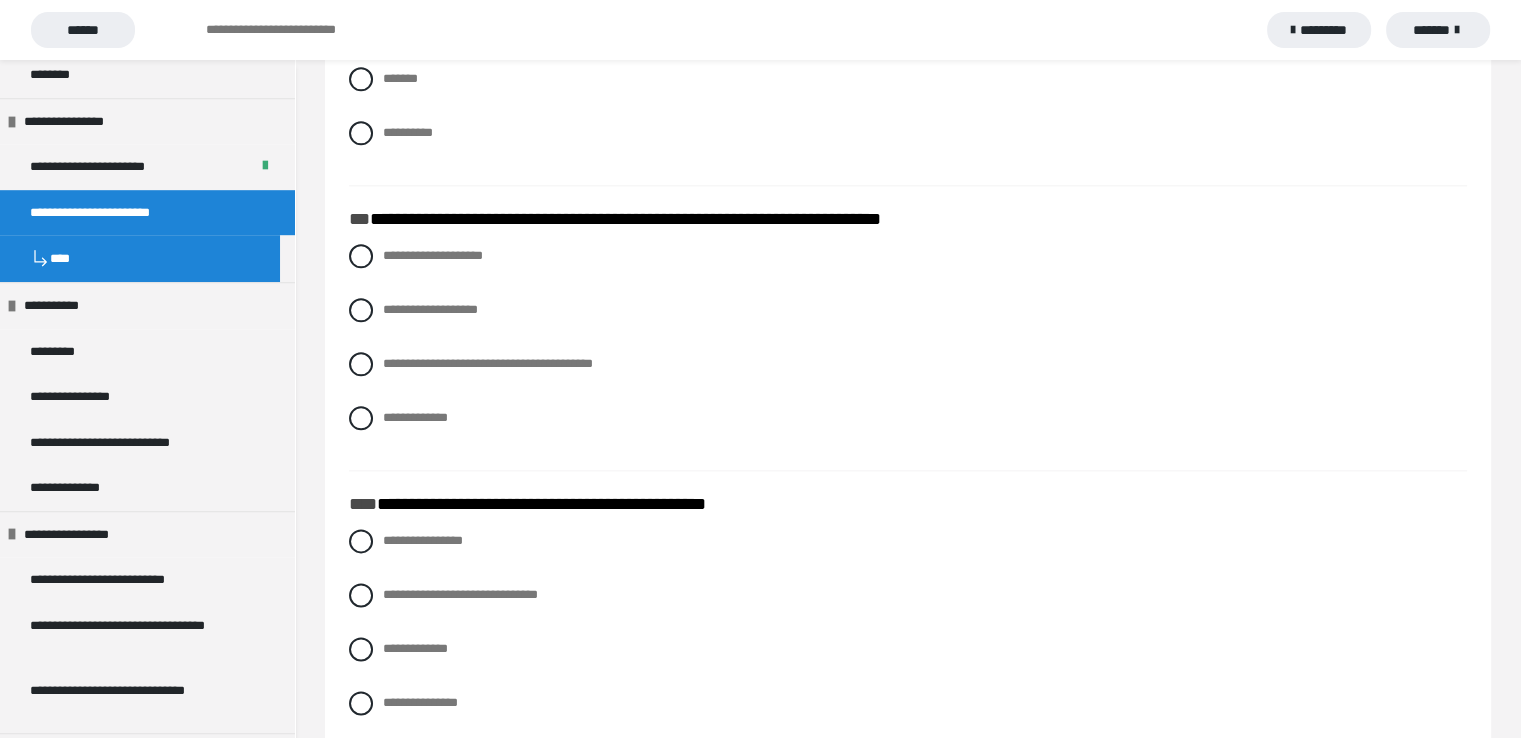 scroll, scrollTop: 2400, scrollLeft: 0, axis: vertical 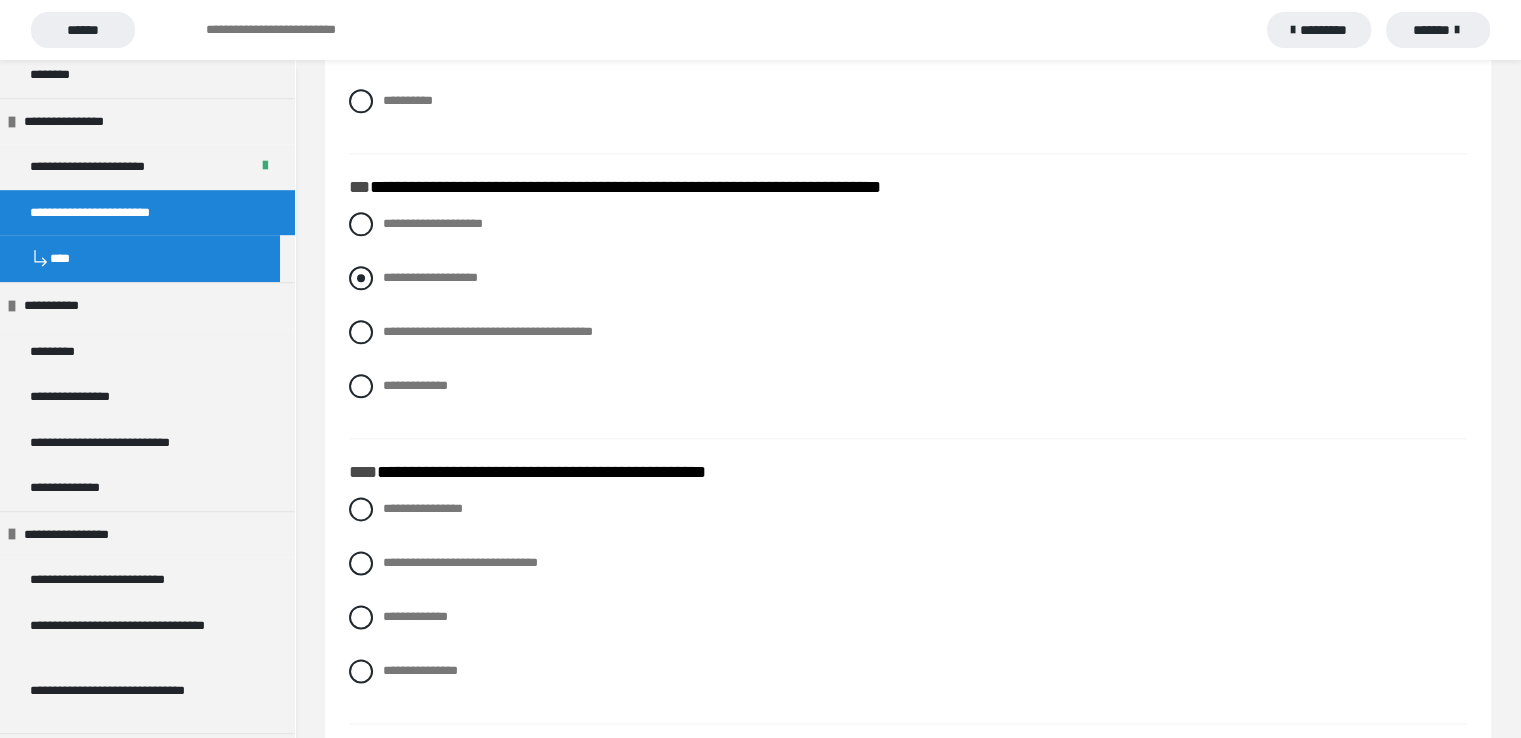 click at bounding box center [361, 278] 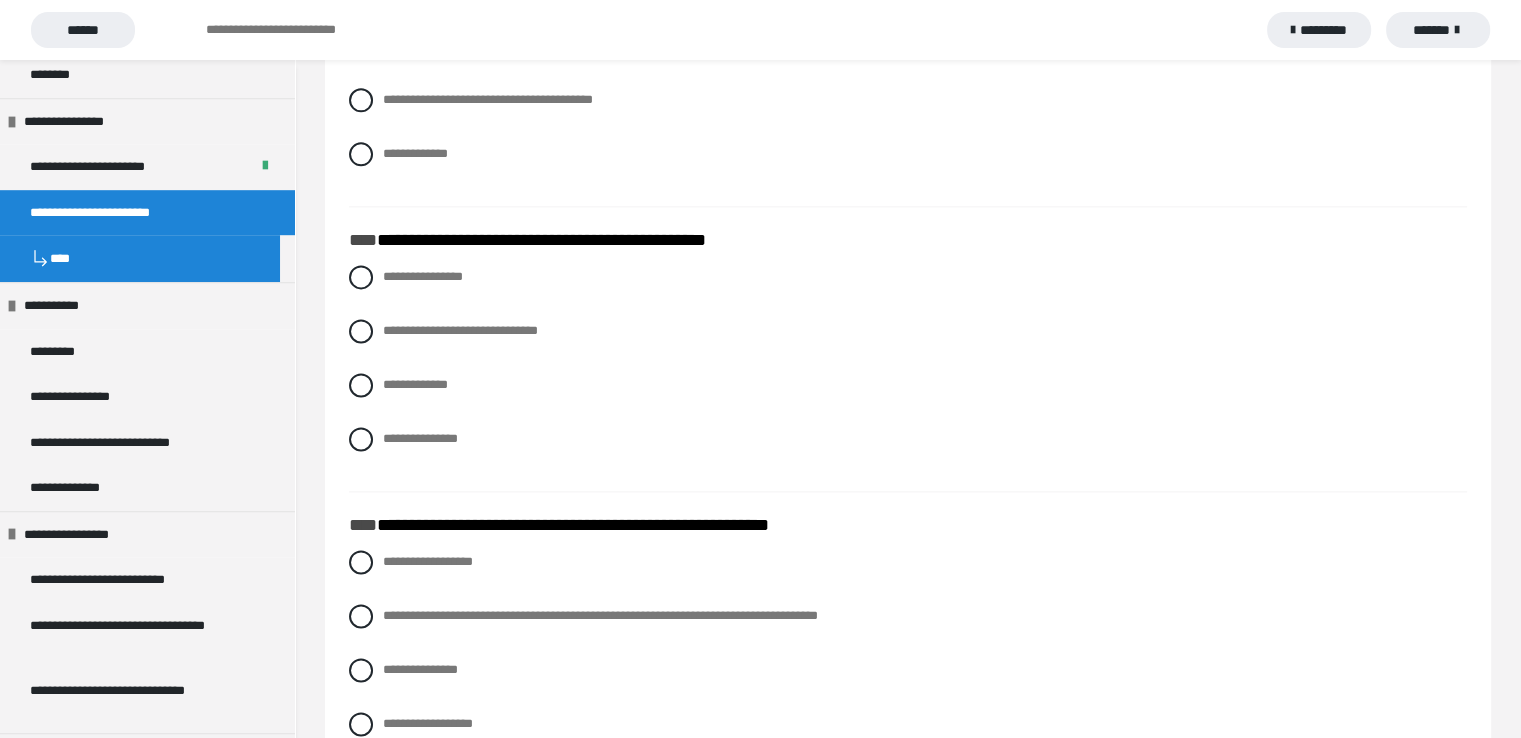 scroll, scrollTop: 2700, scrollLeft: 0, axis: vertical 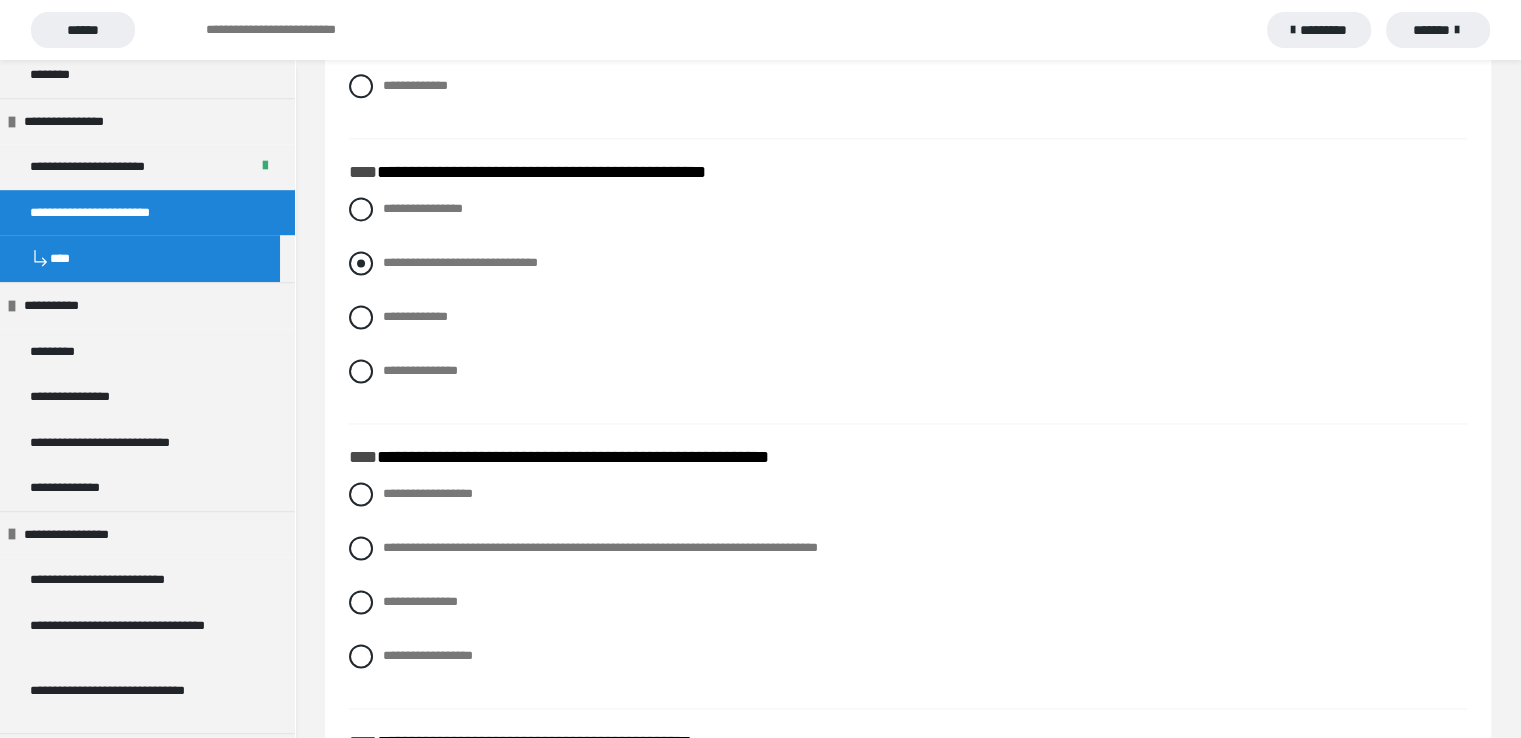 click at bounding box center [361, 263] 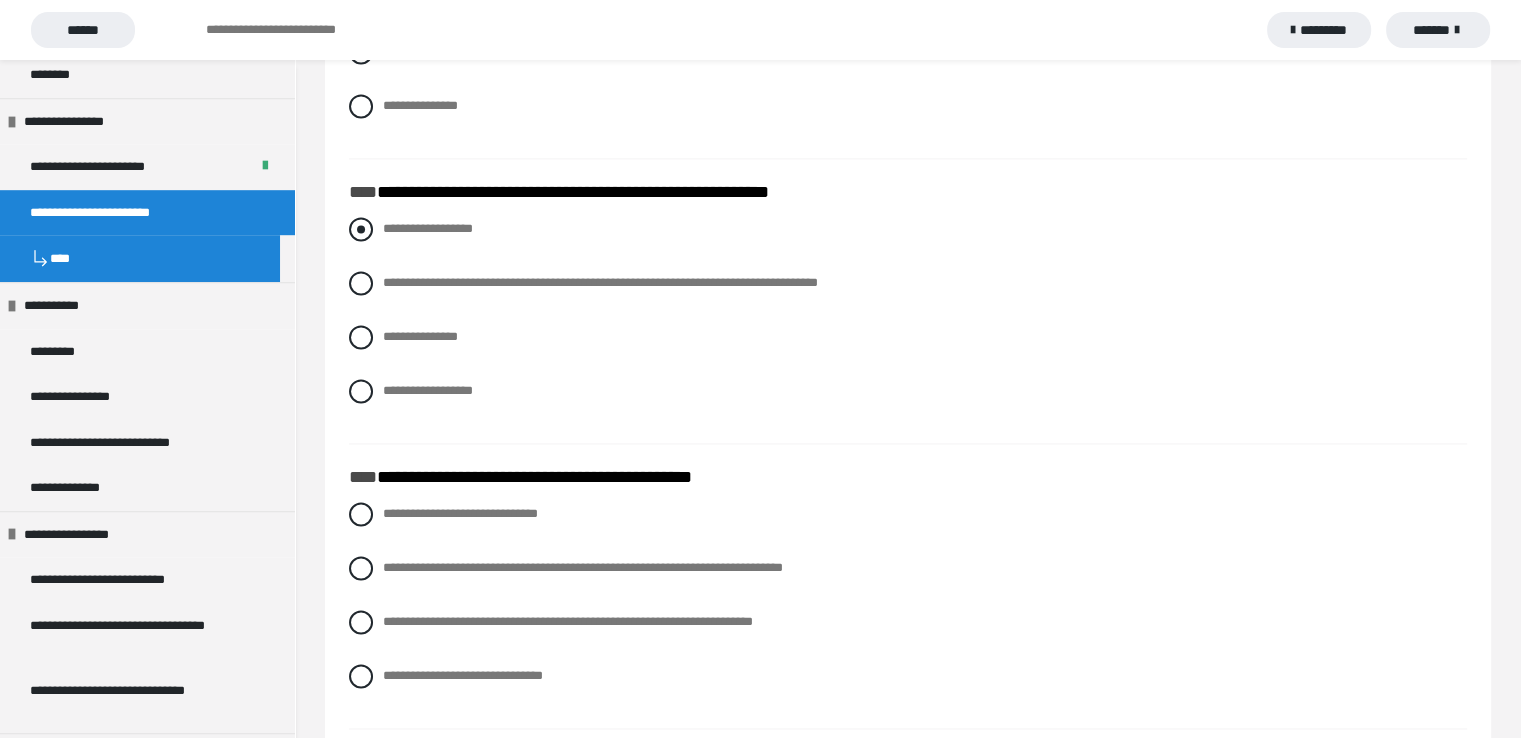 scroll, scrollTop: 3000, scrollLeft: 0, axis: vertical 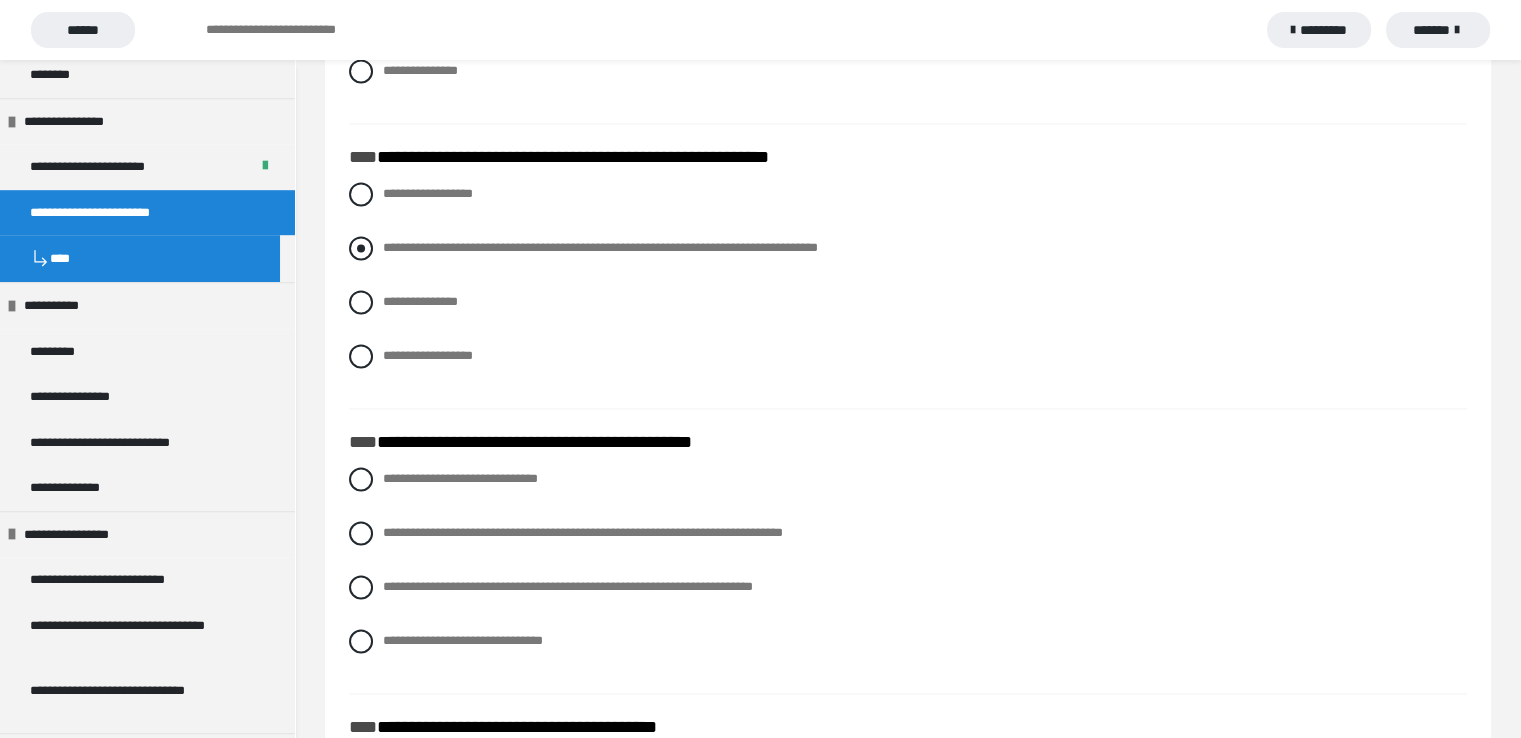 click at bounding box center [361, 248] 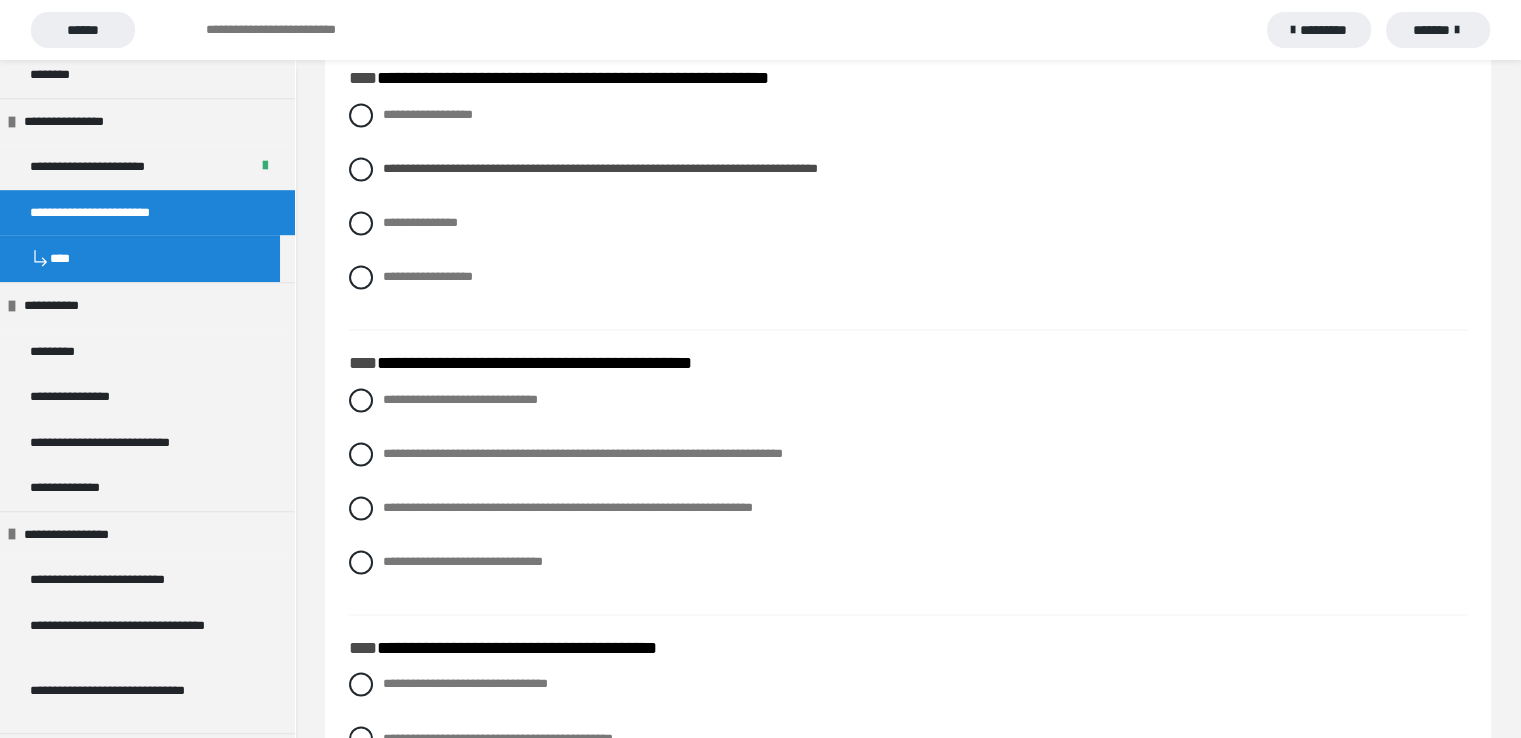 scroll, scrollTop: 3200, scrollLeft: 0, axis: vertical 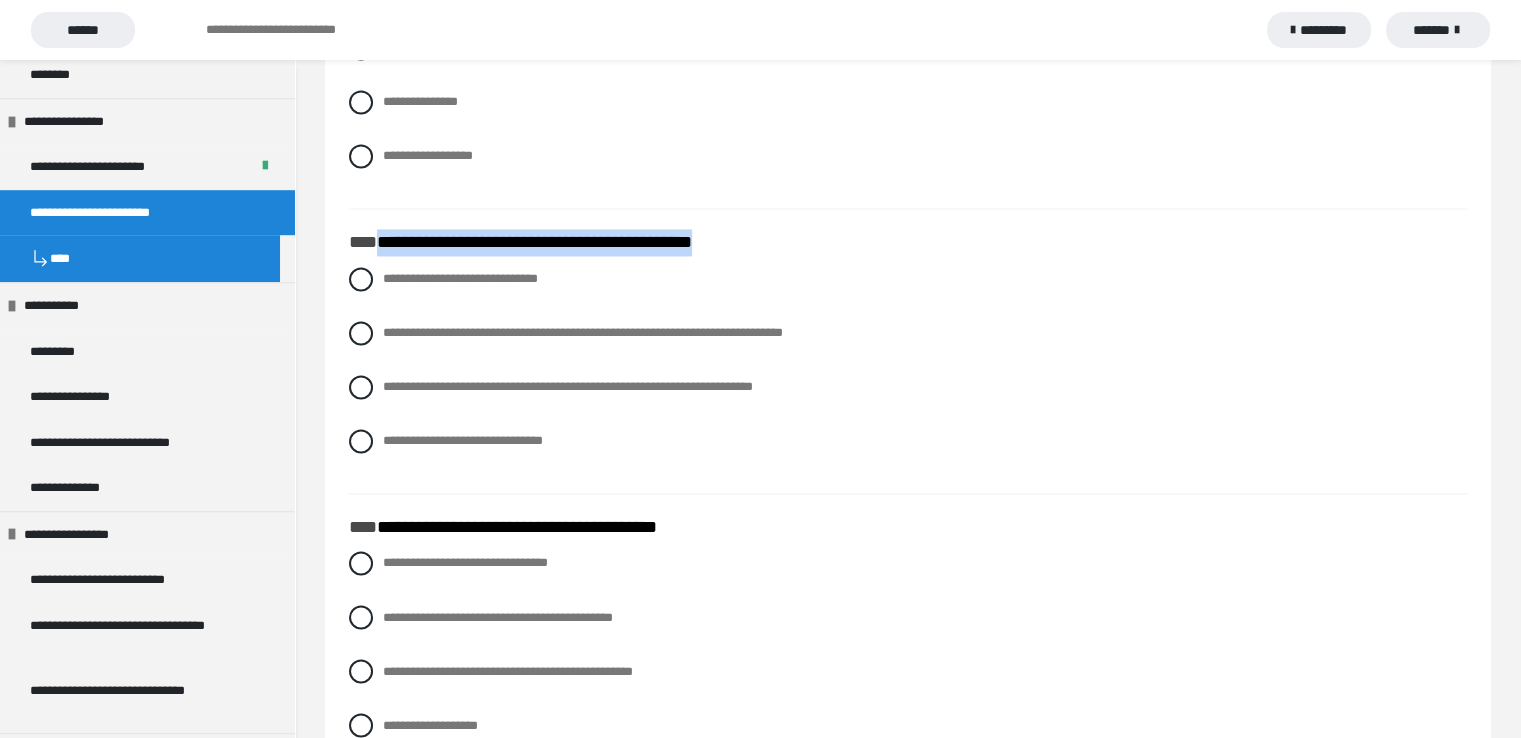 drag, startPoint x: 376, startPoint y: 241, endPoint x: 717, endPoint y: 243, distance: 341.00586 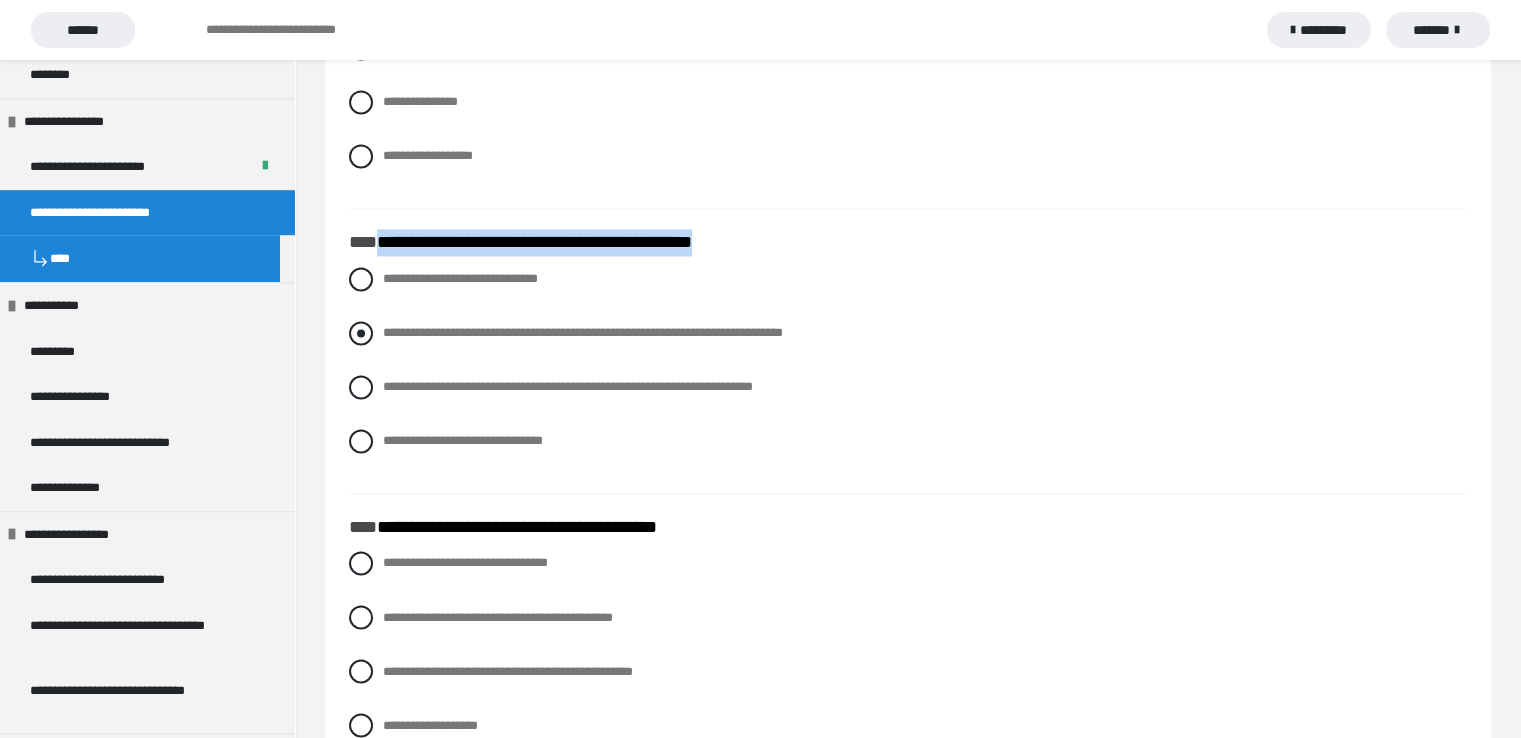 click at bounding box center (361, 333) 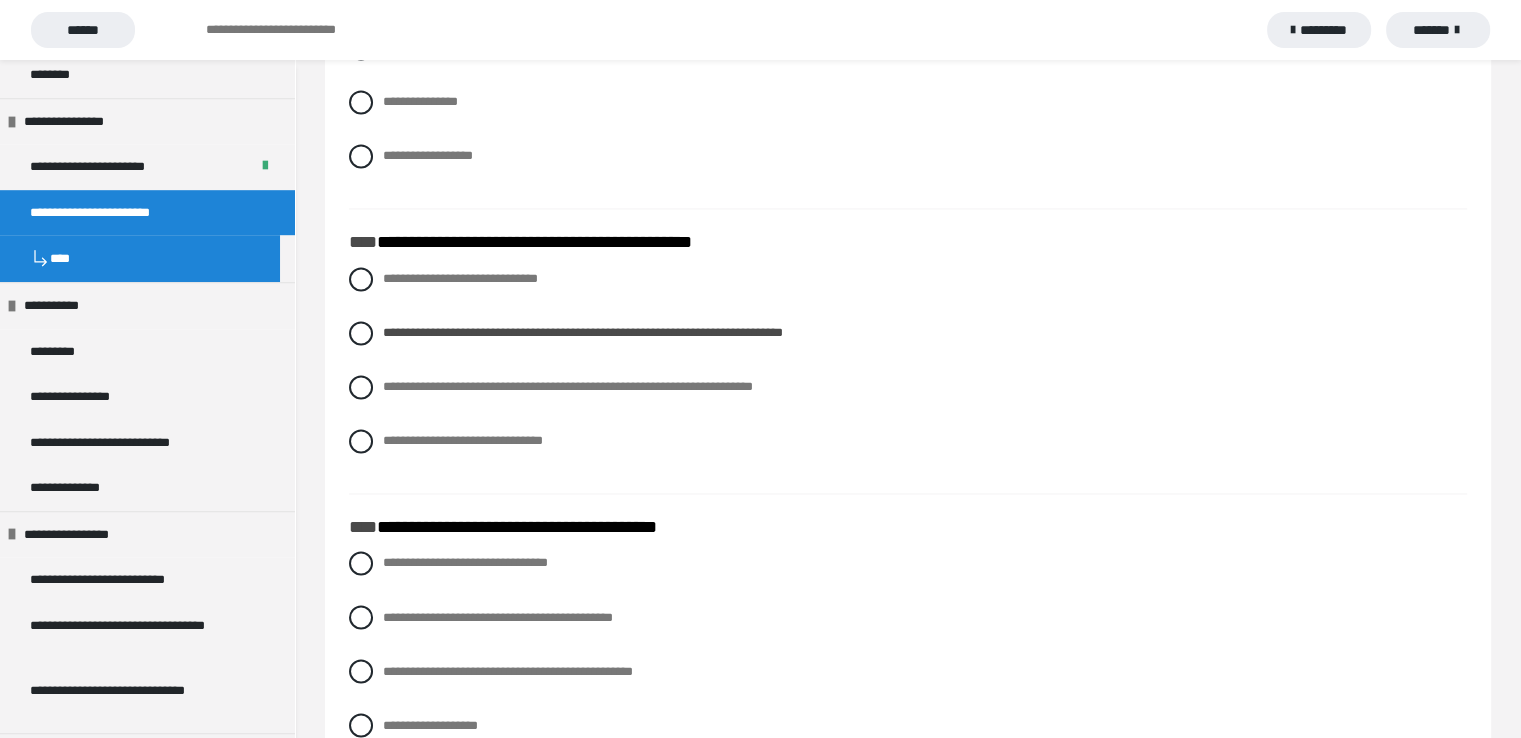 click on "**********" at bounding box center (908, 113) 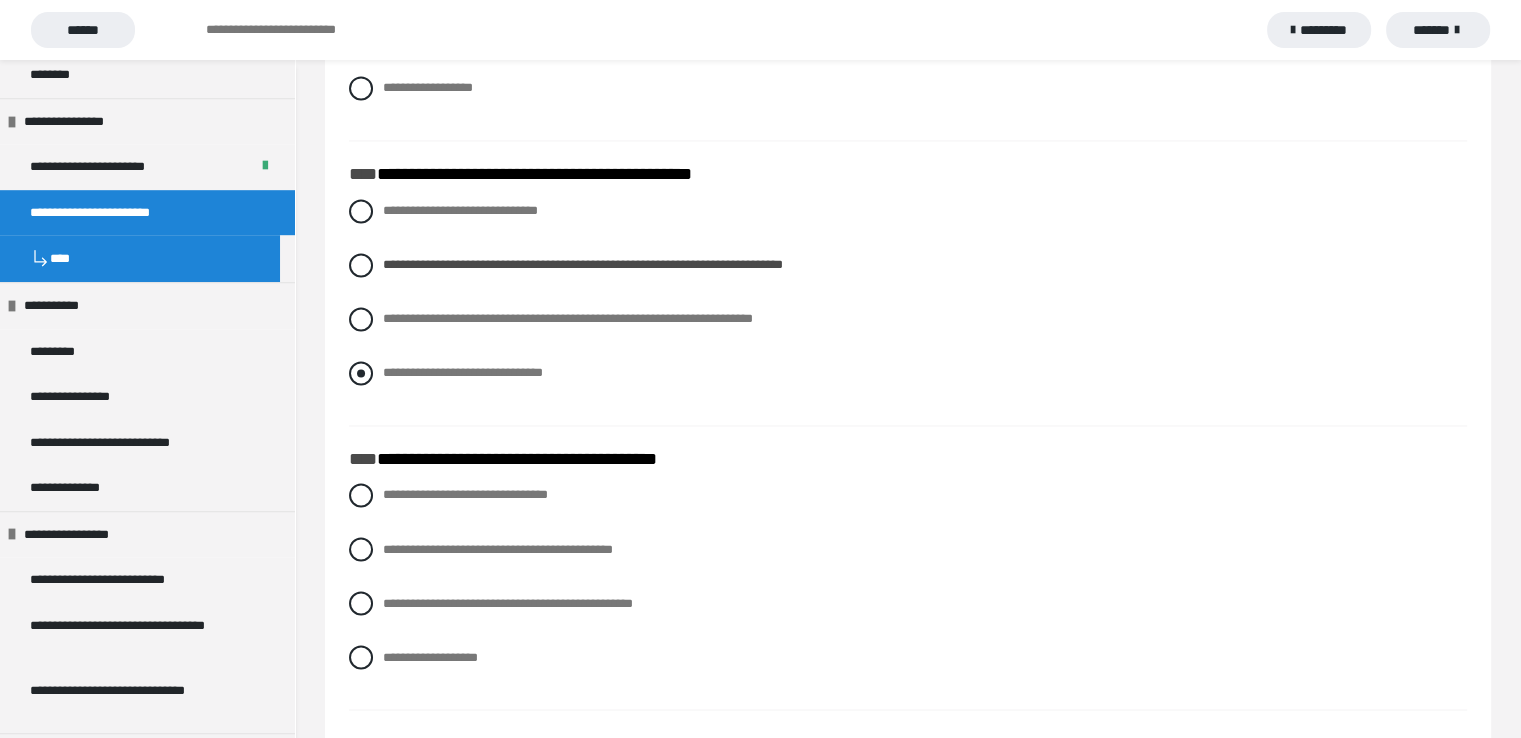 scroll, scrollTop: 3300, scrollLeft: 0, axis: vertical 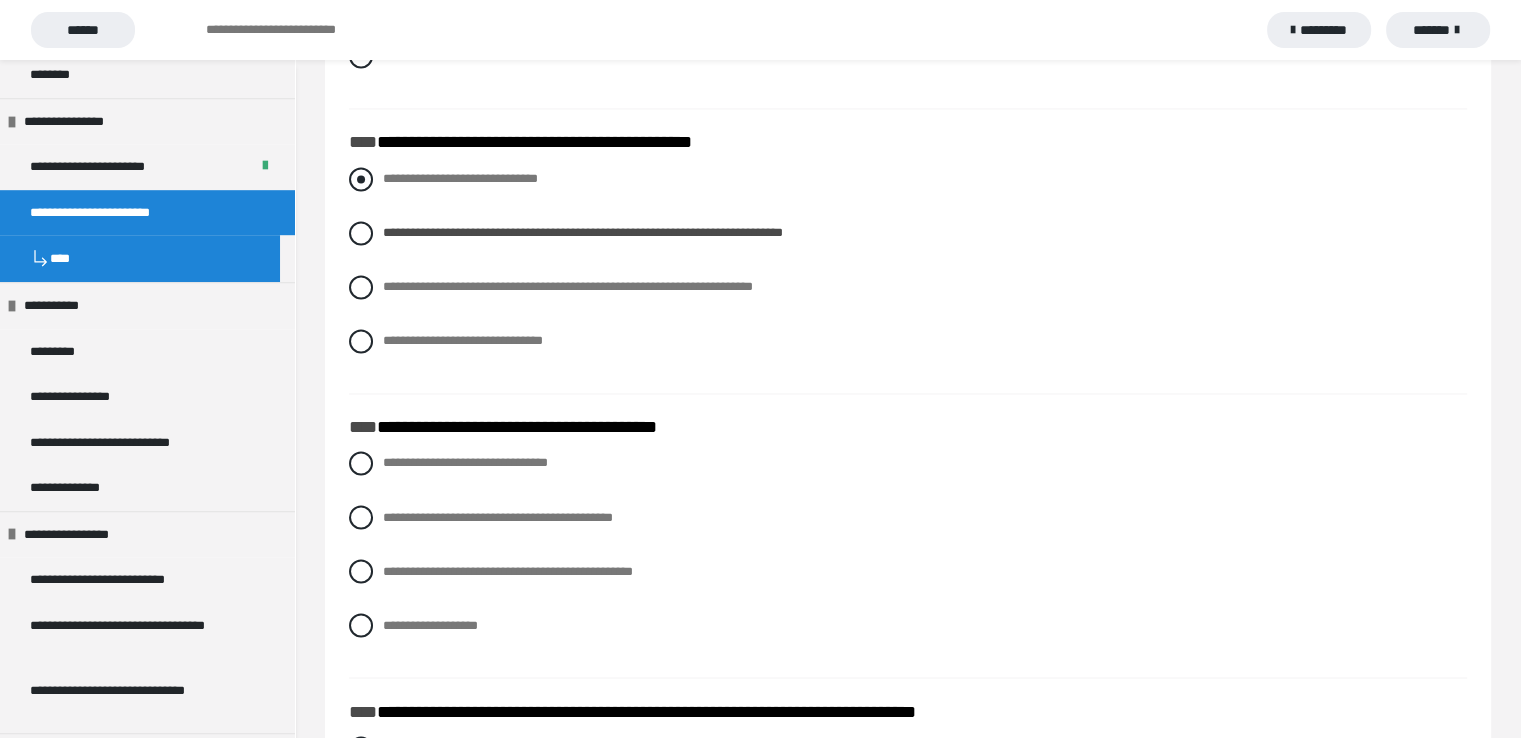 click at bounding box center (361, 179) 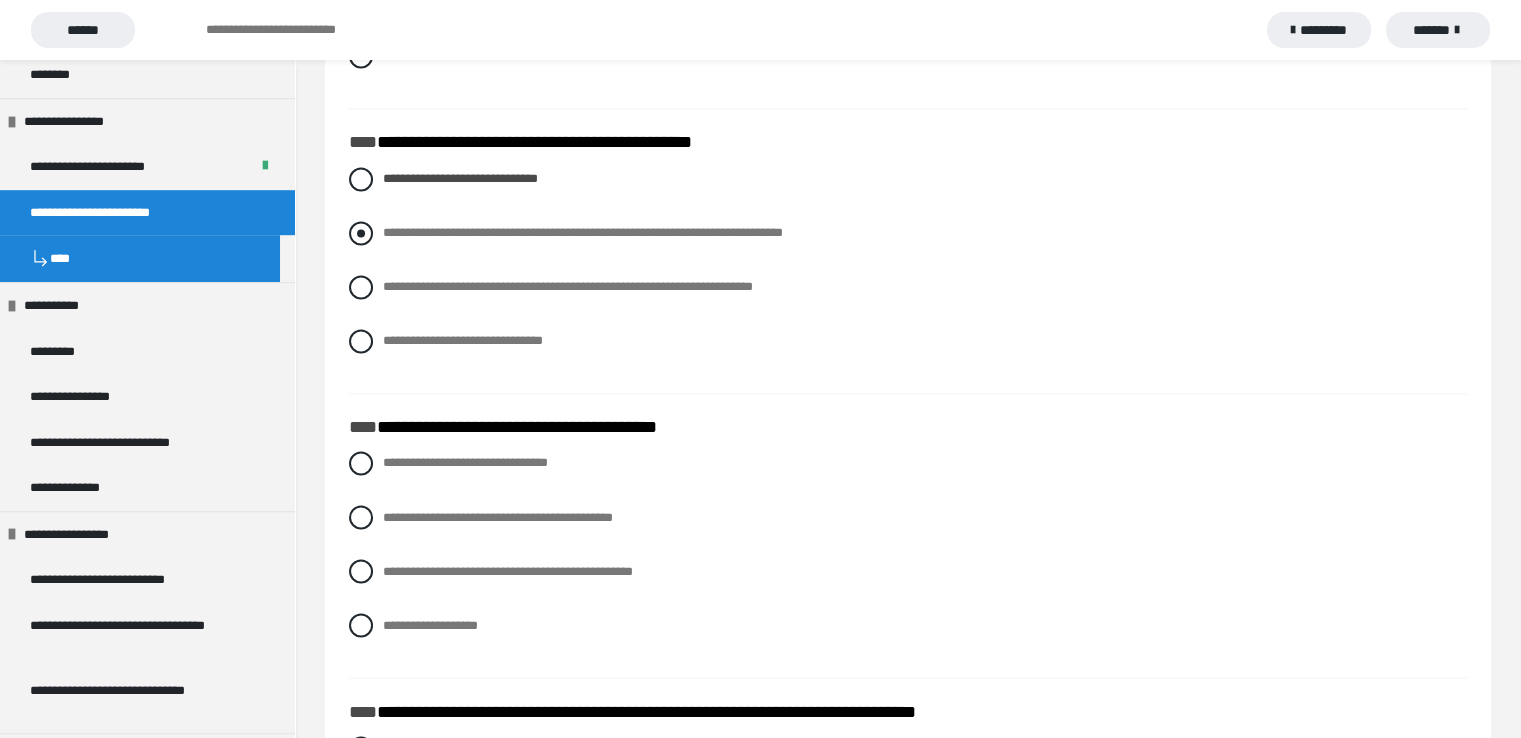 click at bounding box center [361, 233] 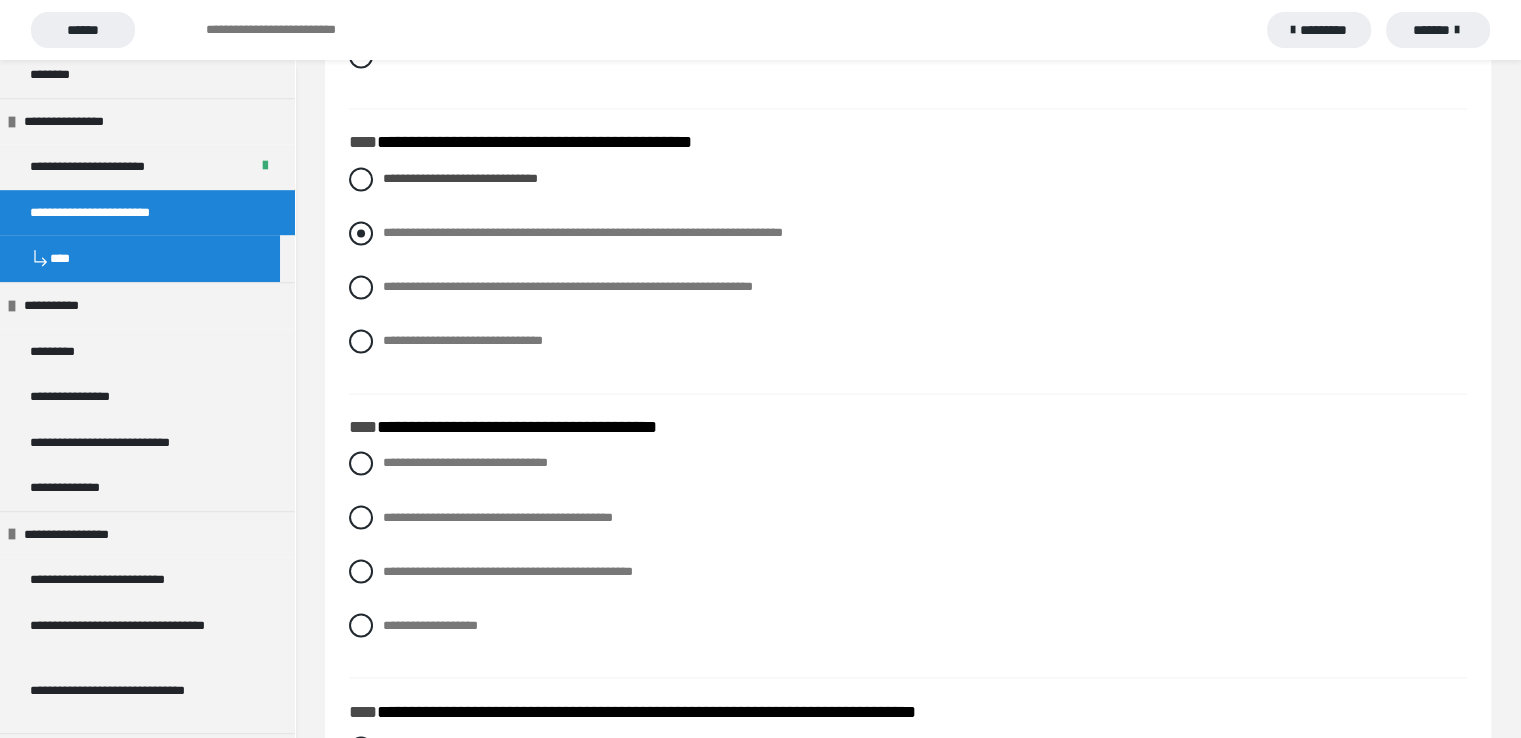 radio on "****" 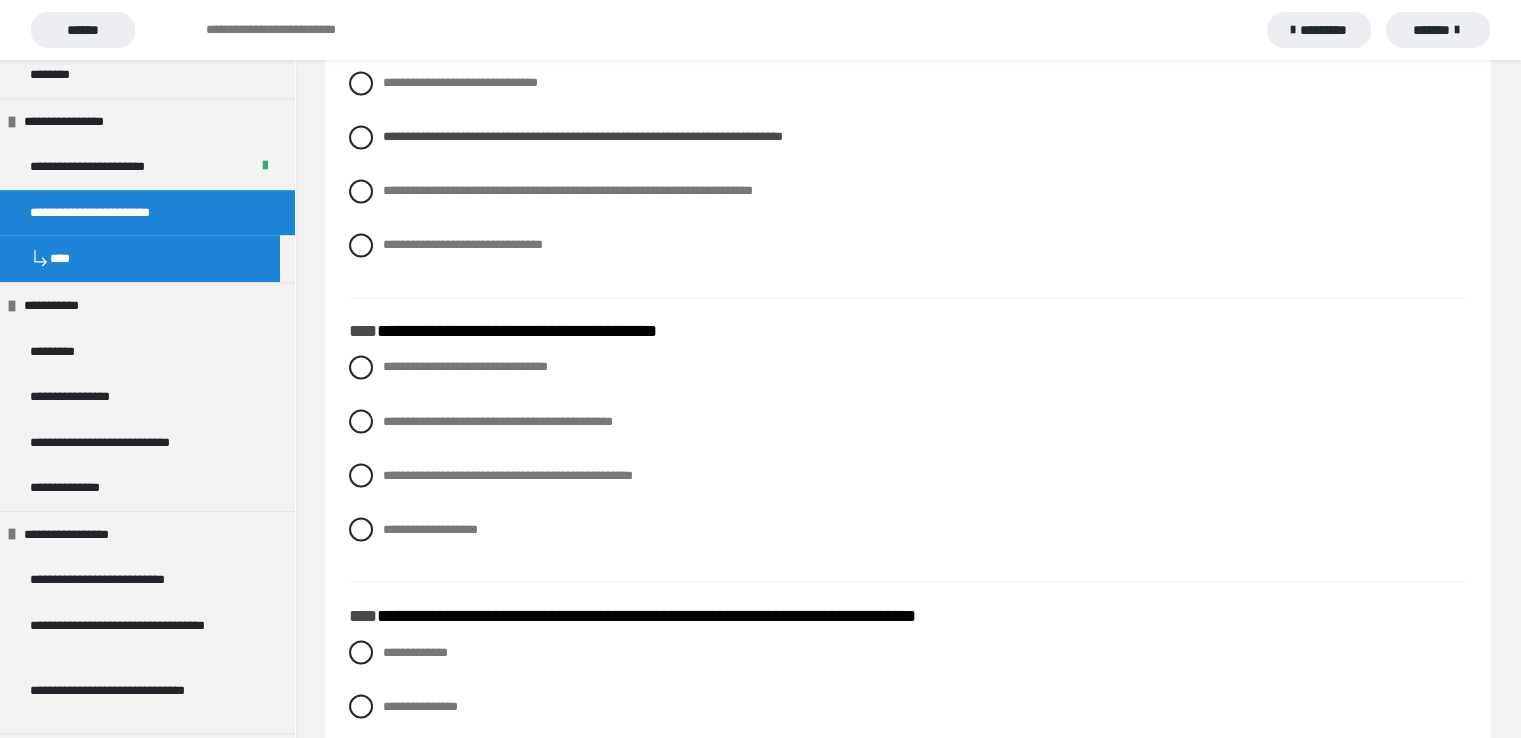 scroll, scrollTop: 3500, scrollLeft: 0, axis: vertical 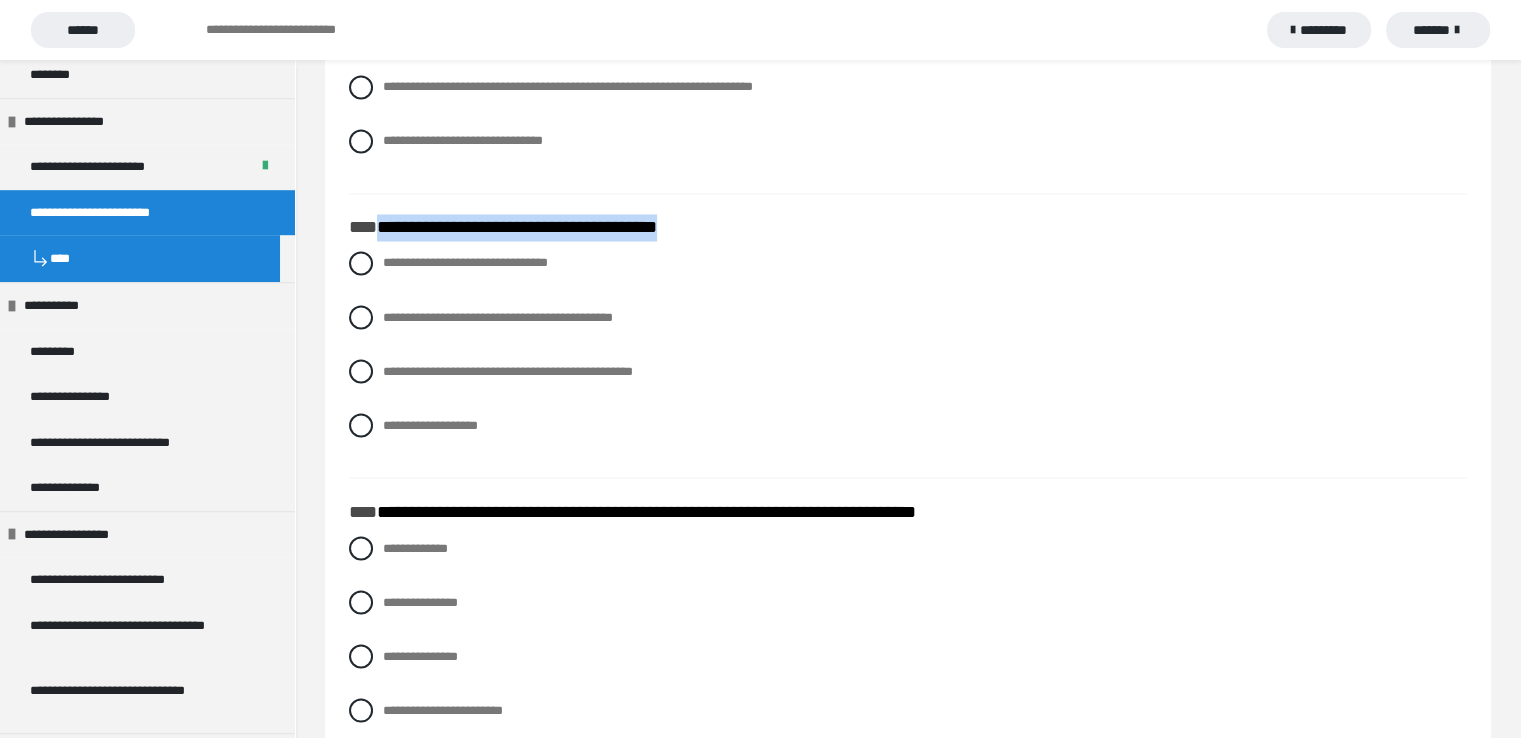 drag, startPoint x: 376, startPoint y: 224, endPoint x: 693, endPoint y: 227, distance: 317.0142 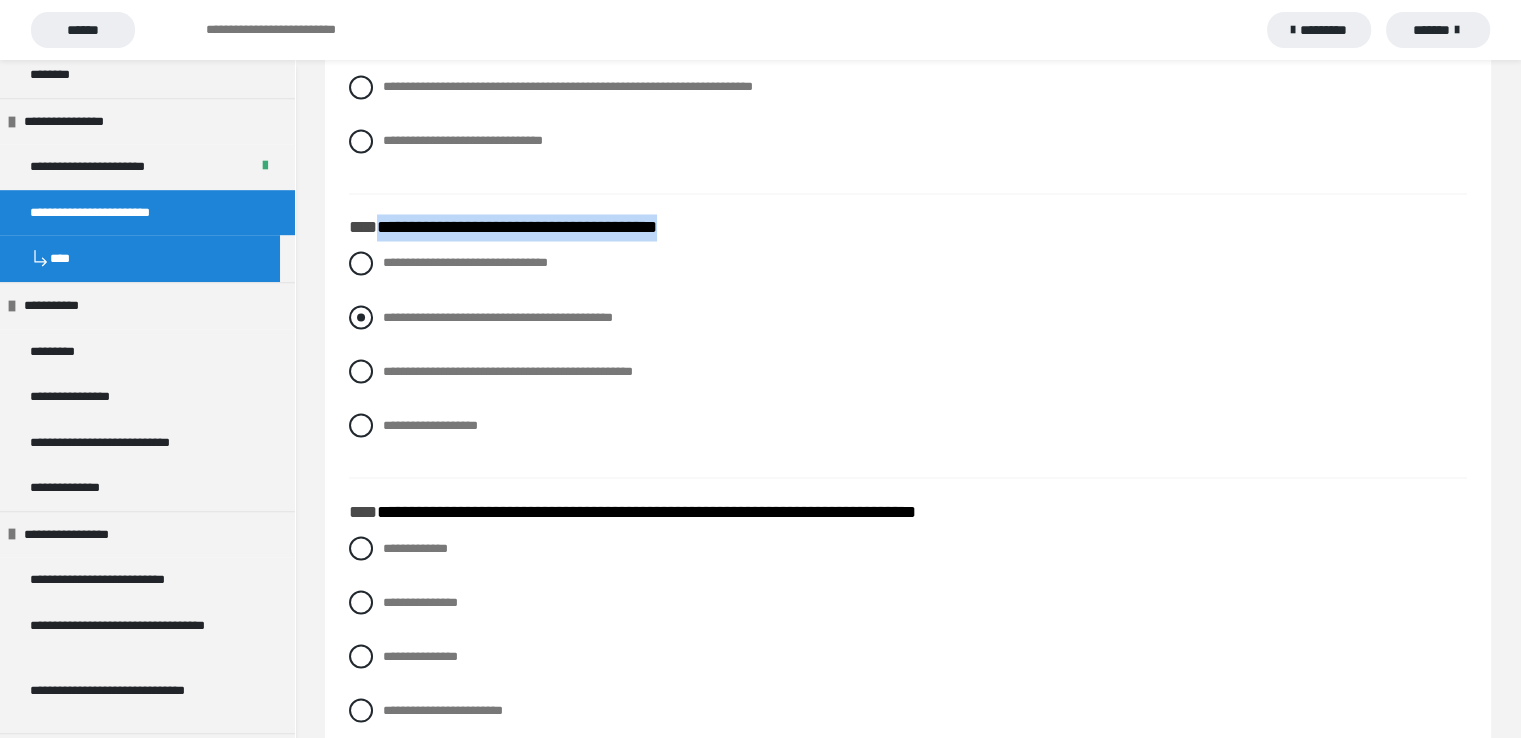 click at bounding box center [361, 317] 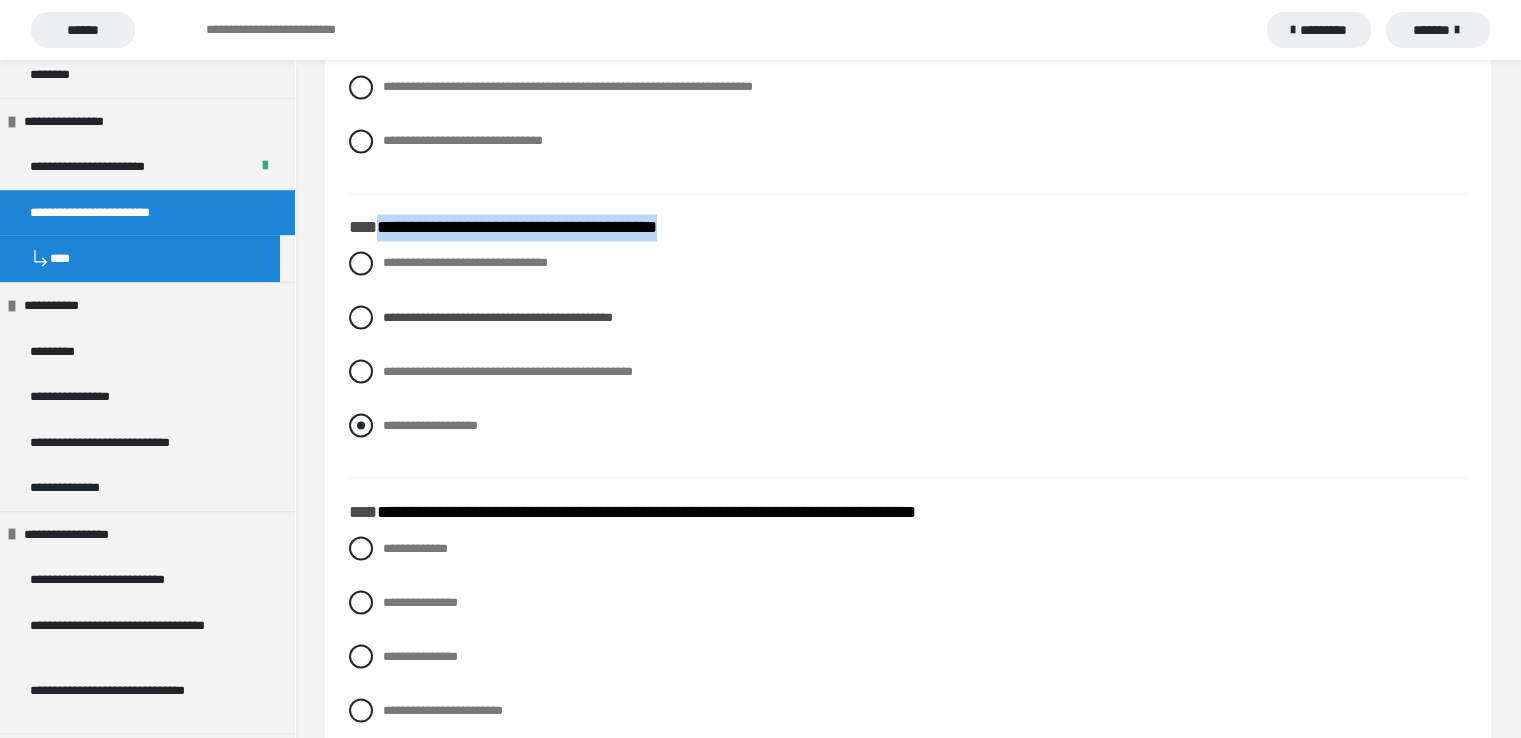 click at bounding box center (361, 425) 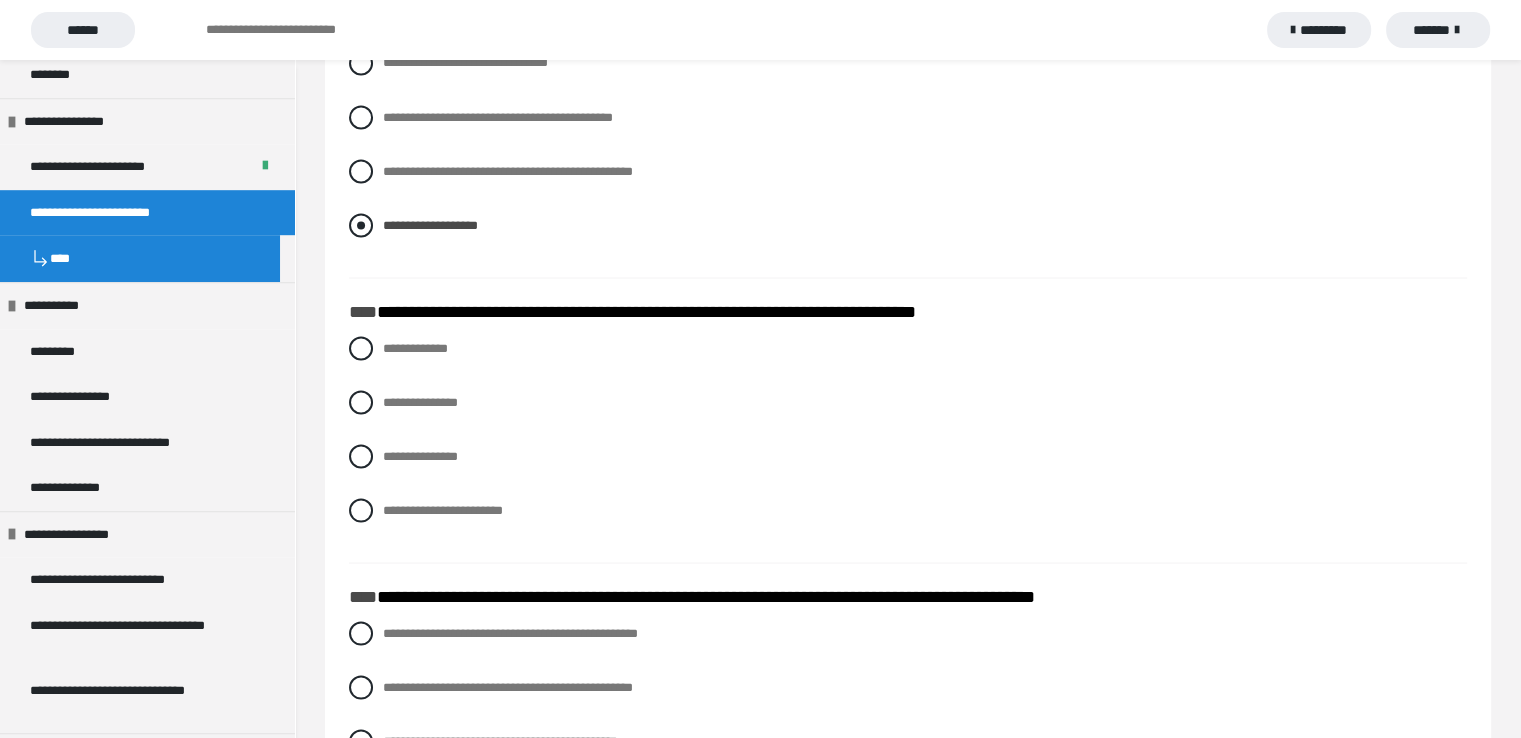 scroll, scrollTop: 3800, scrollLeft: 0, axis: vertical 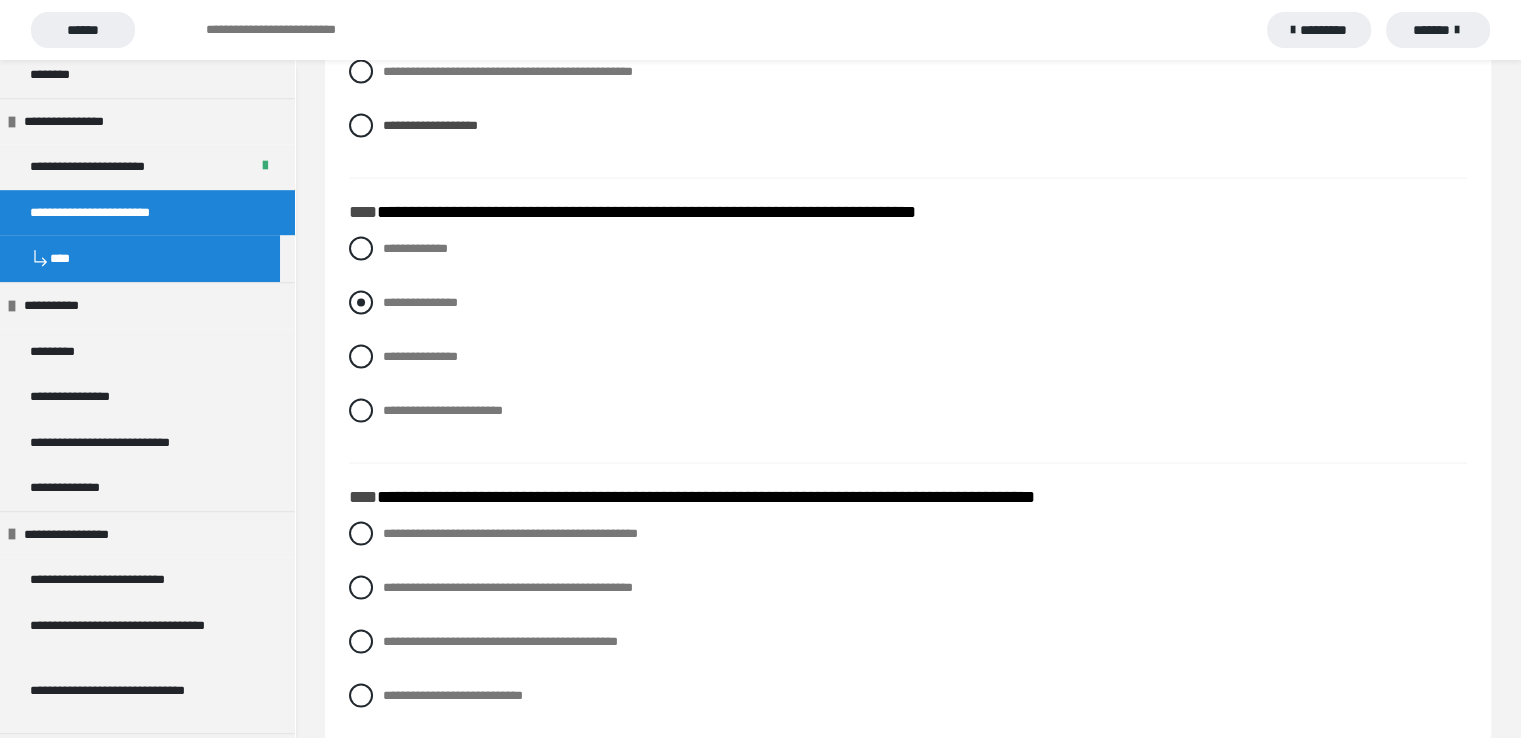 click at bounding box center (361, 302) 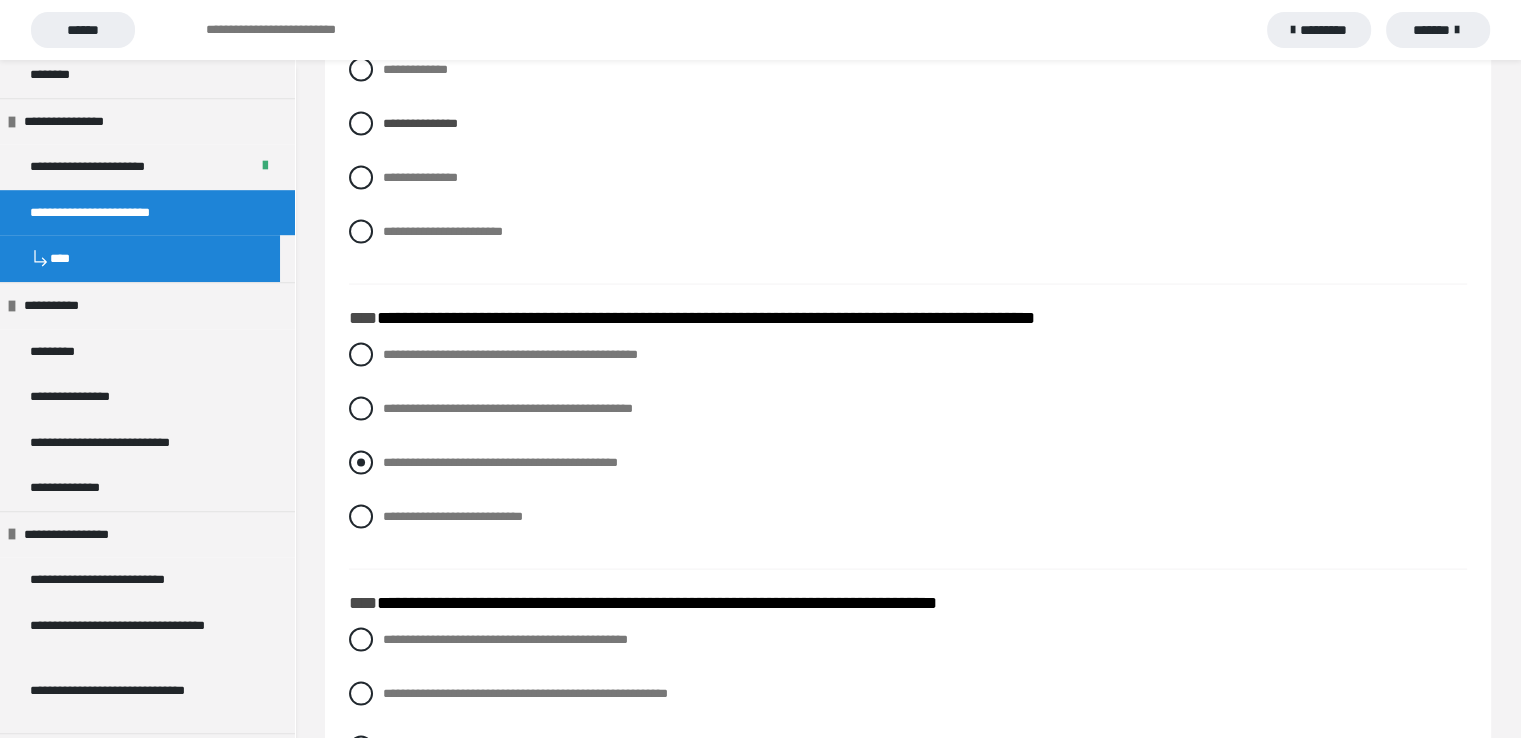 scroll, scrollTop: 4000, scrollLeft: 0, axis: vertical 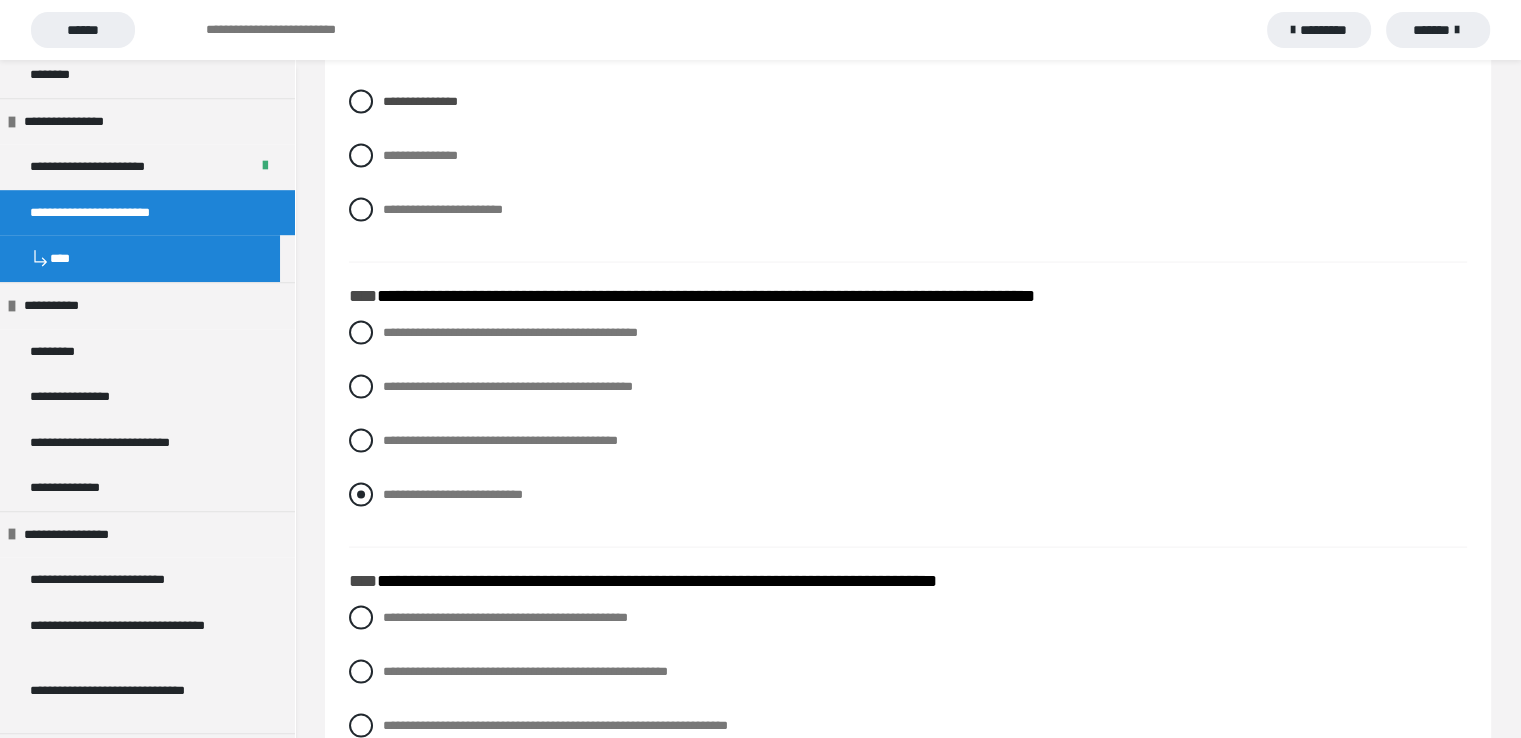 click at bounding box center (361, 495) 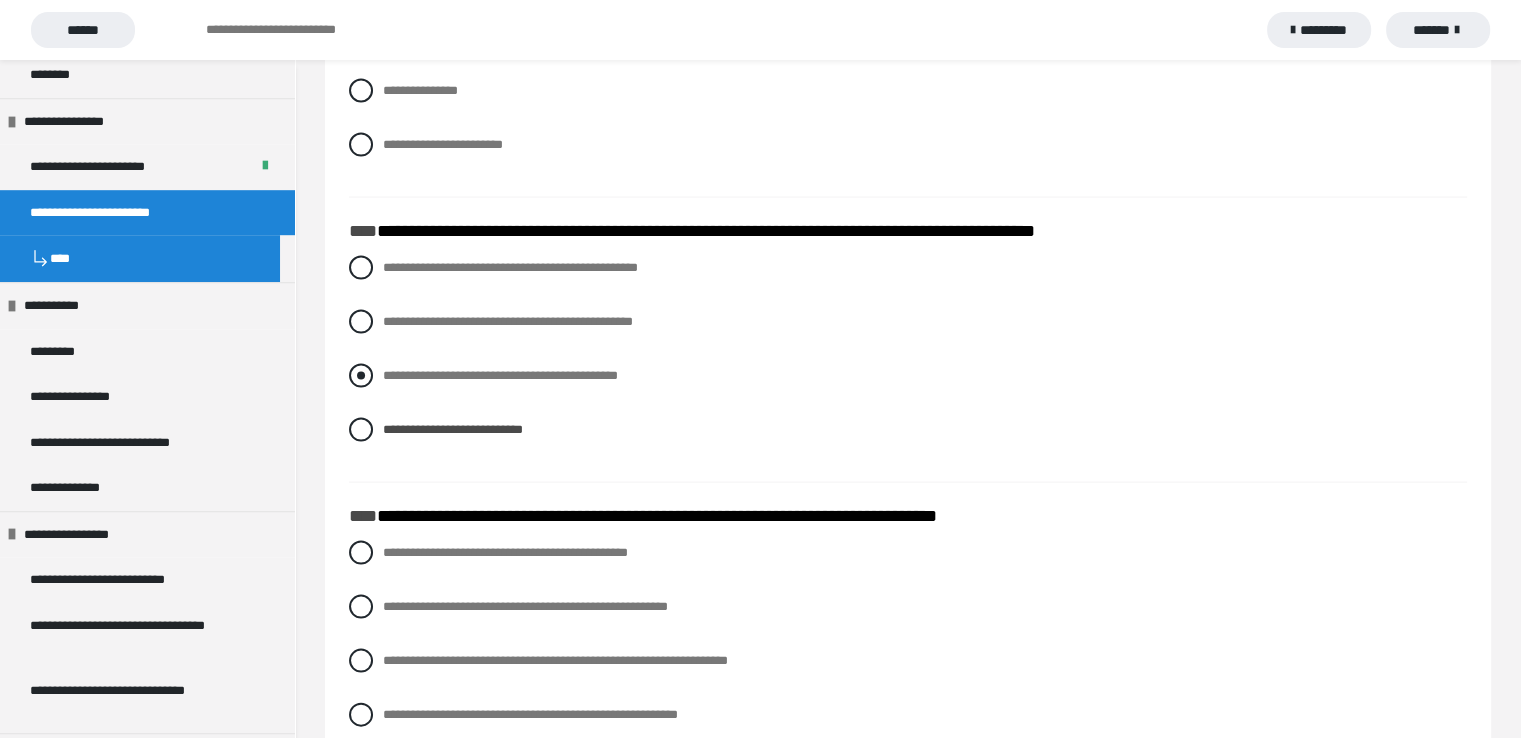 scroll, scrollTop: 4100, scrollLeft: 0, axis: vertical 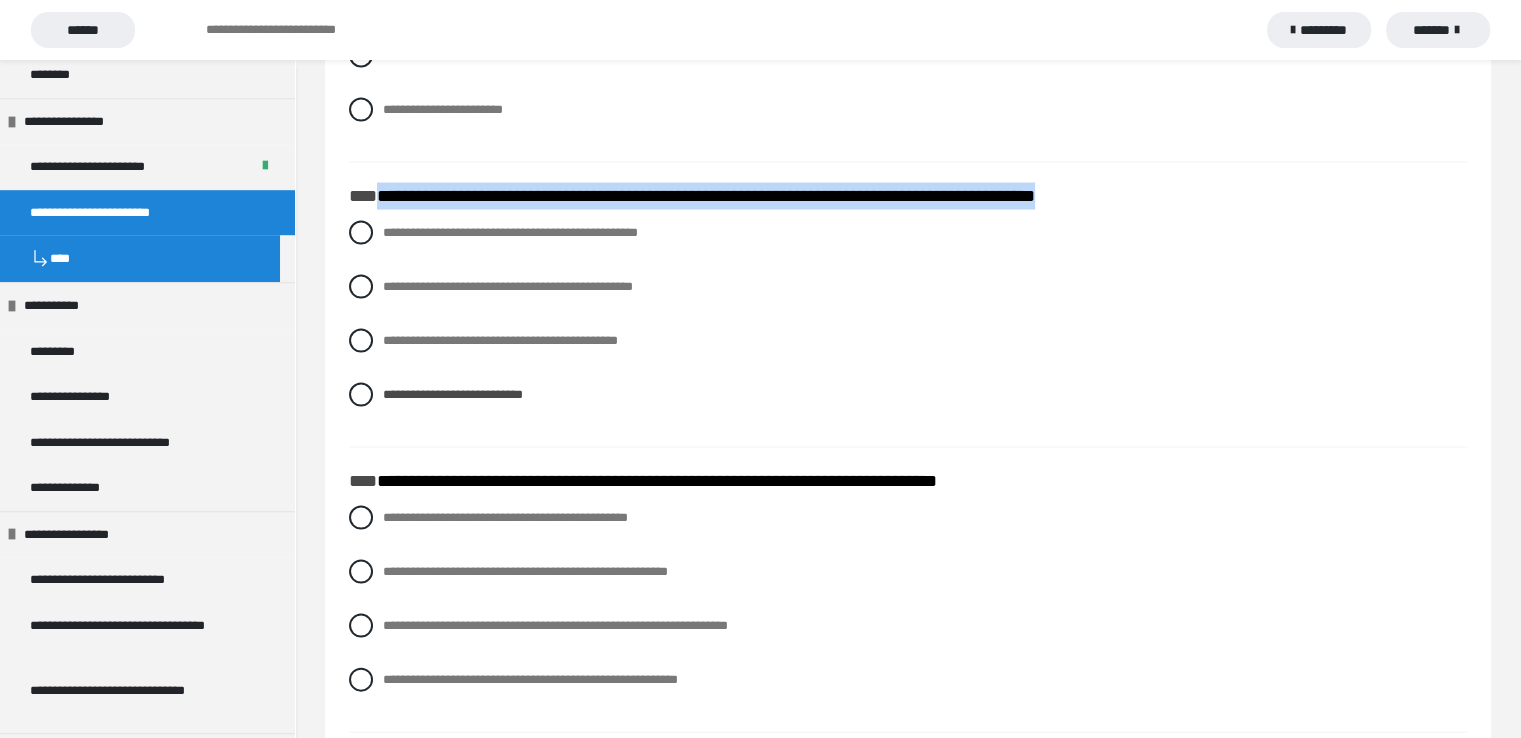 drag, startPoint x: 380, startPoint y: 194, endPoint x: 1147, endPoint y: 207, distance: 767.11017 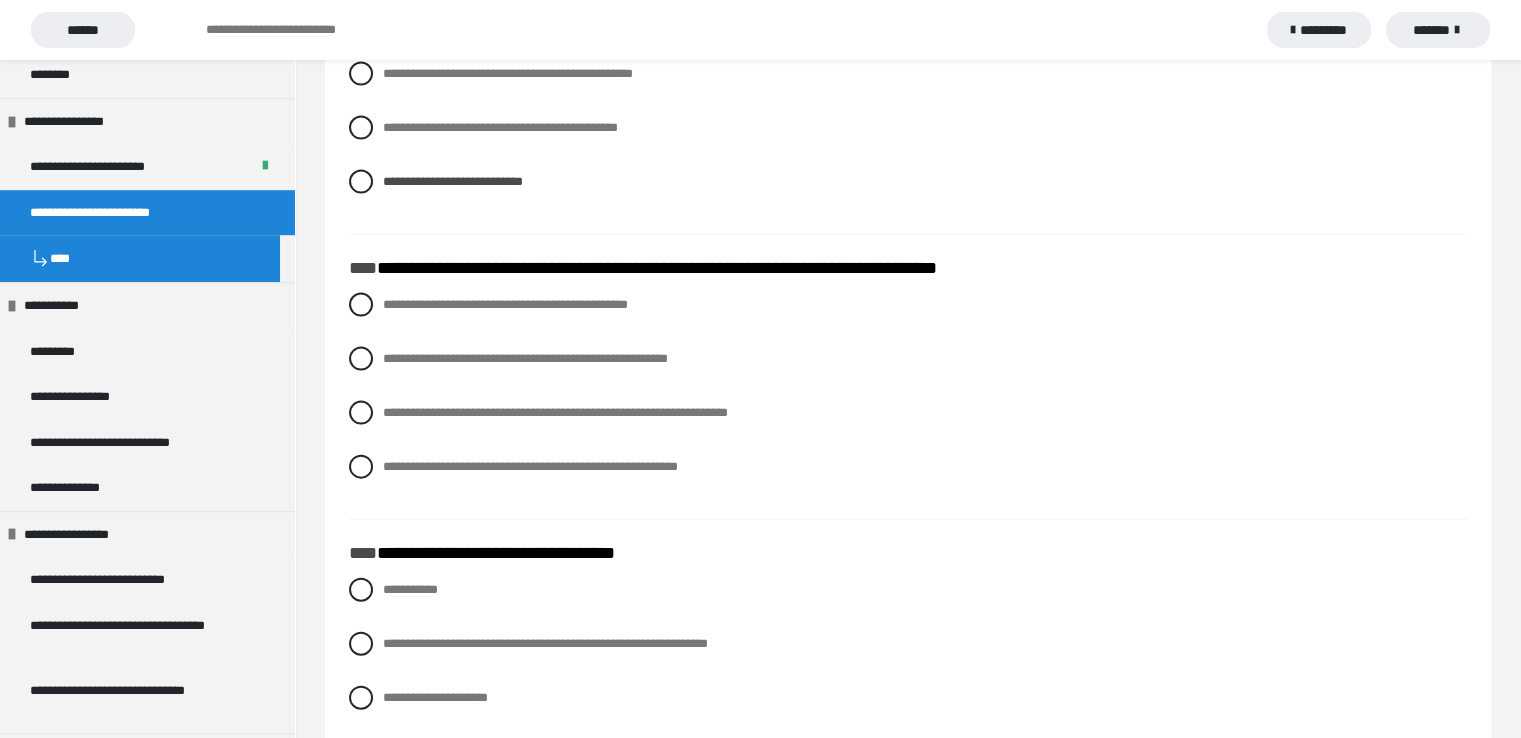 scroll, scrollTop: 4428, scrollLeft: 0, axis: vertical 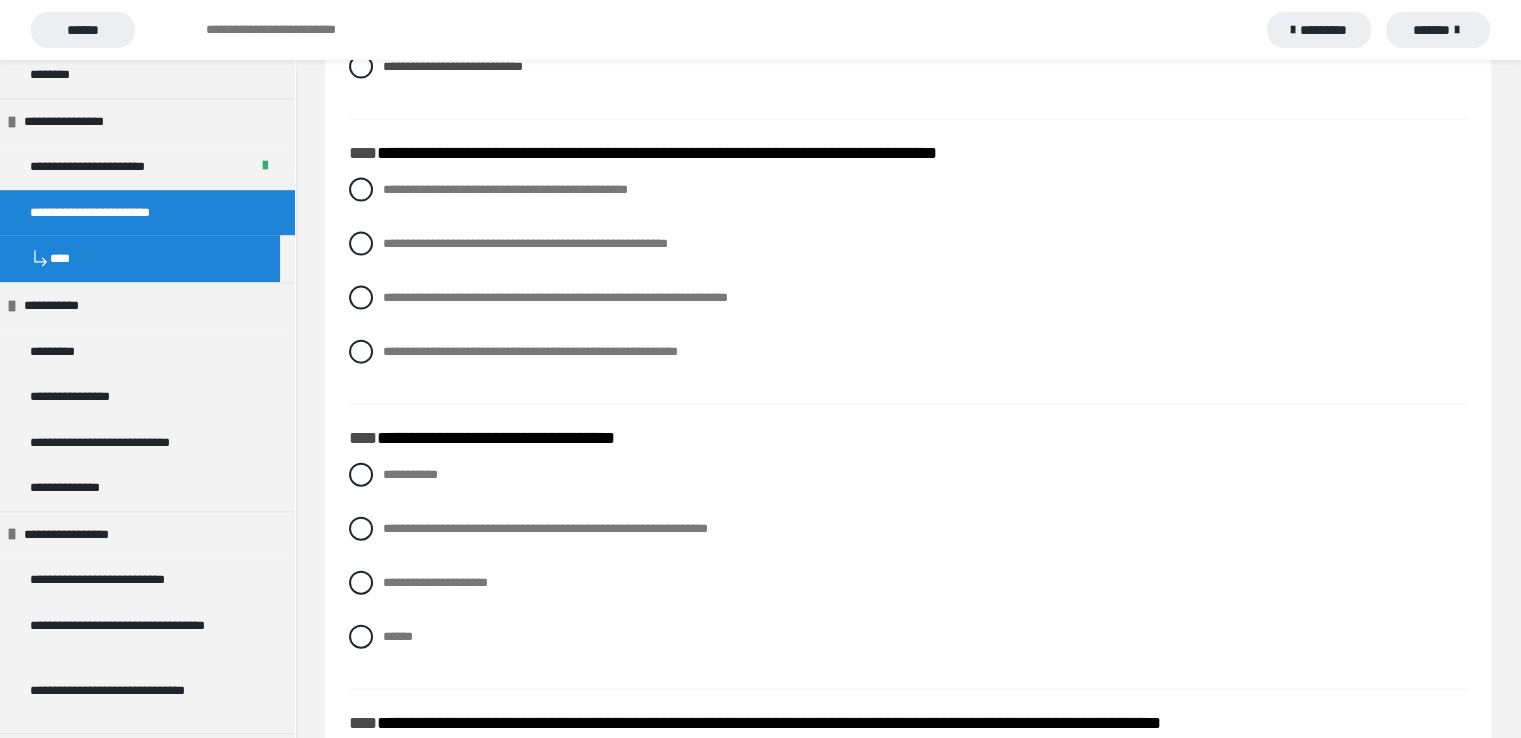 click on "**********" at bounding box center (580, -4119) 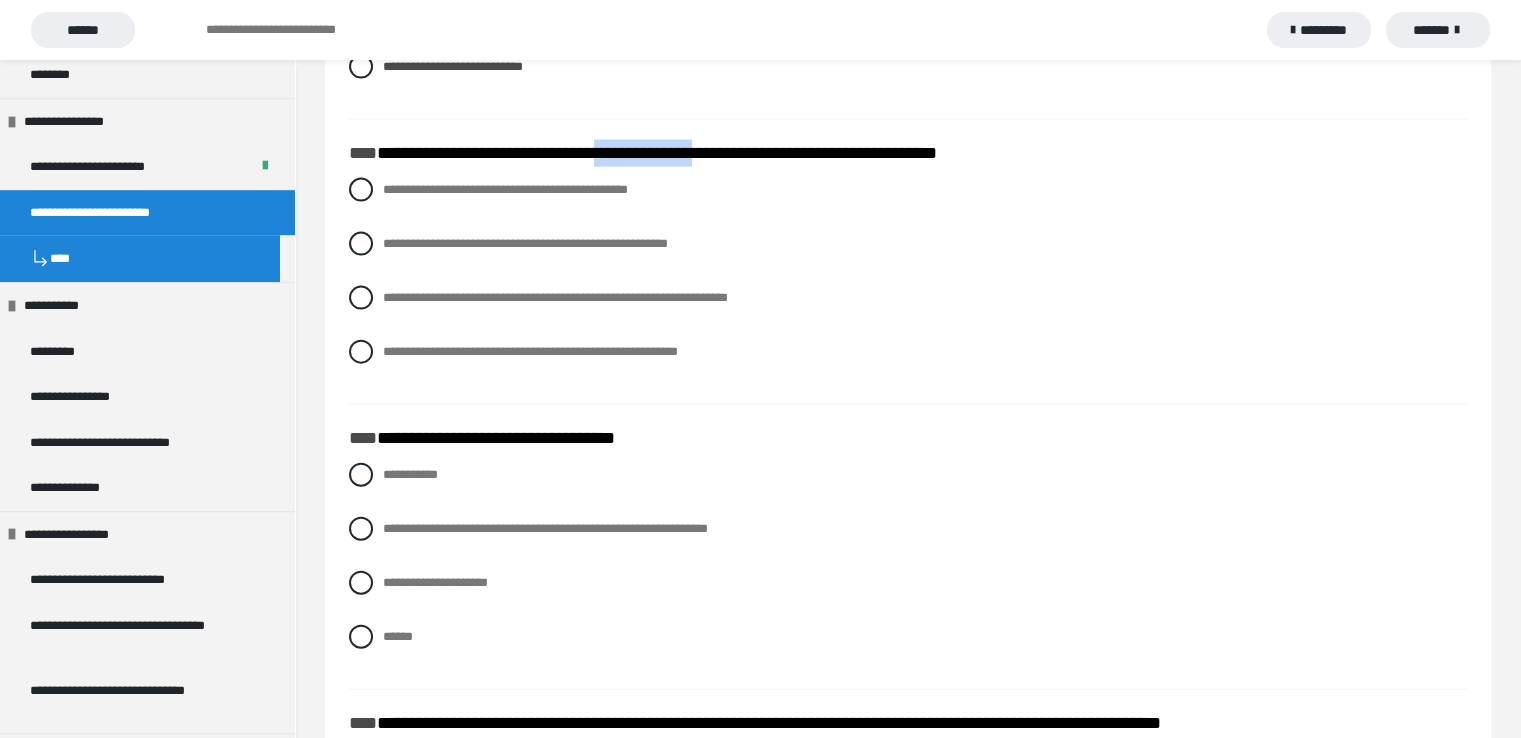 click on "**********" at bounding box center [580, -4119] 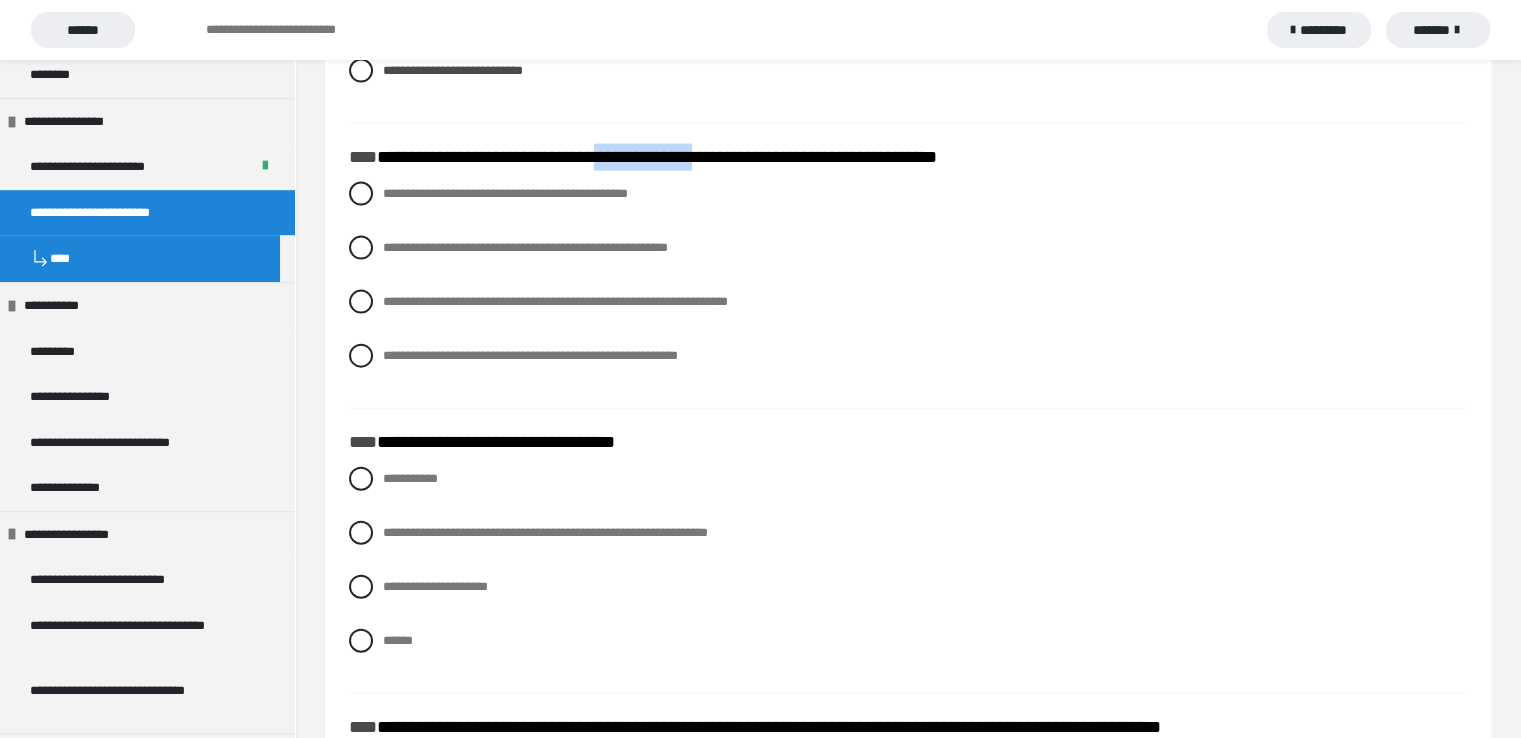 scroll, scrollTop: 4428, scrollLeft: 0, axis: vertical 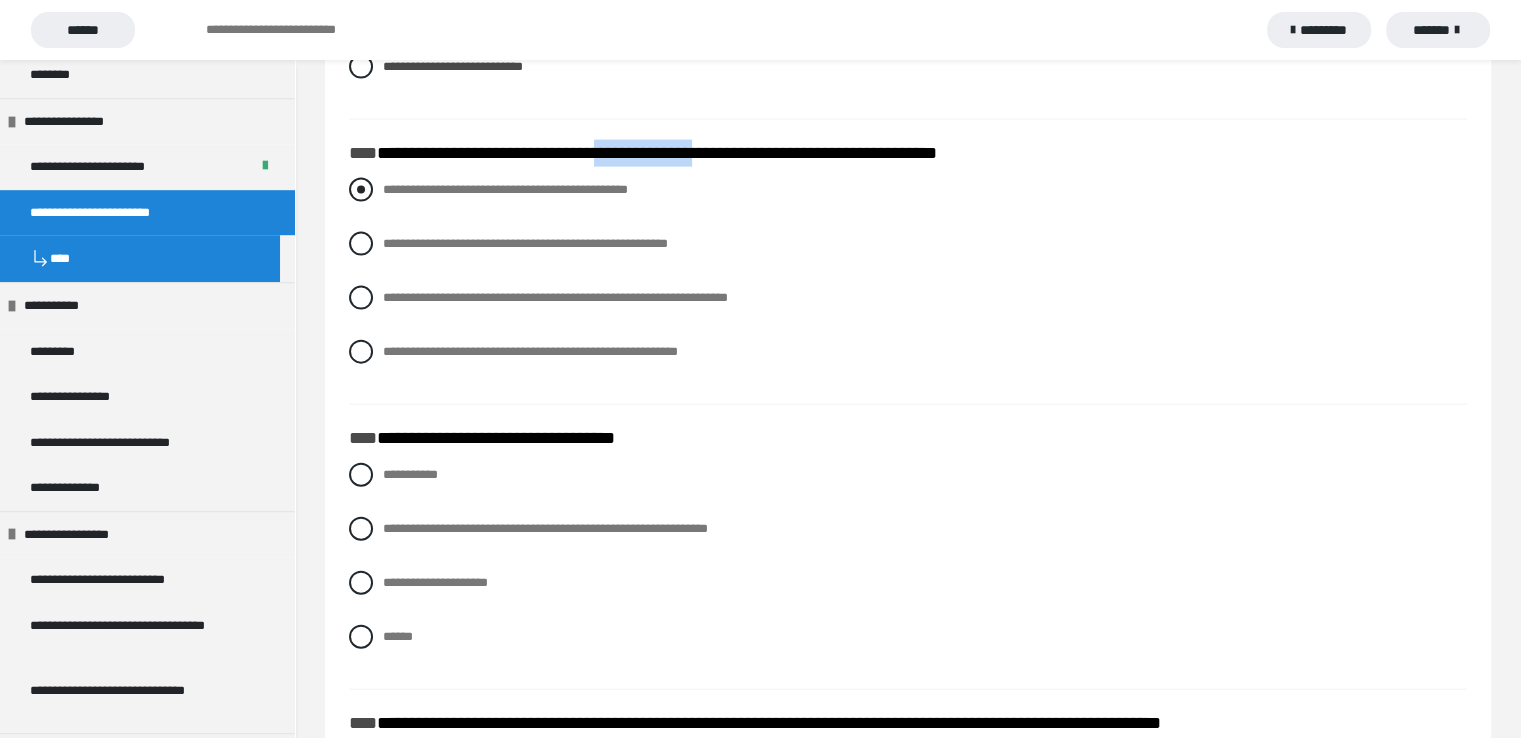click on "**********" at bounding box center (908, 190) 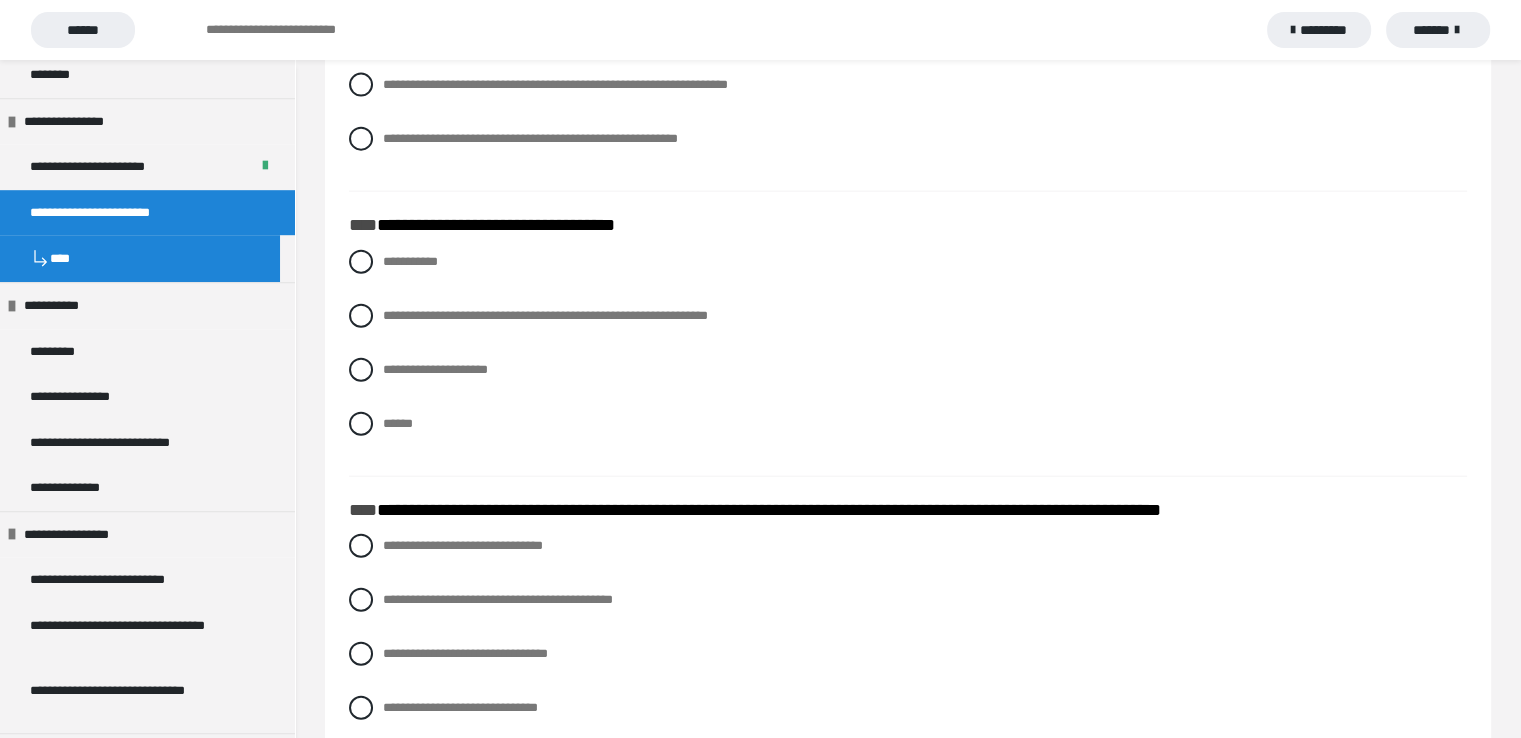 scroll, scrollTop: 4728, scrollLeft: 0, axis: vertical 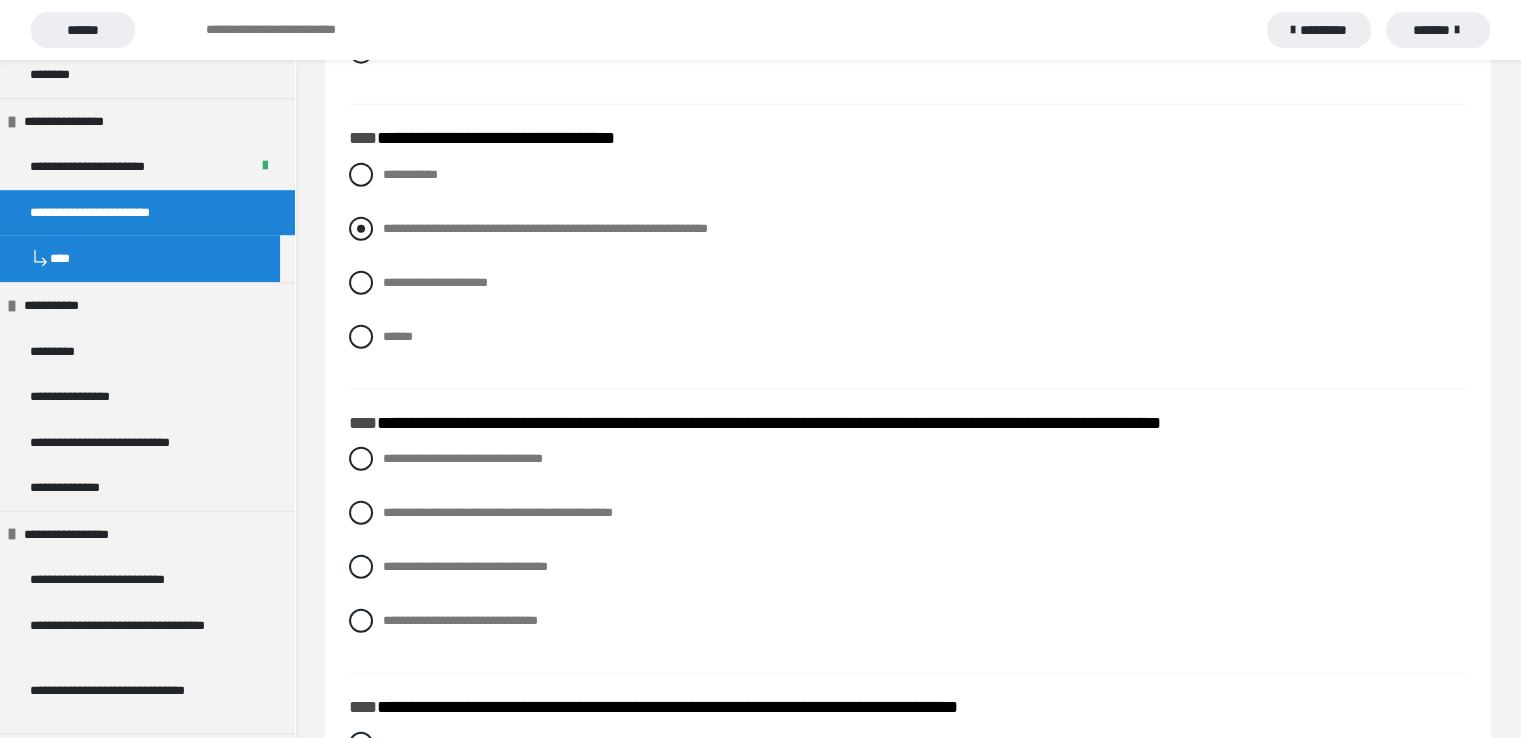 click at bounding box center [361, 229] 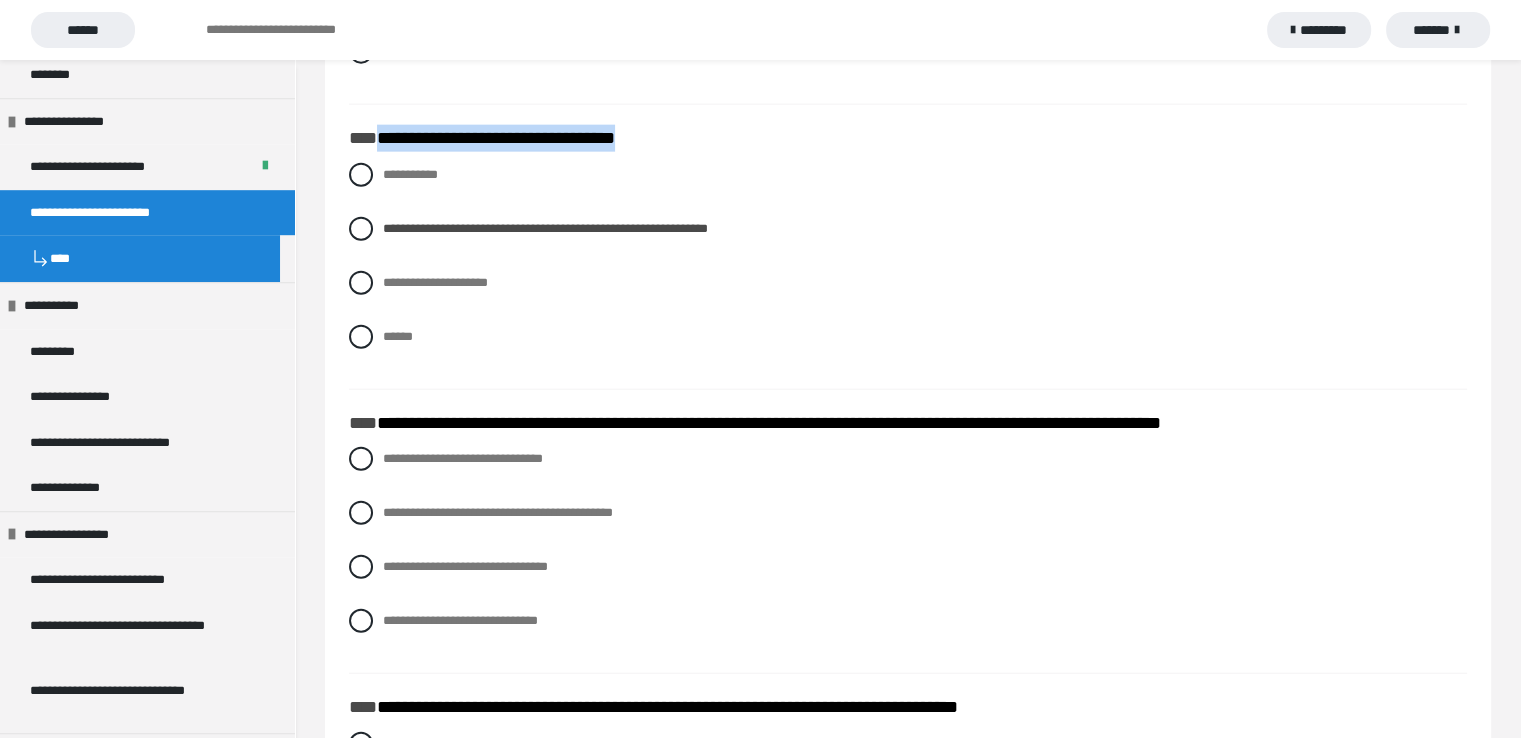 drag, startPoint x: 382, startPoint y: 135, endPoint x: 672, endPoint y: 135, distance: 290 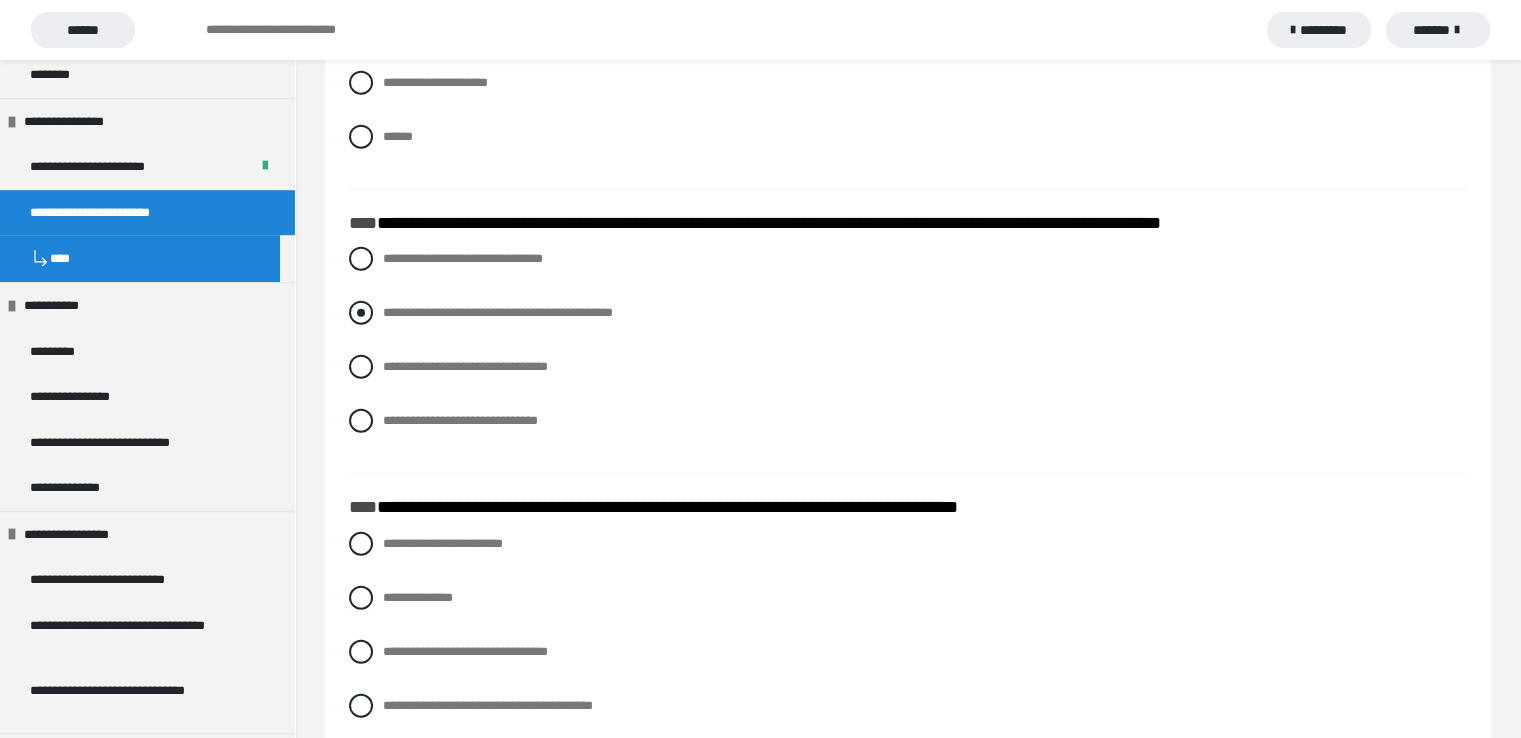 scroll, scrollTop: 5028, scrollLeft: 0, axis: vertical 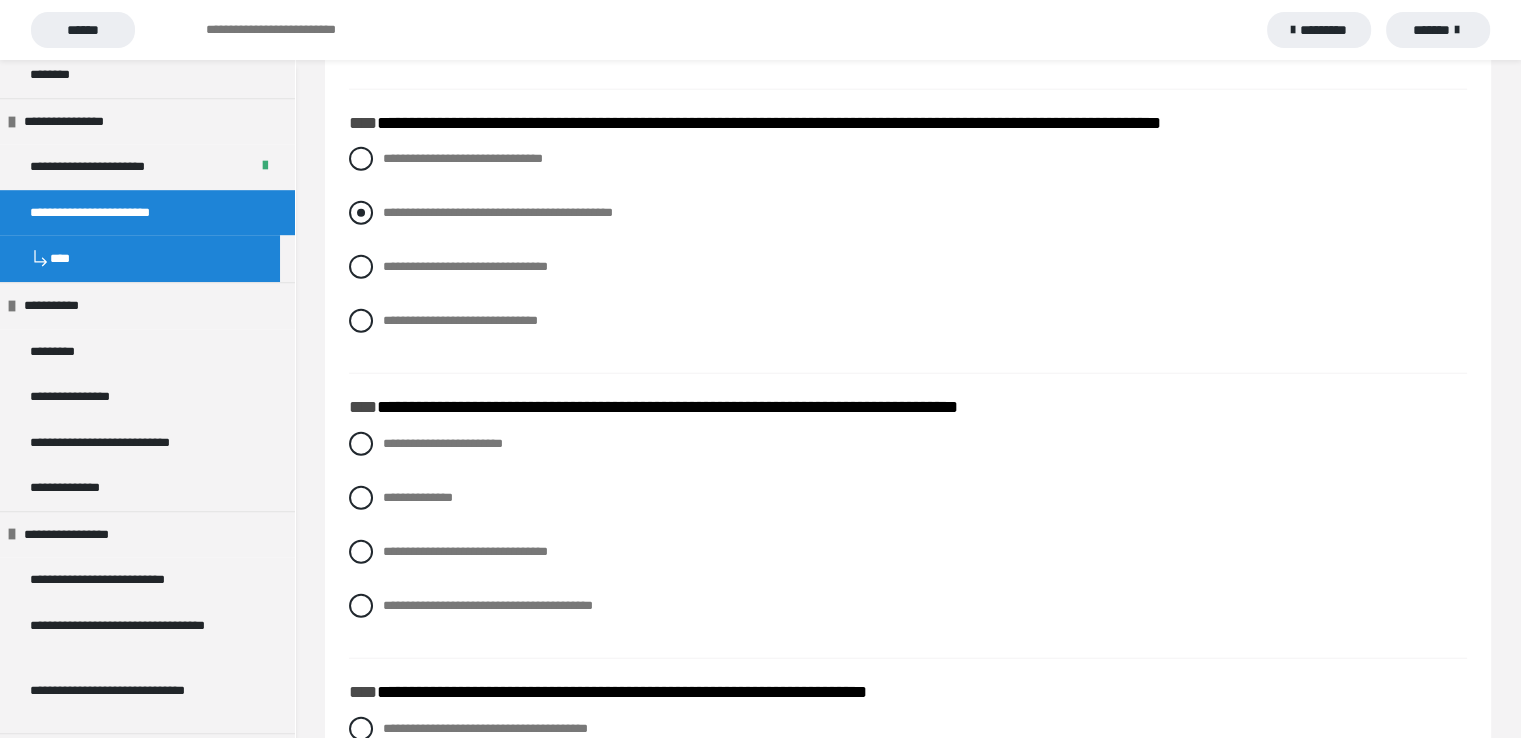 click at bounding box center [361, 213] 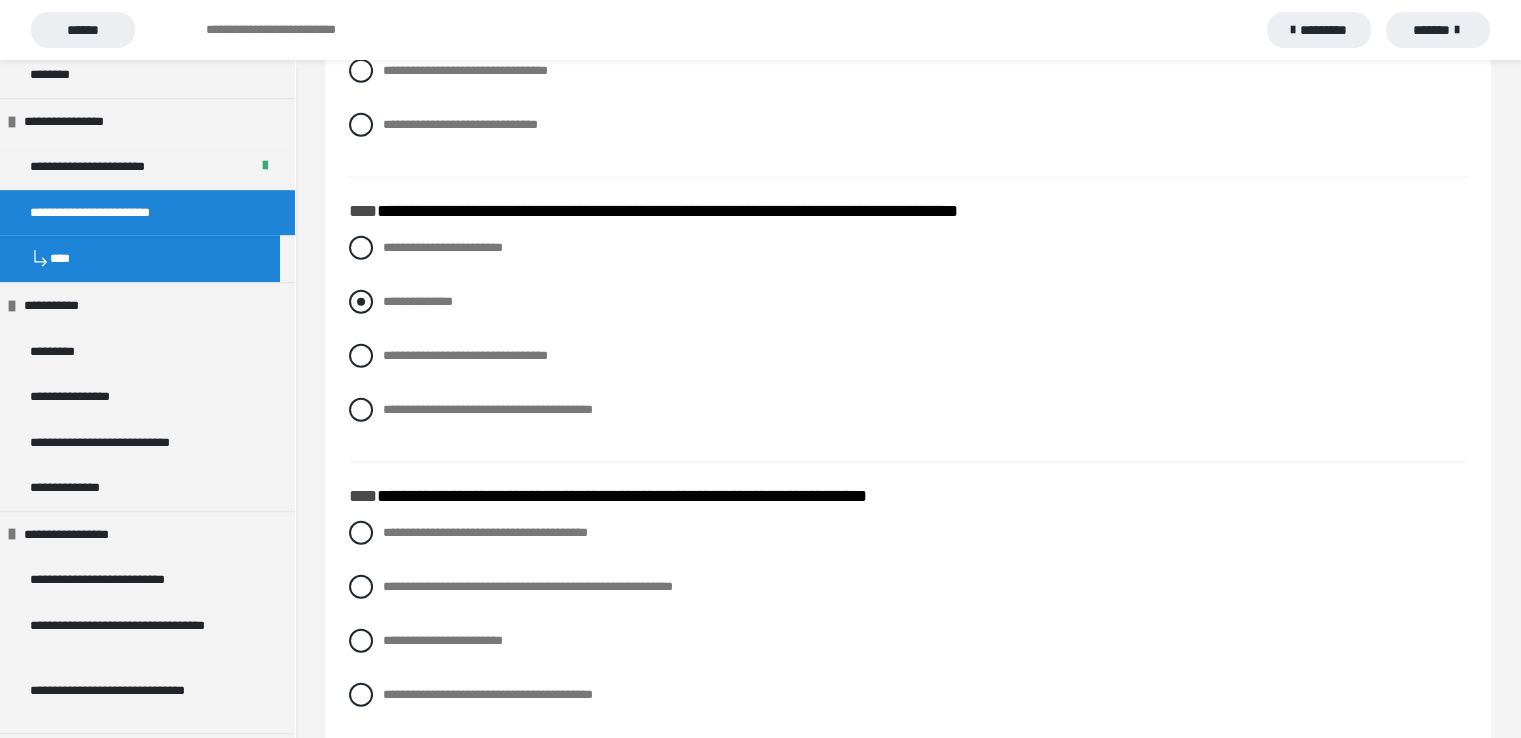 scroll, scrollTop: 5228, scrollLeft: 0, axis: vertical 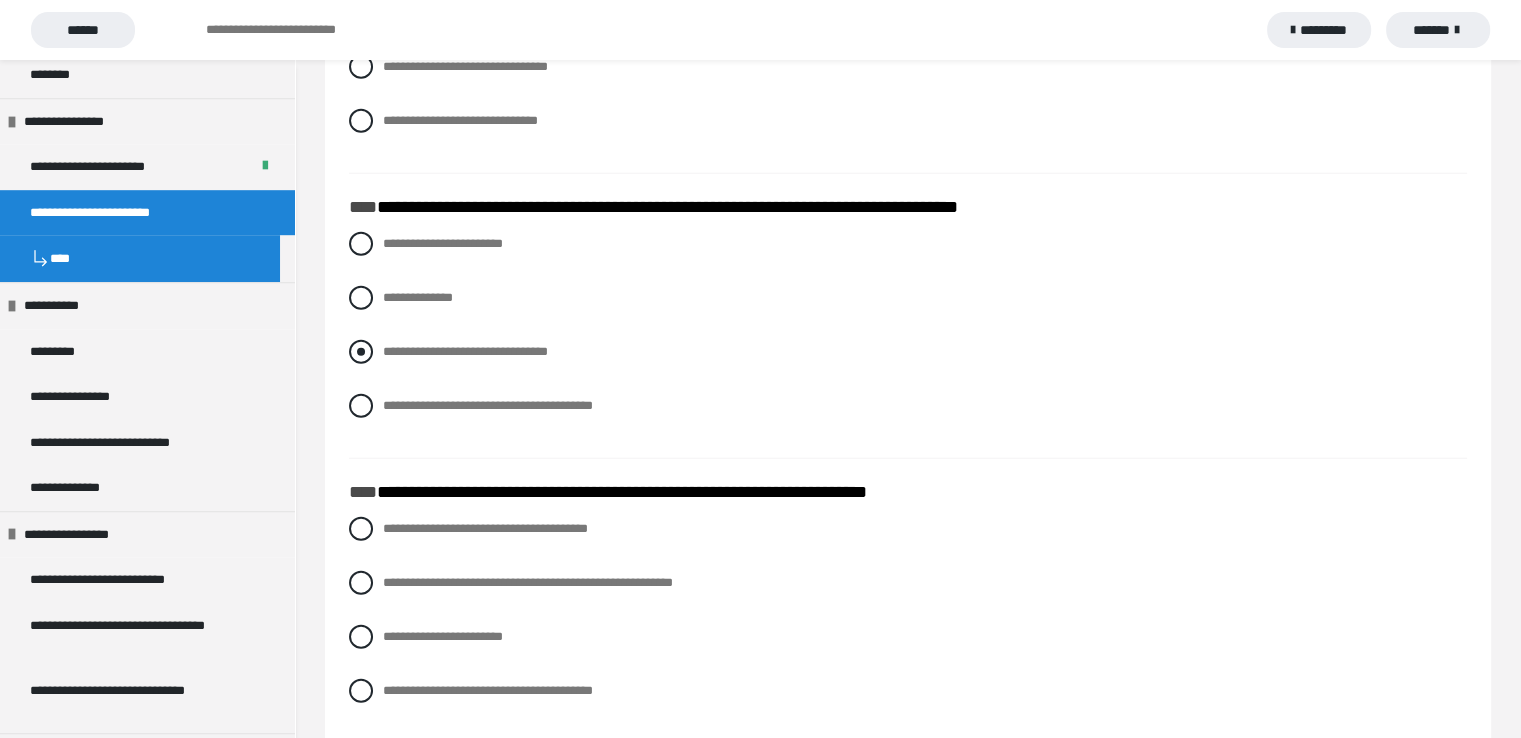 click at bounding box center [361, 352] 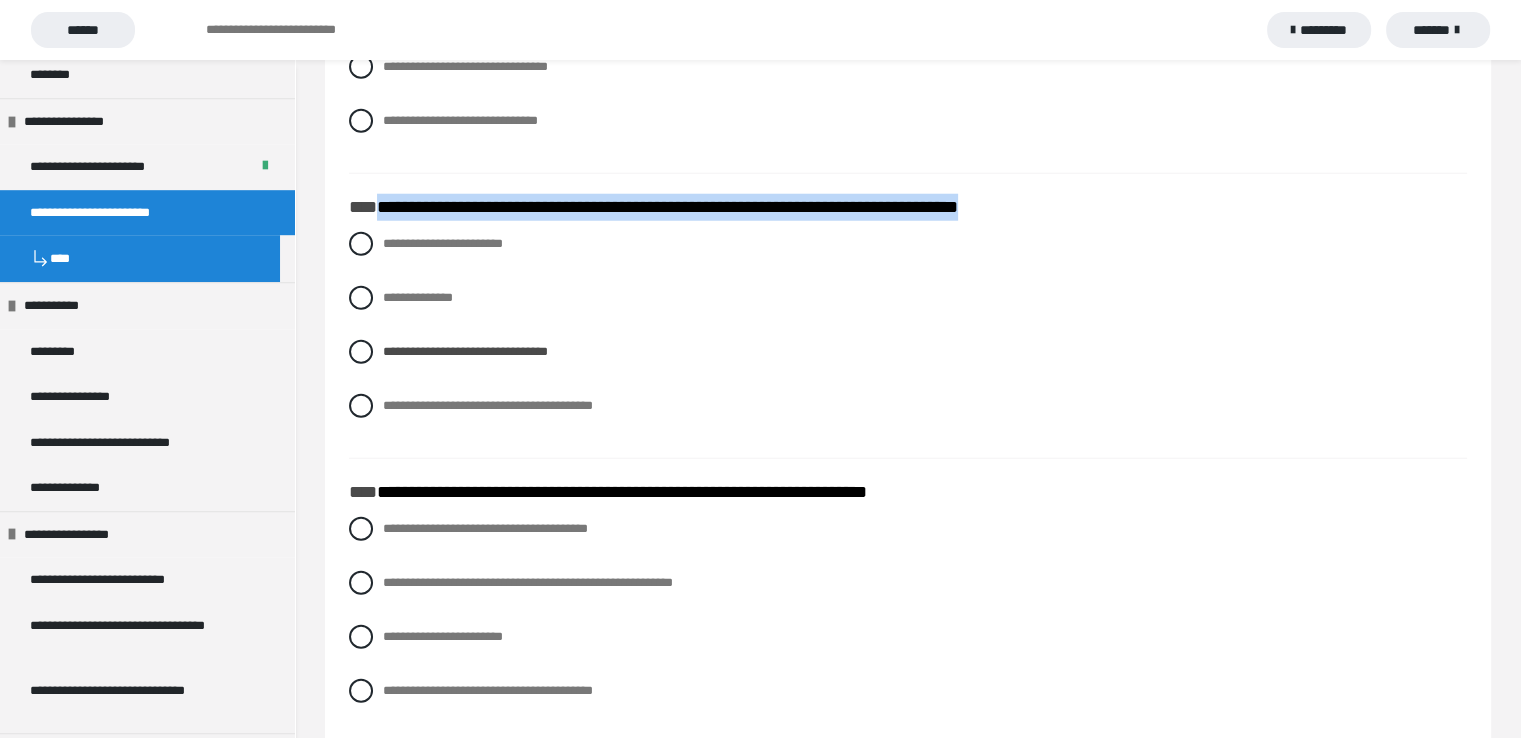 drag, startPoint x: 616, startPoint y: 201, endPoint x: 1061, endPoint y: 206, distance: 445.02808 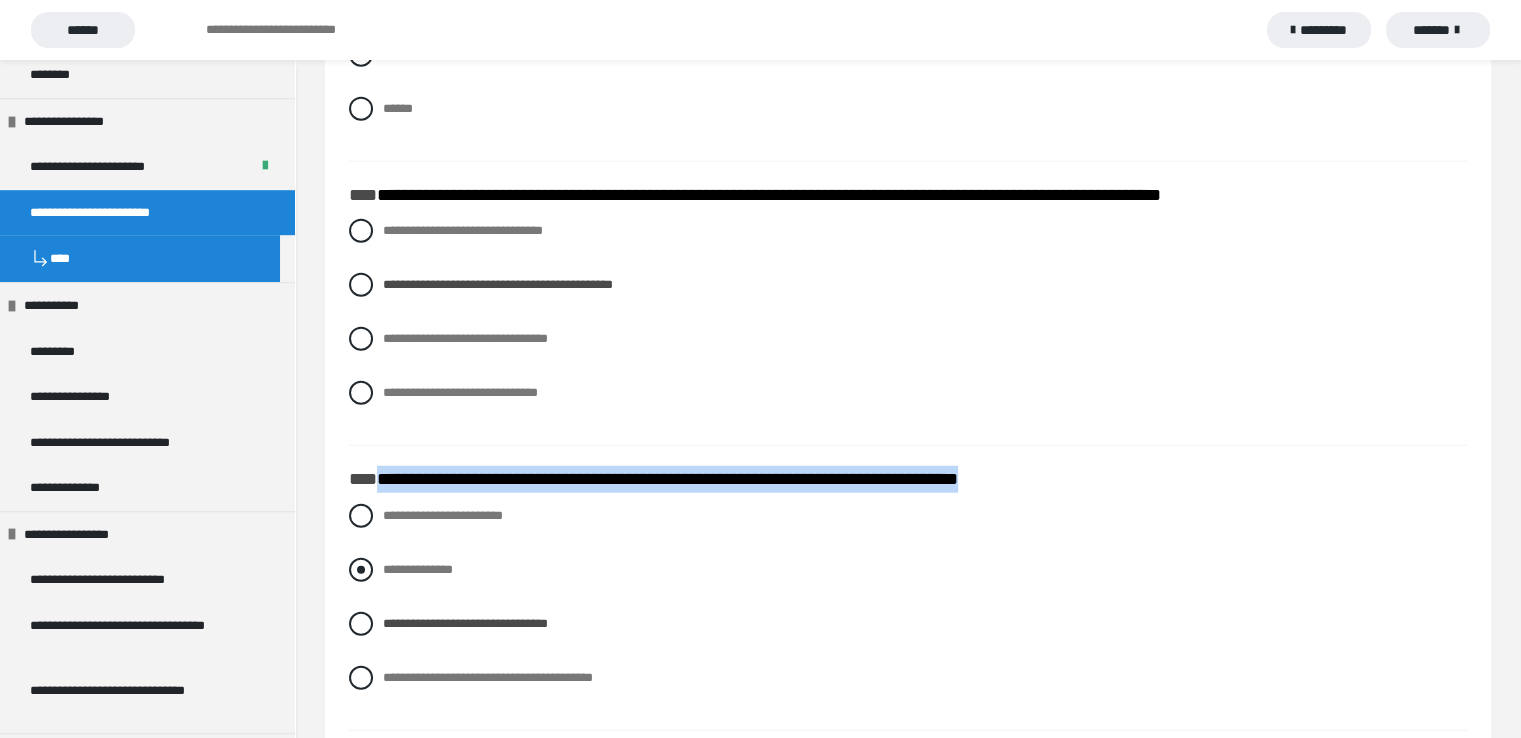 scroll, scrollTop: 4928, scrollLeft: 0, axis: vertical 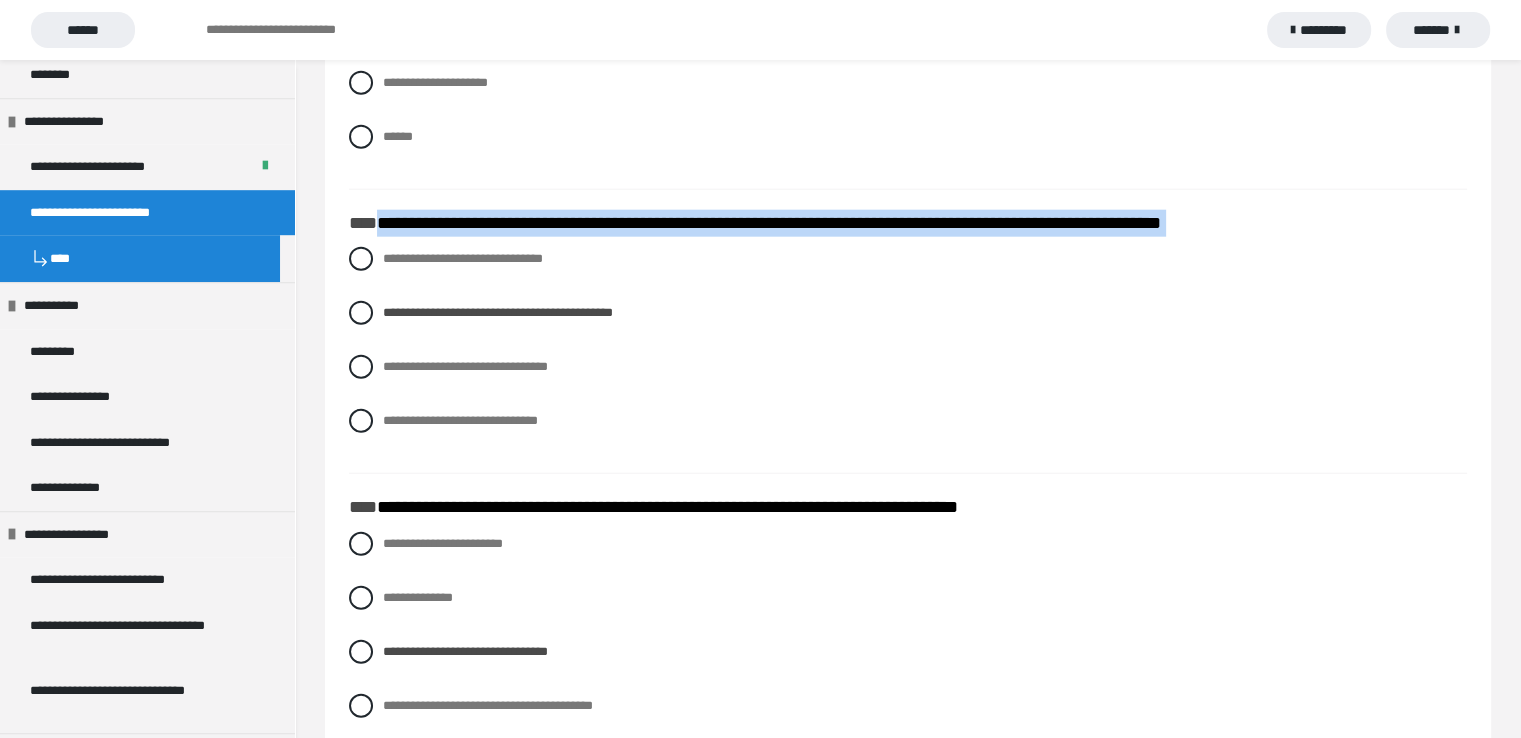 drag, startPoint x: 386, startPoint y: 218, endPoint x: 1278, endPoint y: 229, distance: 892.0678 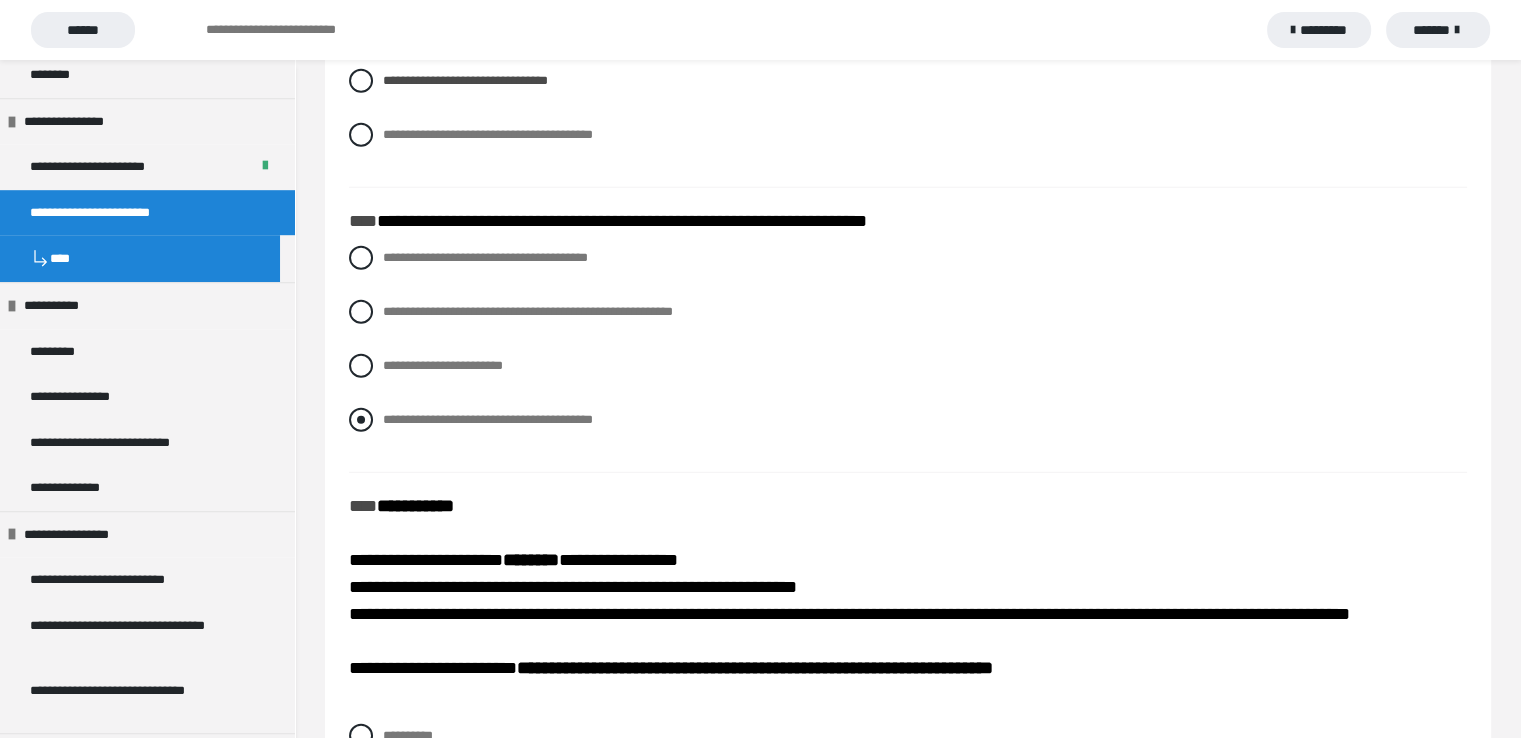 scroll, scrollTop: 5528, scrollLeft: 0, axis: vertical 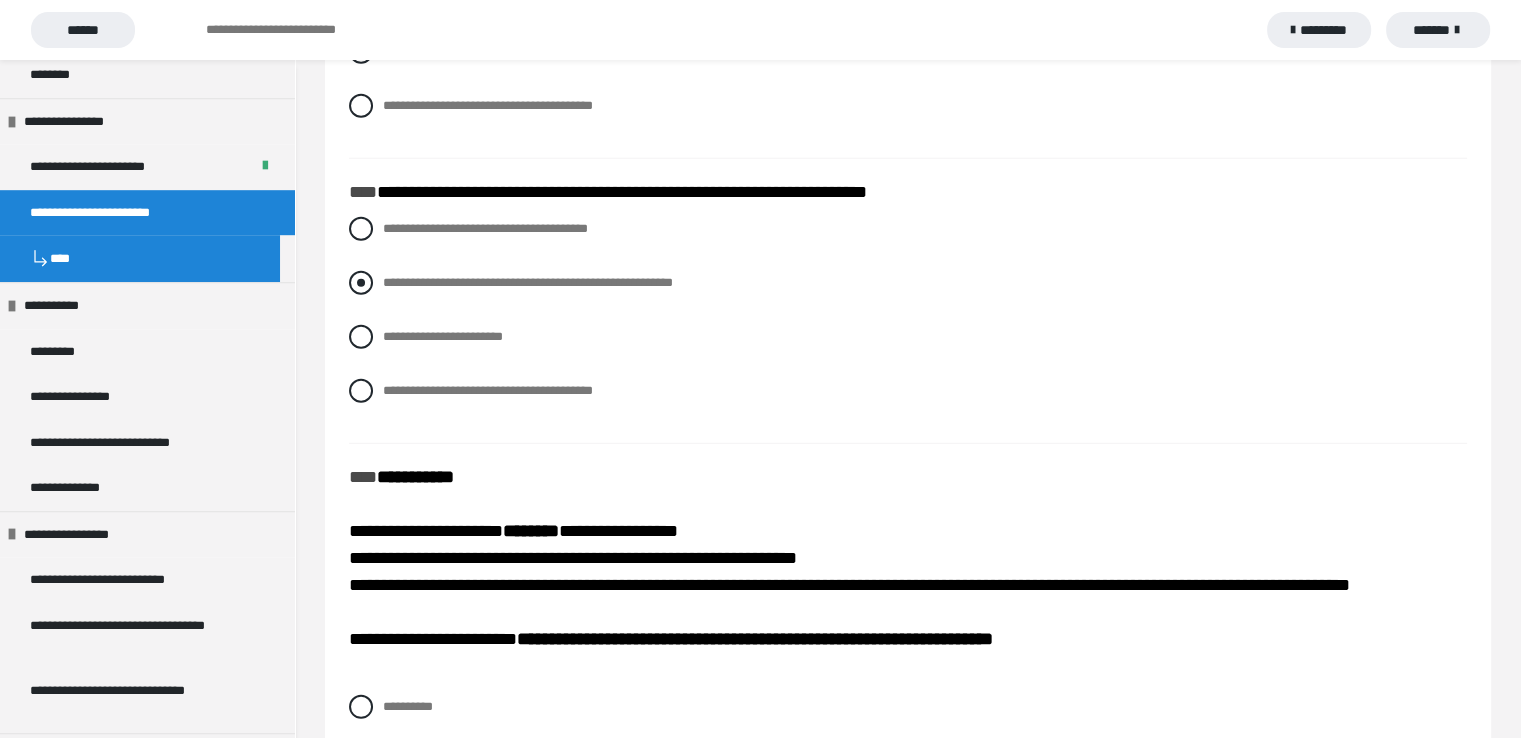 click at bounding box center [361, 283] 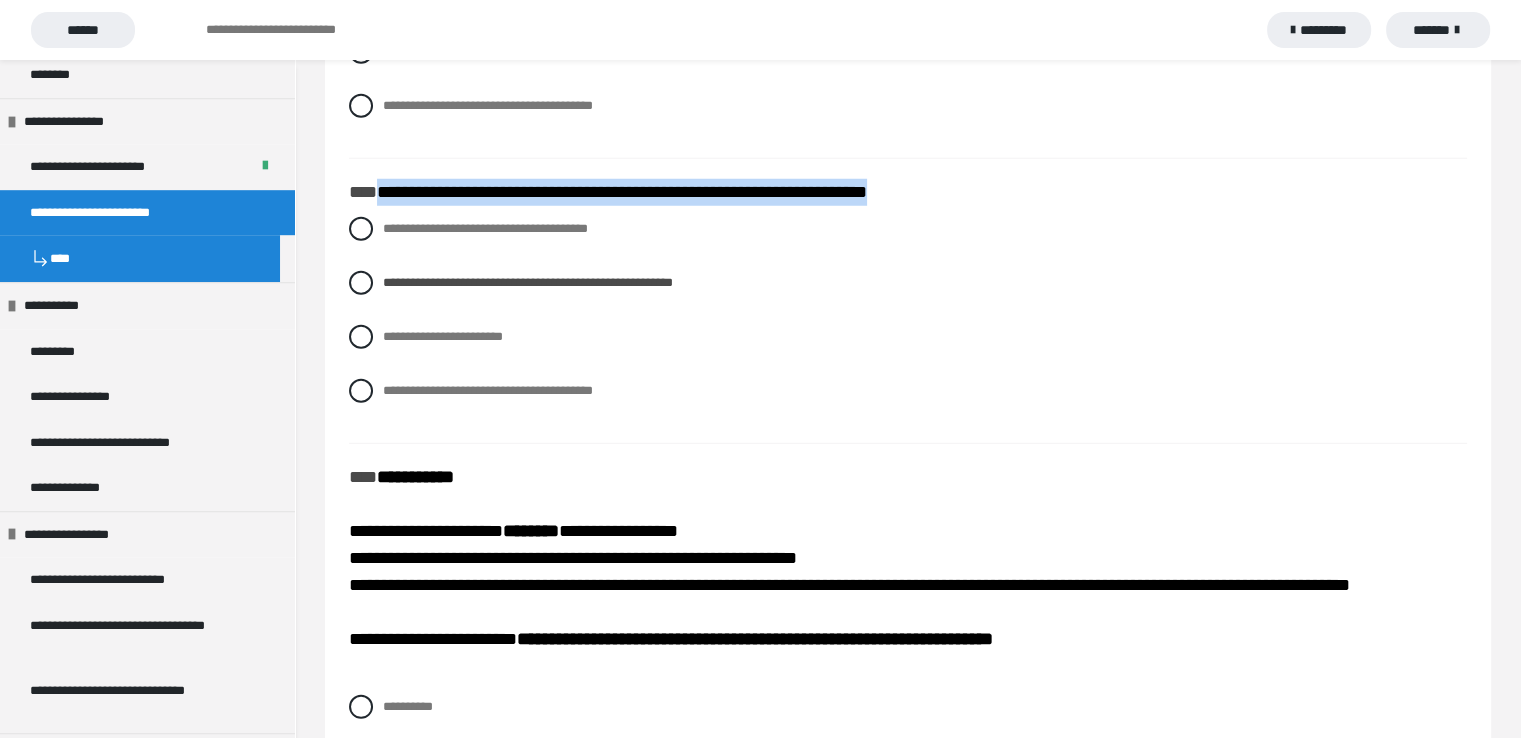 drag, startPoint x: 552, startPoint y: 196, endPoint x: 959, endPoint y: 189, distance: 407.06018 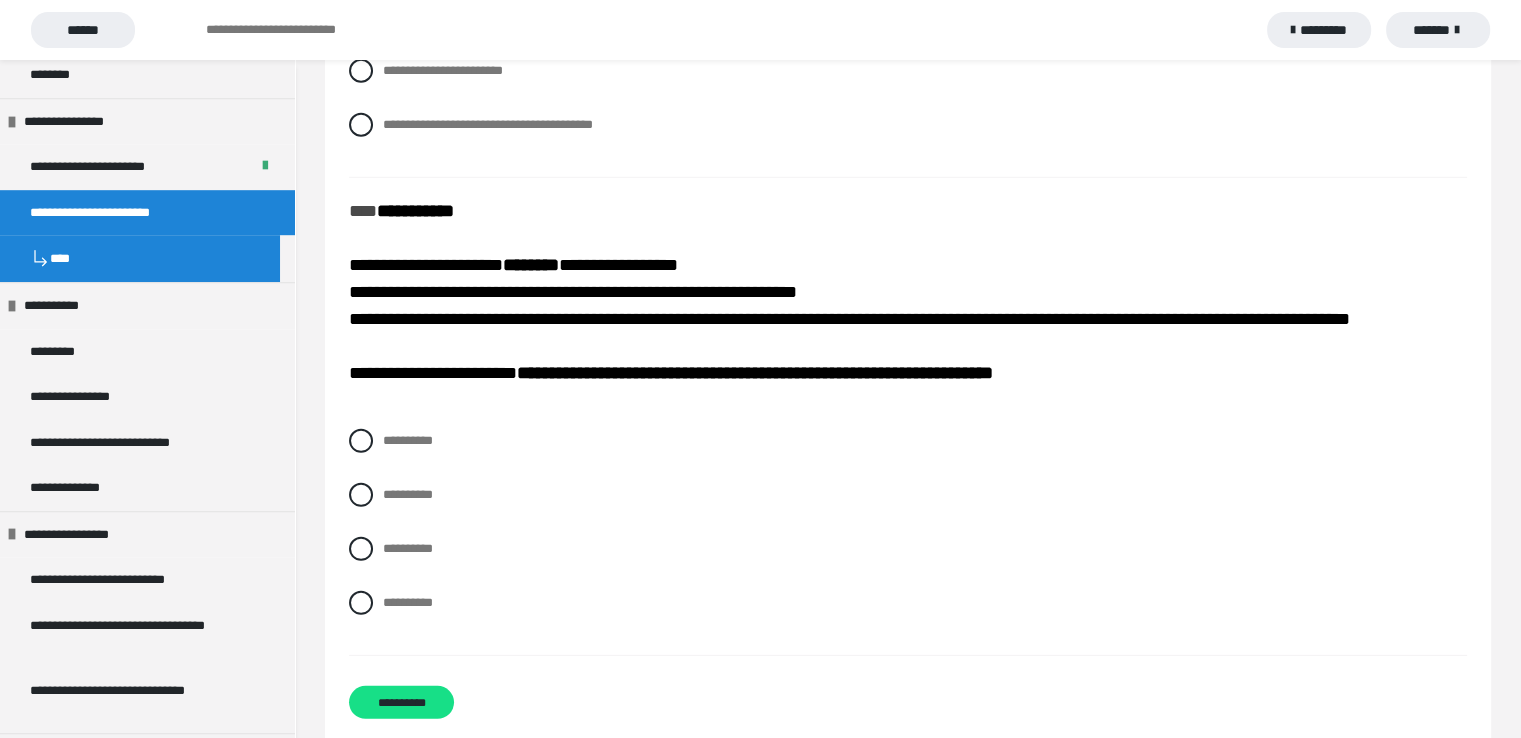 scroll, scrollTop: 5828, scrollLeft: 0, axis: vertical 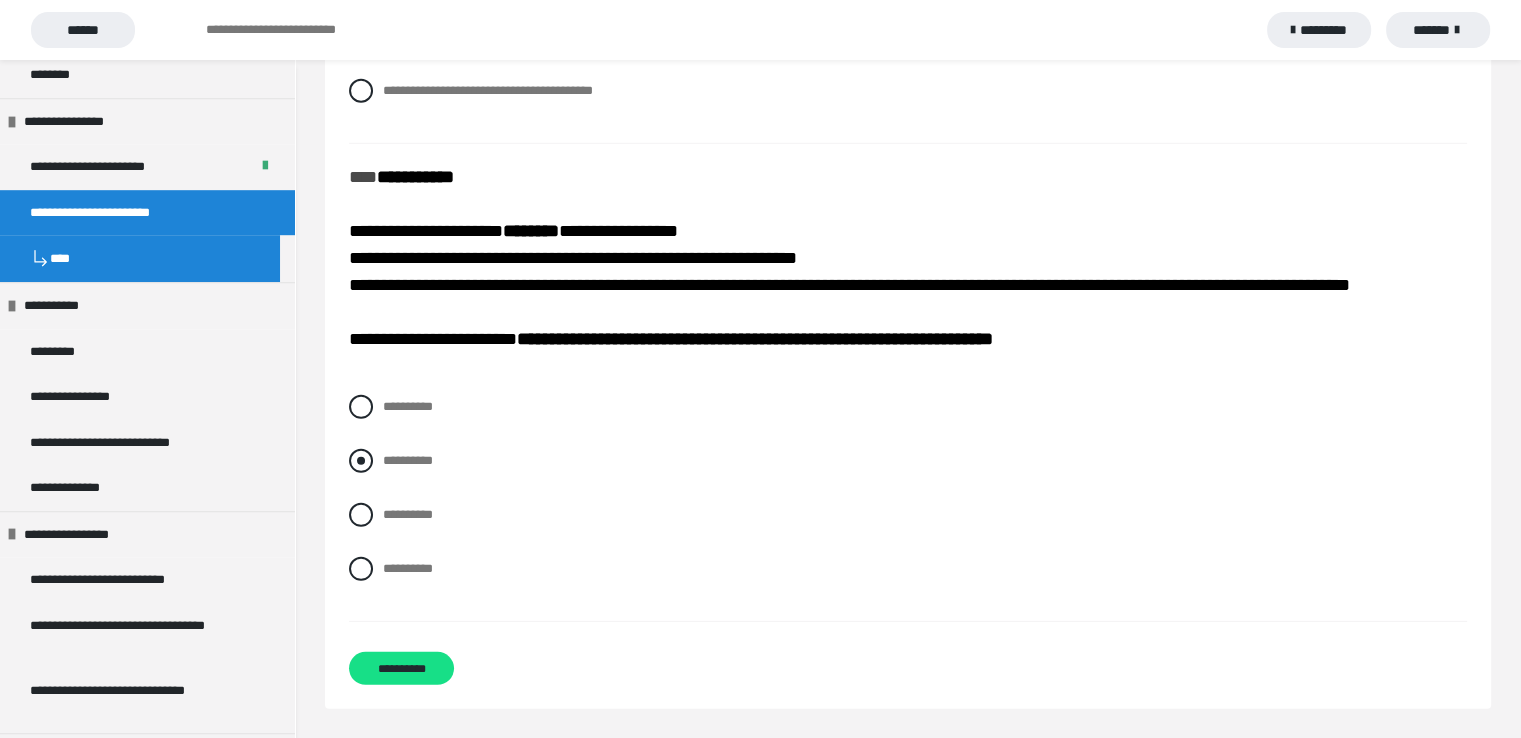 click at bounding box center (361, 461) 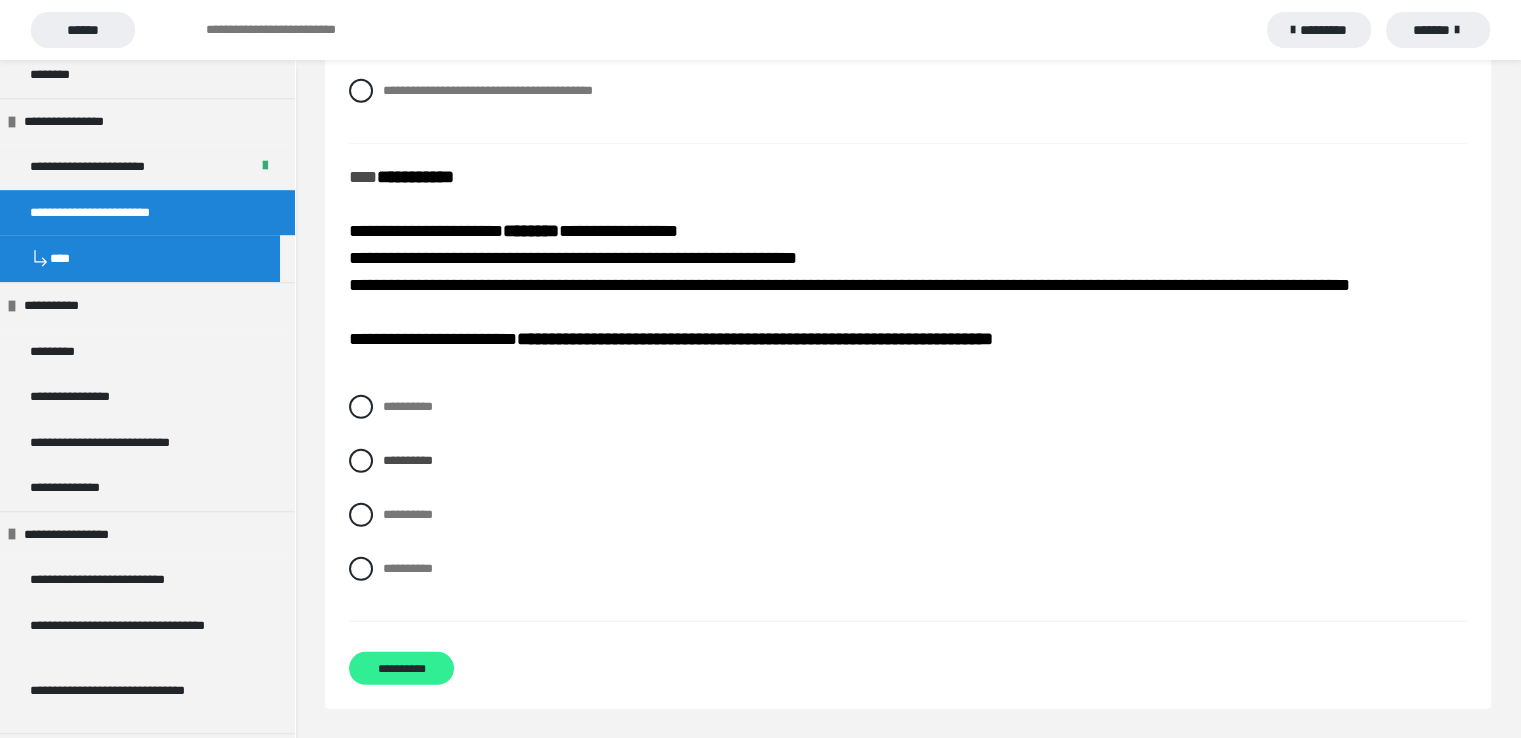 click on "**********" at bounding box center (401, 668) 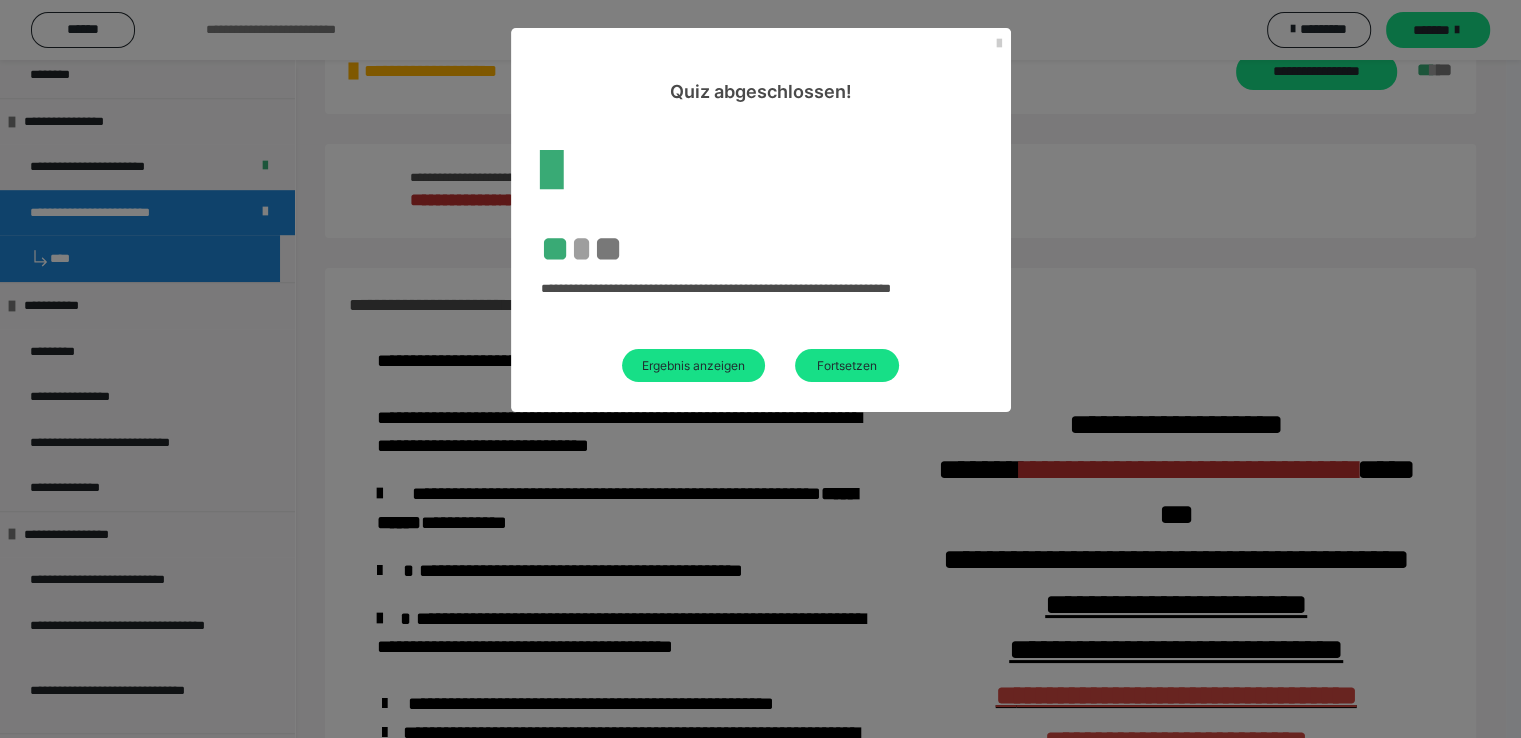 scroll, scrollTop: 569, scrollLeft: 0, axis: vertical 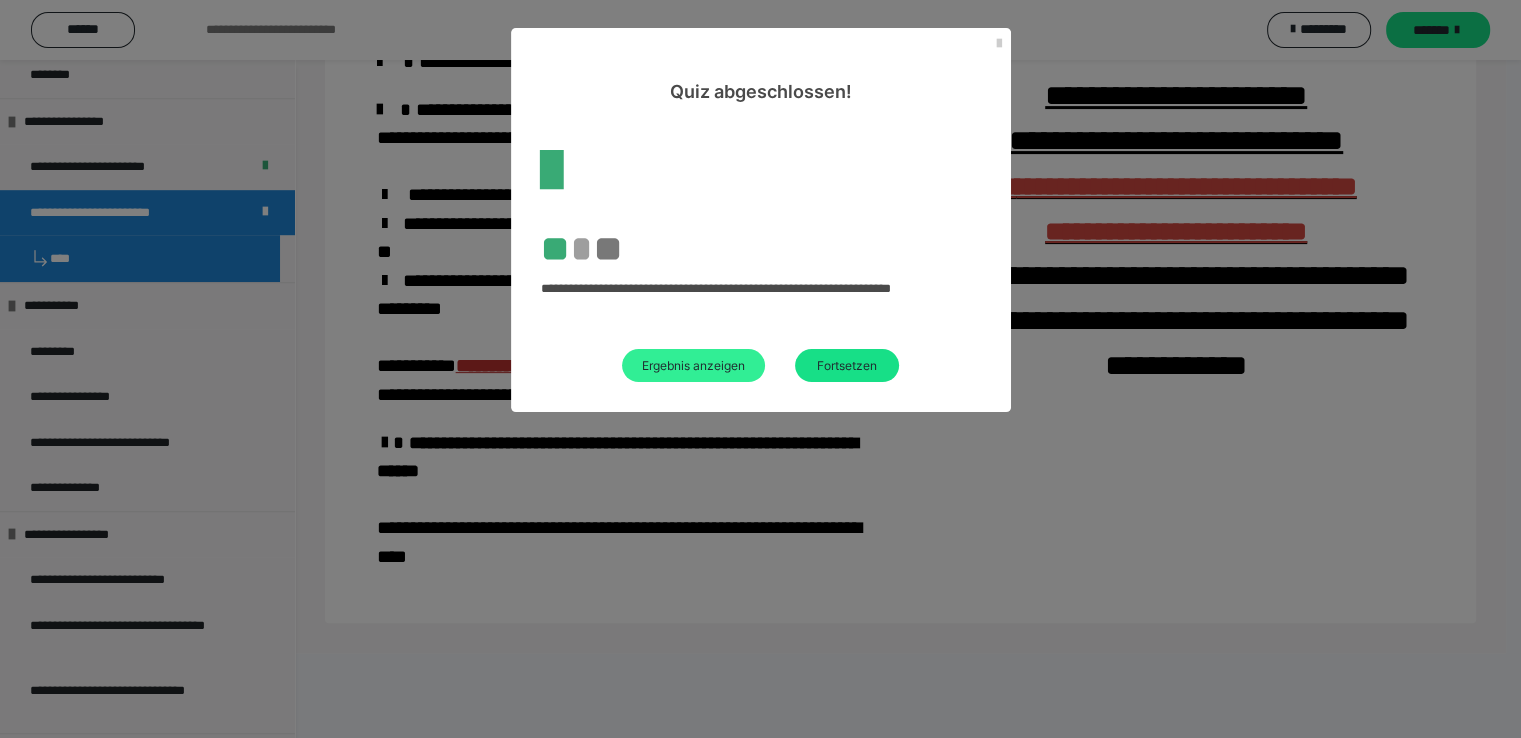 click on "Ergebnis anzeigen" at bounding box center (693, 365) 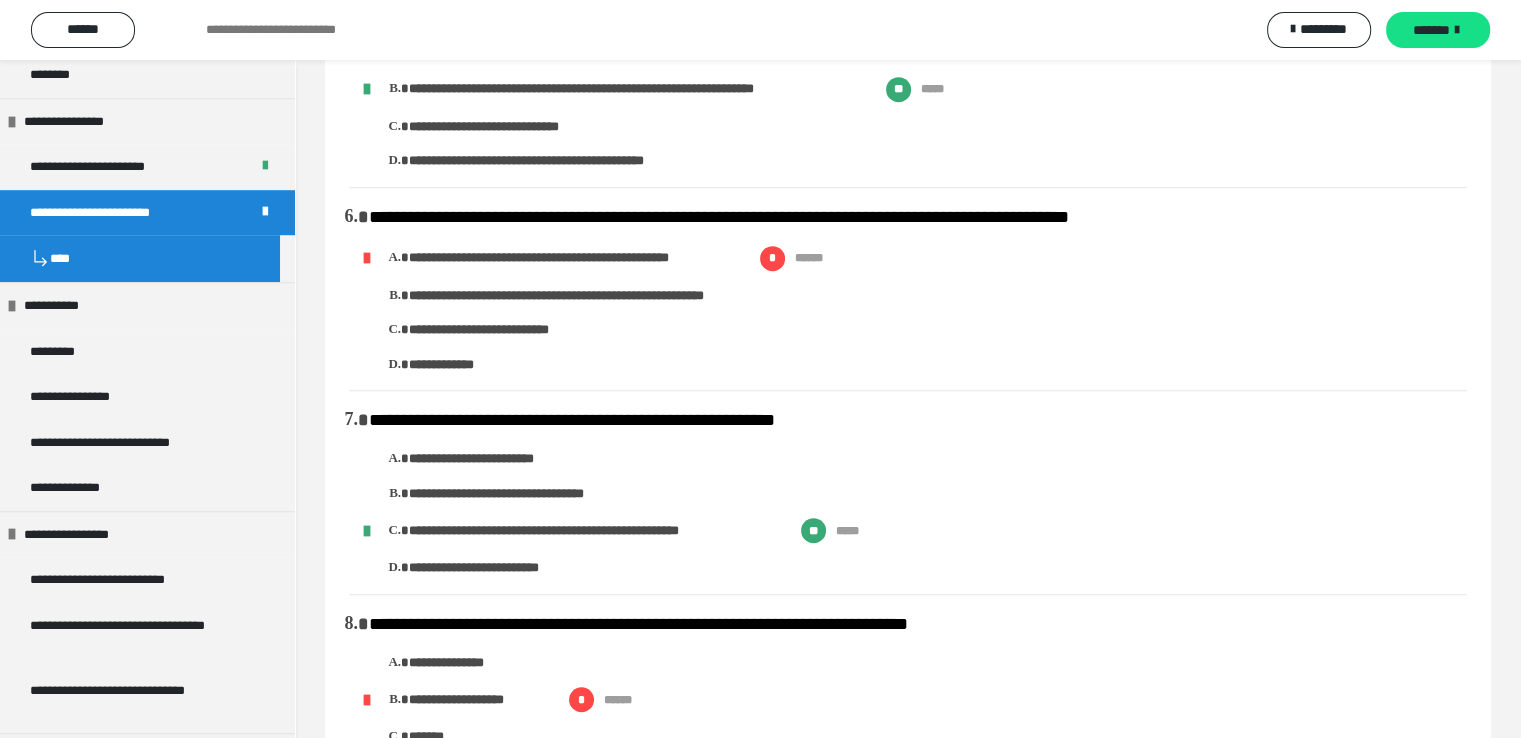 scroll, scrollTop: 1000, scrollLeft: 0, axis: vertical 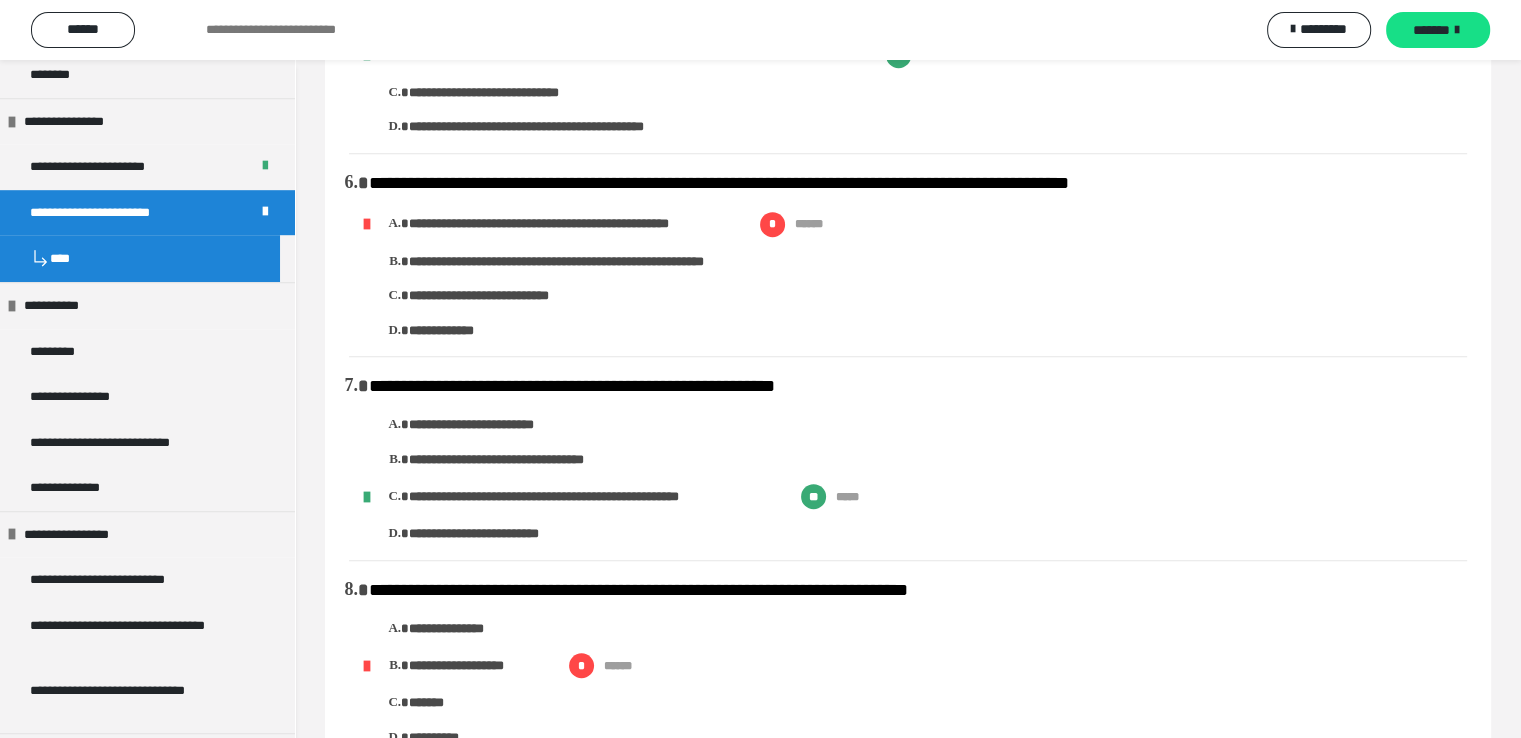 drag, startPoint x: 366, startPoint y: 182, endPoint x: 1187, endPoint y: 190, distance: 821.039 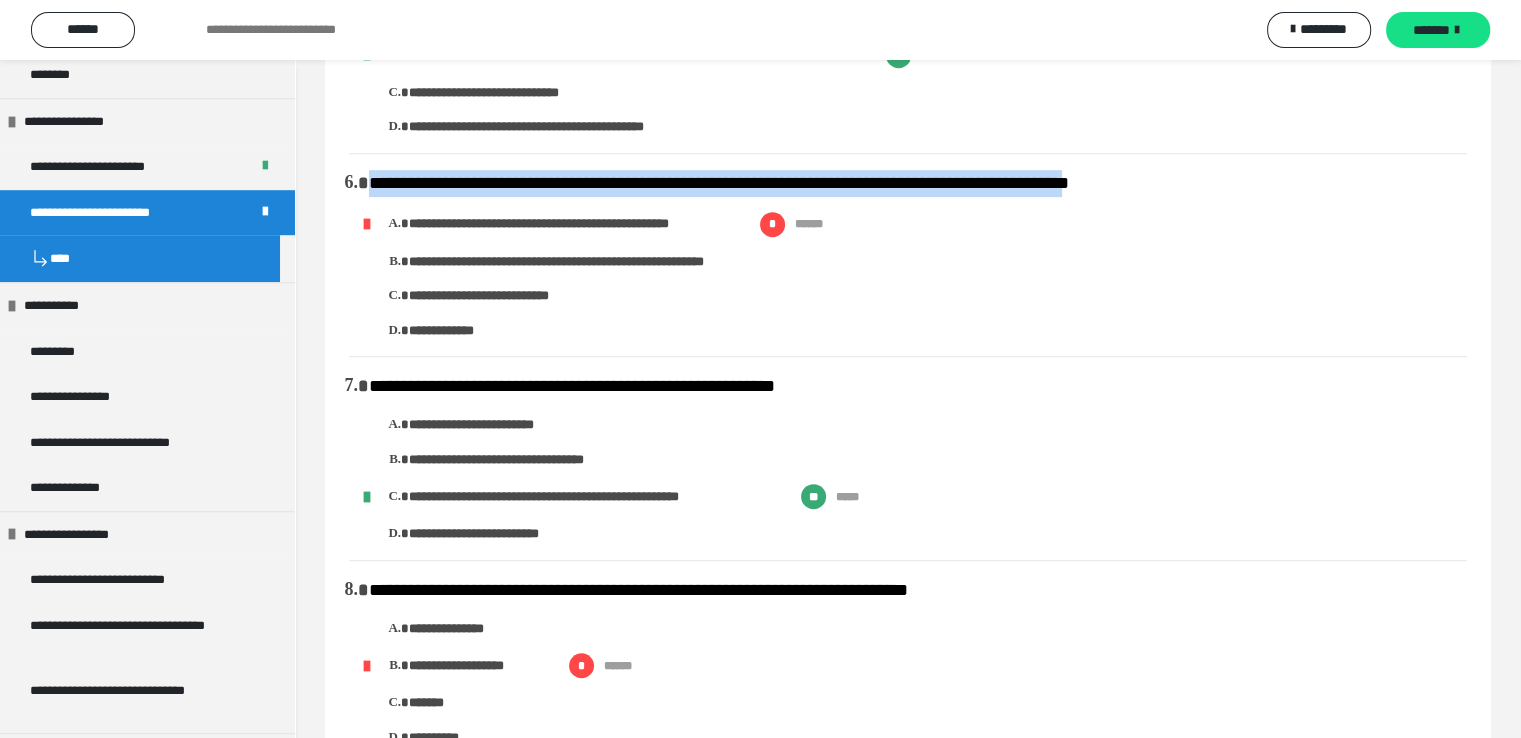 drag, startPoint x: 1201, startPoint y: 188, endPoint x: 1187, endPoint y: 184, distance: 14.56022 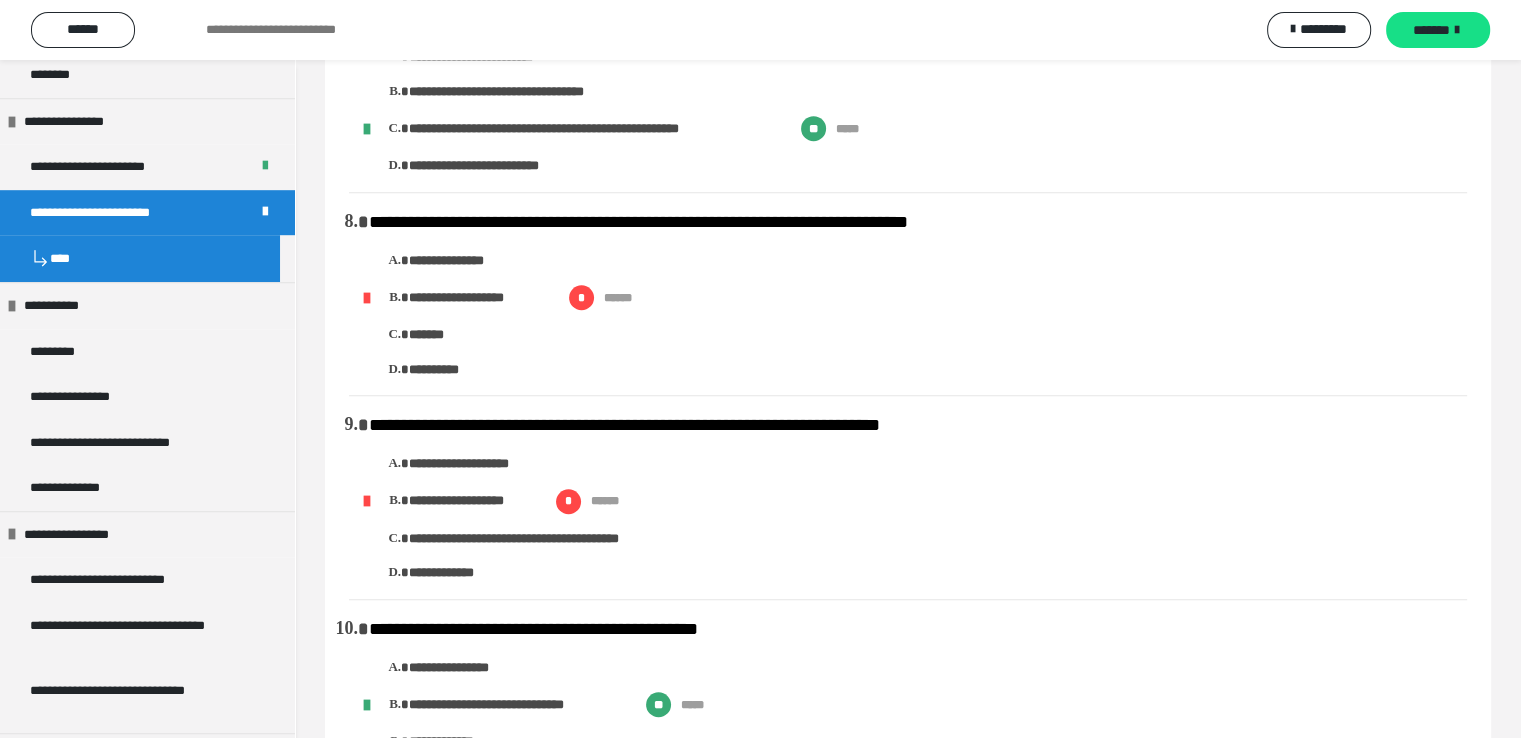 scroll, scrollTop: 1400, scrollLeft: 0, axis: vertical 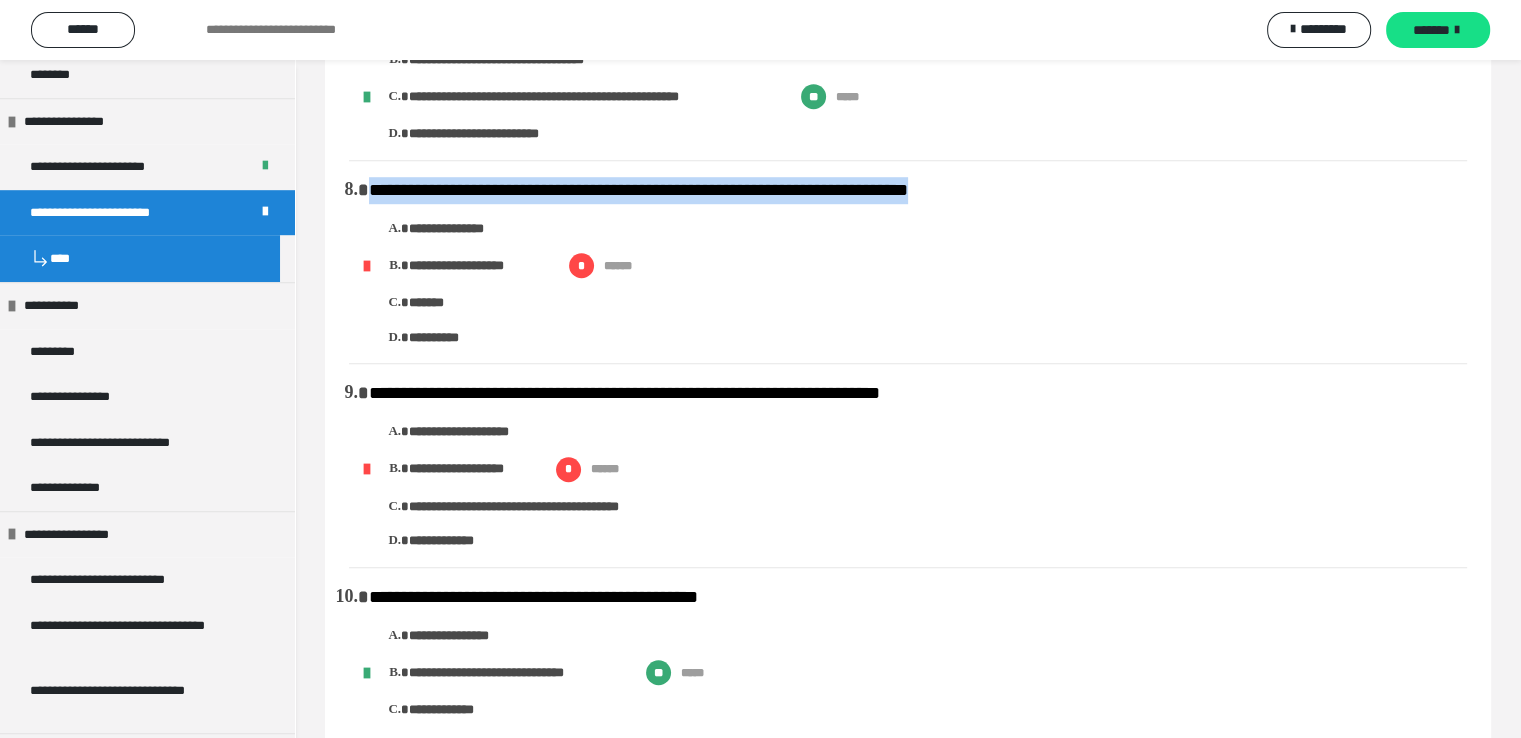 drag, startPoint x: 372, startPoint y: 191, endPoint x: 1031, endPoint y: 192, distance: 659.00073 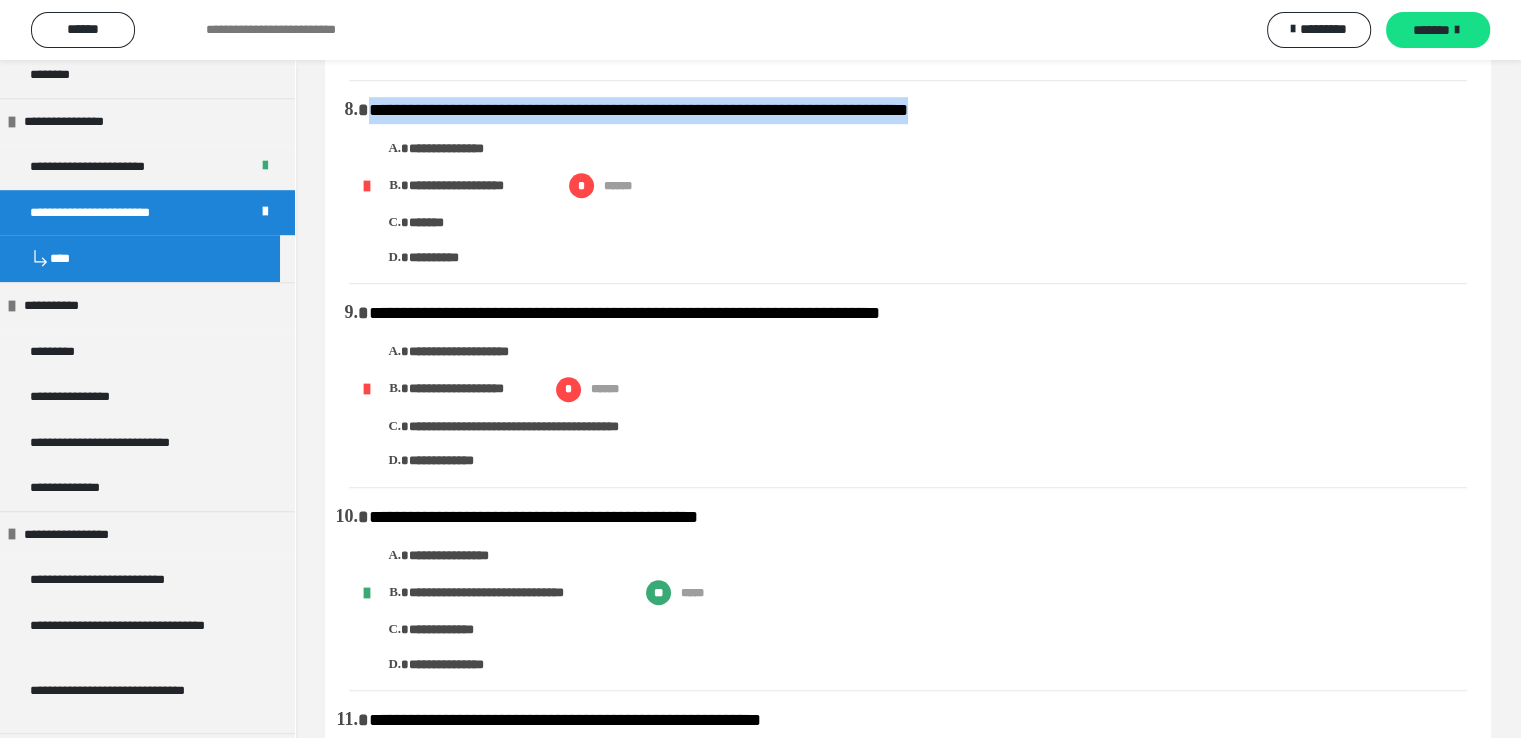 scroll, scrollTop: 1600, scrollLeft: 0, axis: vertical 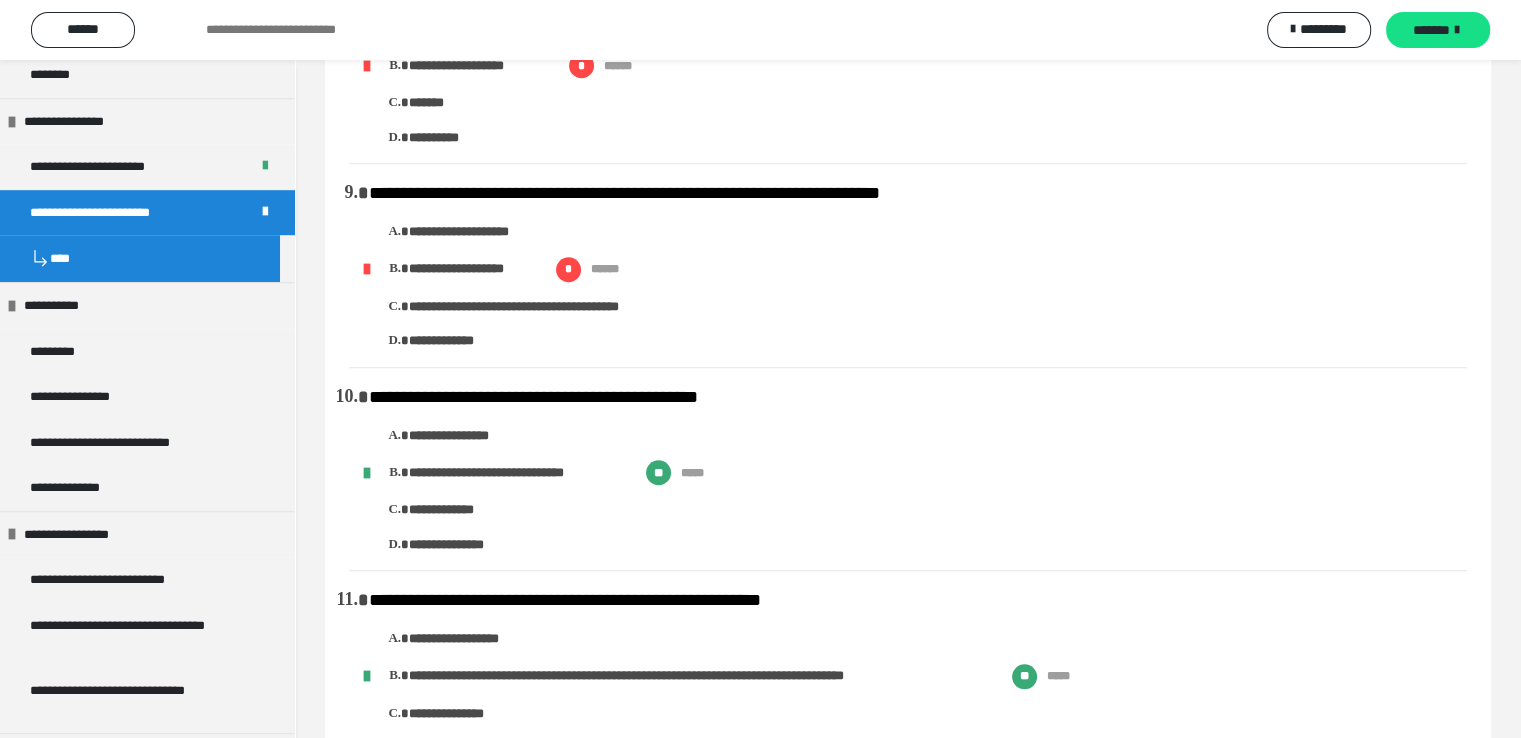 drag, startPoint x: 372, startPoint y: 191, endPoint x: 970, endPoint y: 201, distance: 598.0836 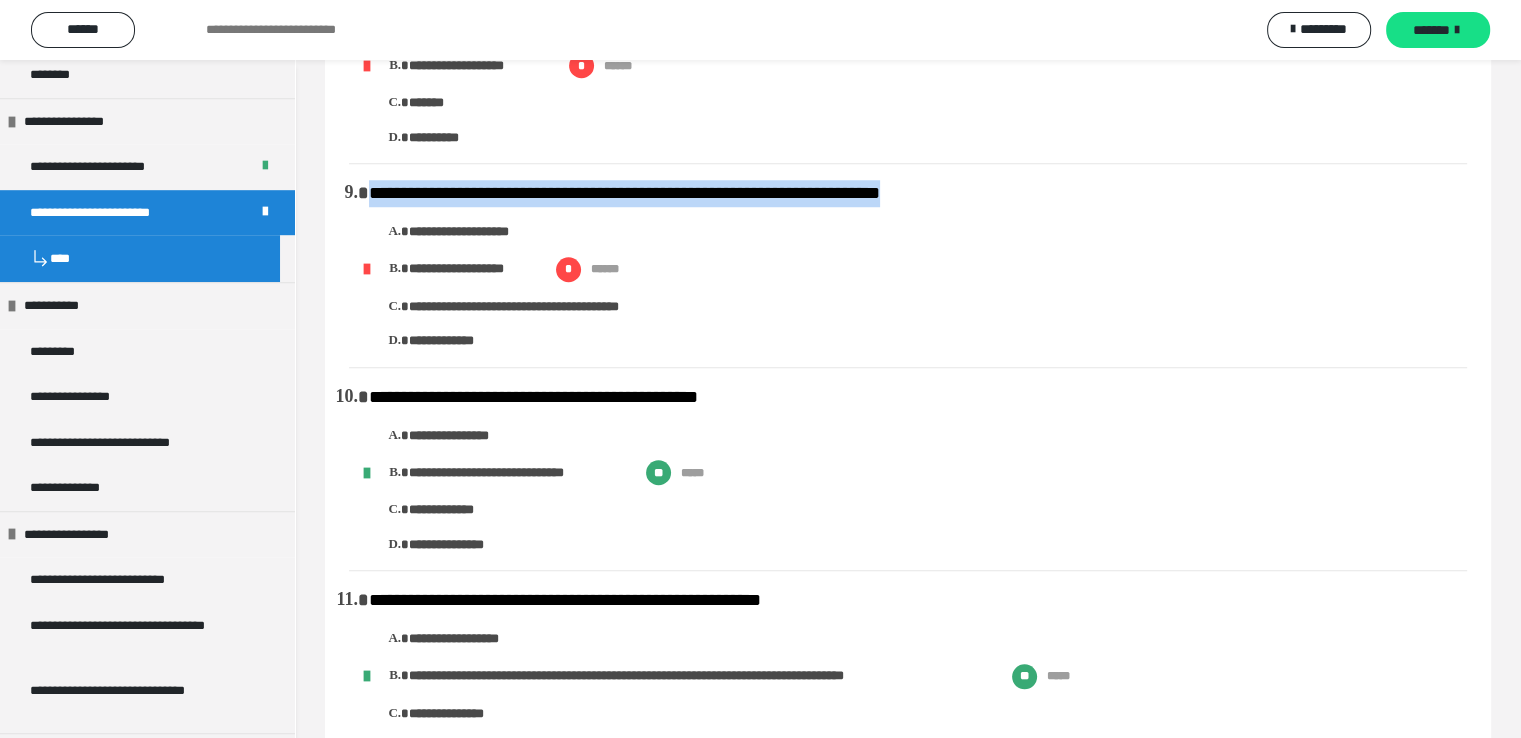 click on "**********" at bounding box center (918, 265) 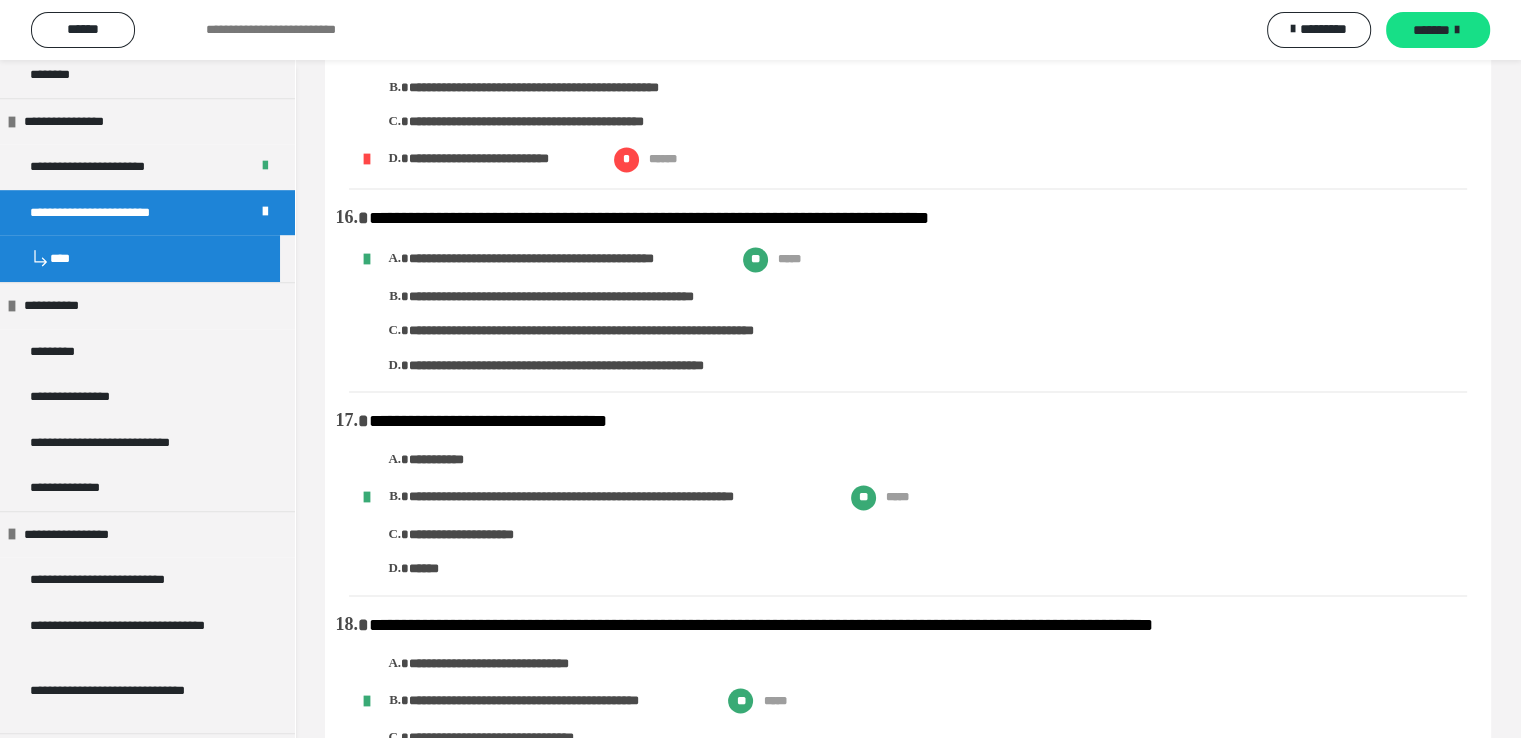 scroll, scrollTop: 2800, scrollLeft: 0, axis: vertical 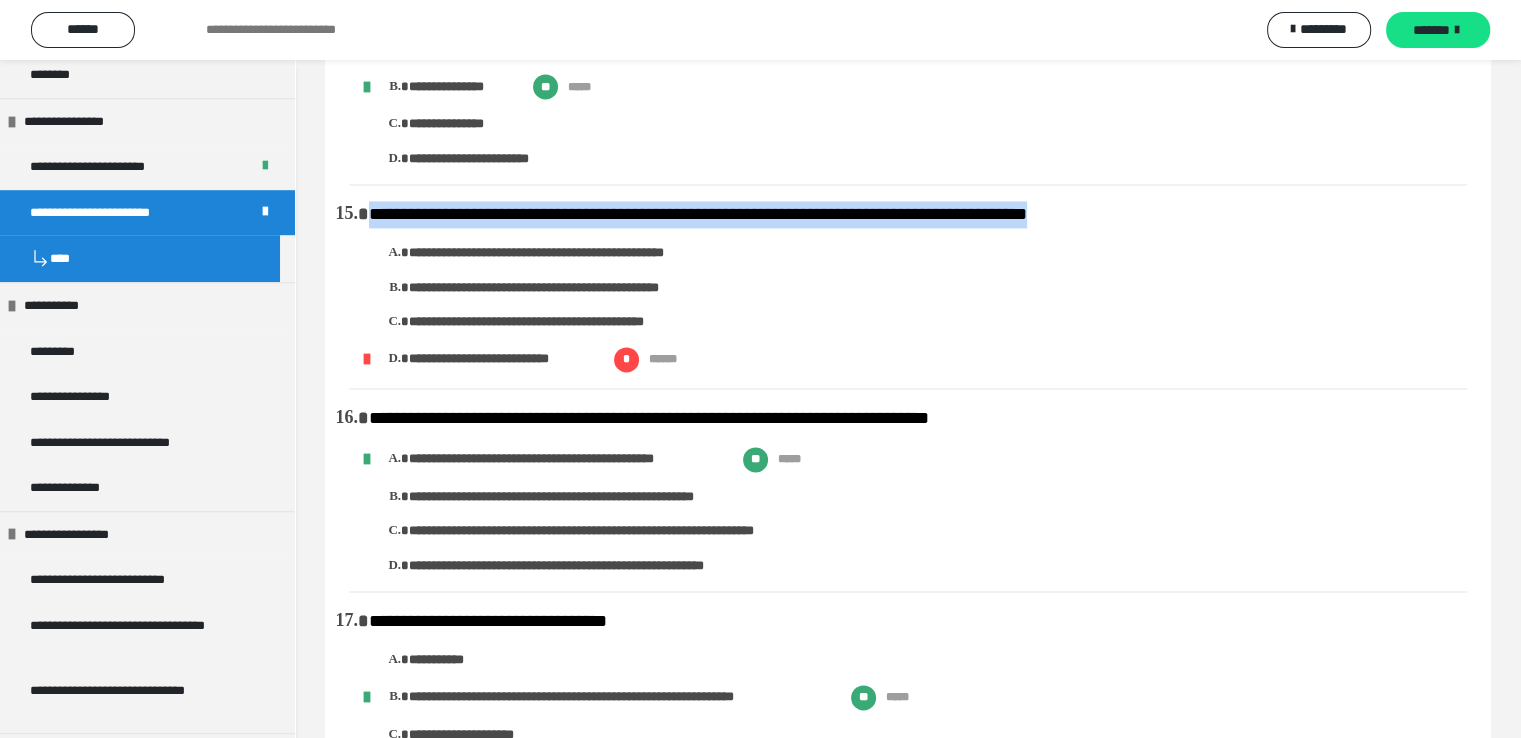 drag, startPoint x: 372, startPoint y: 218, endPoint x: 1127, endPoint y: 220, distance: 755.0026 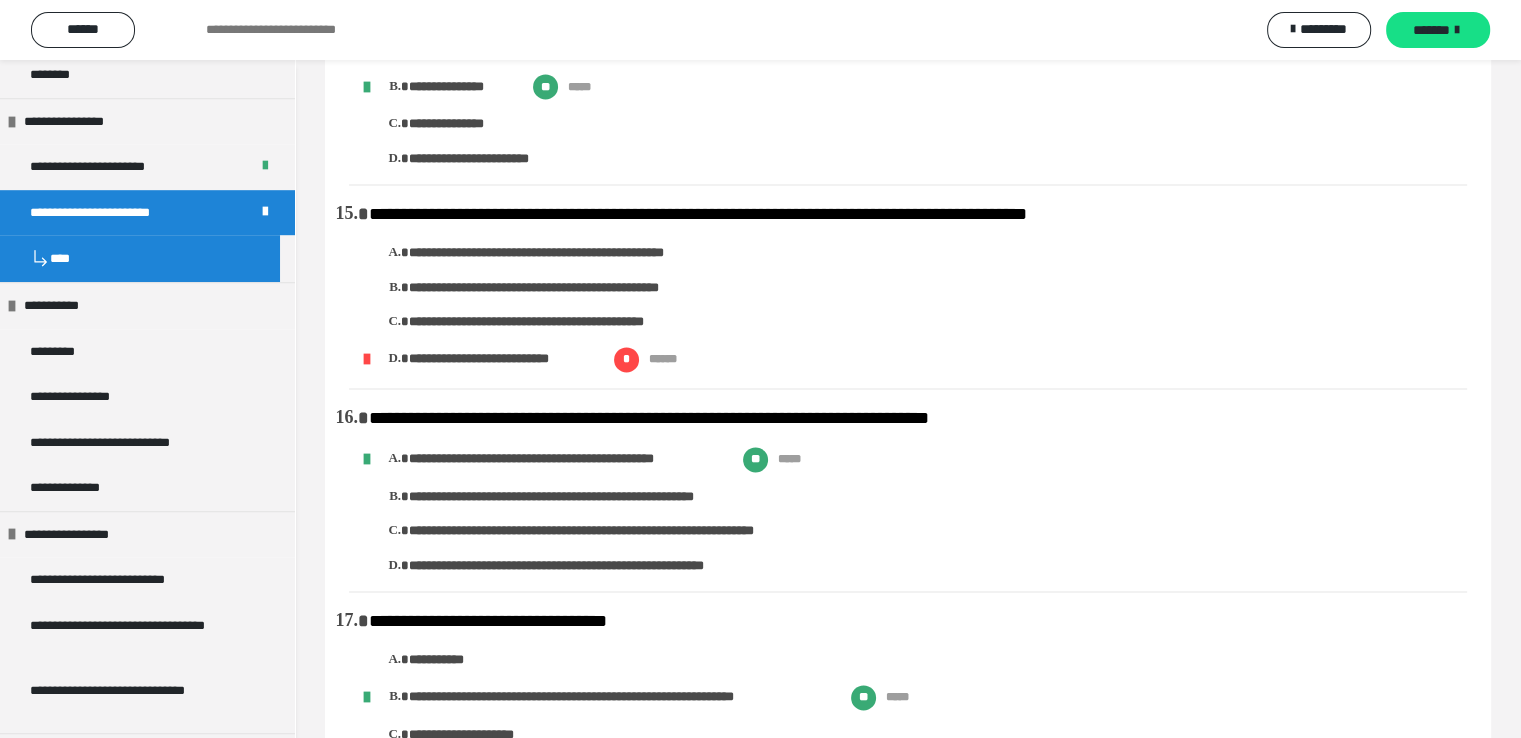 click on "**********" at bounding box center [583, 253] 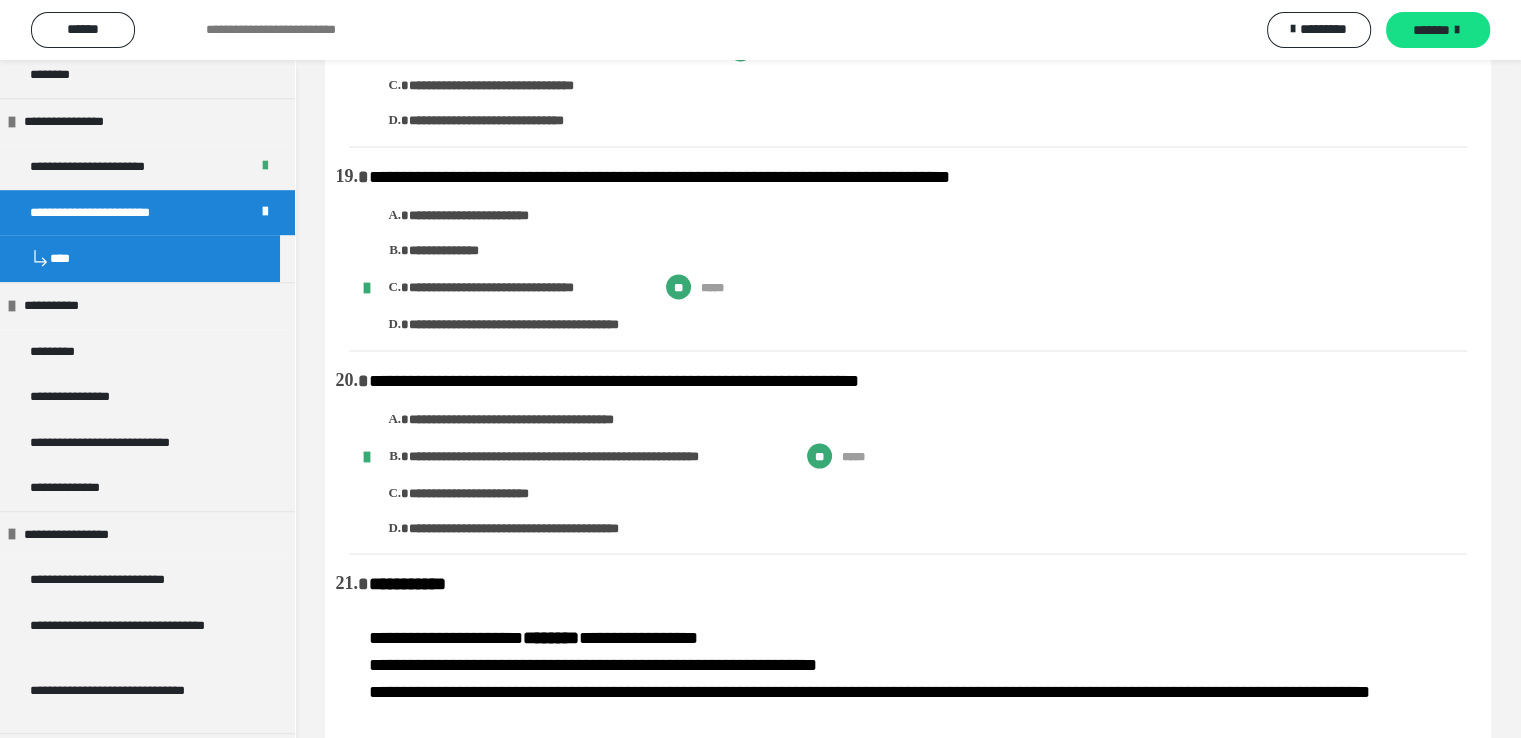 scroll, scrollTop: 3560, scrollLeft: 0, axis: vertical 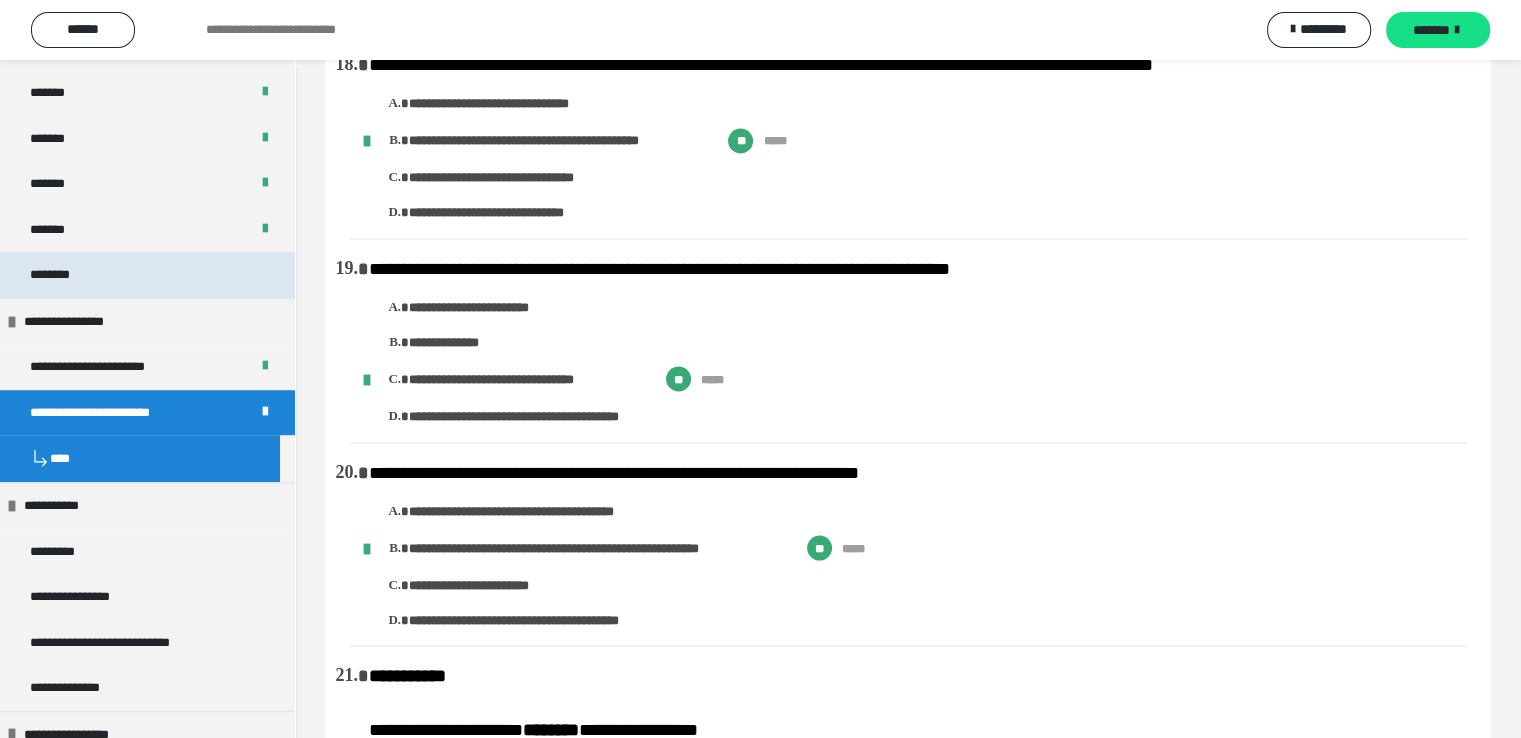 click on "********" at bounding box center (65, 275) 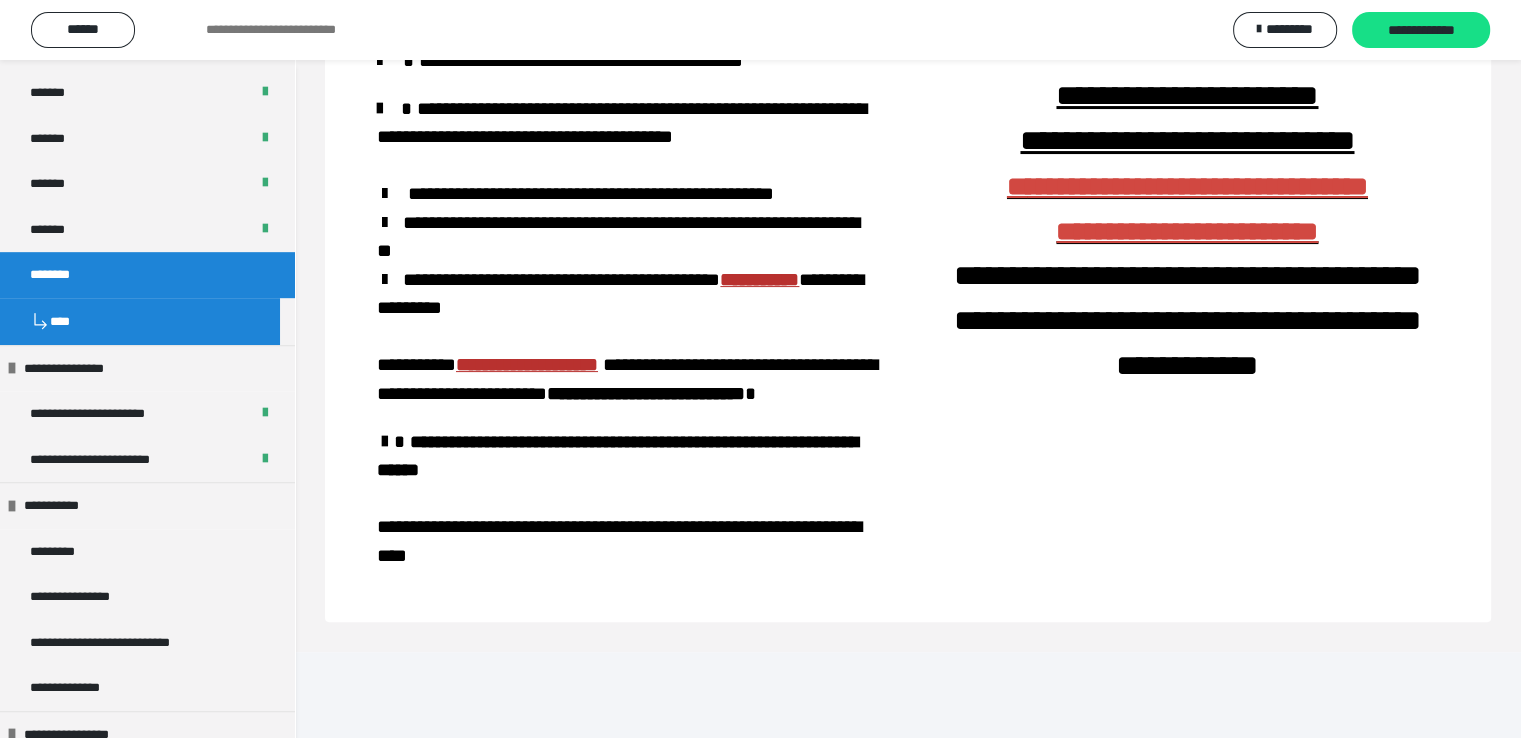 scroll, scrollTop: 1751, scrollLeft: 0, axis: vertical 